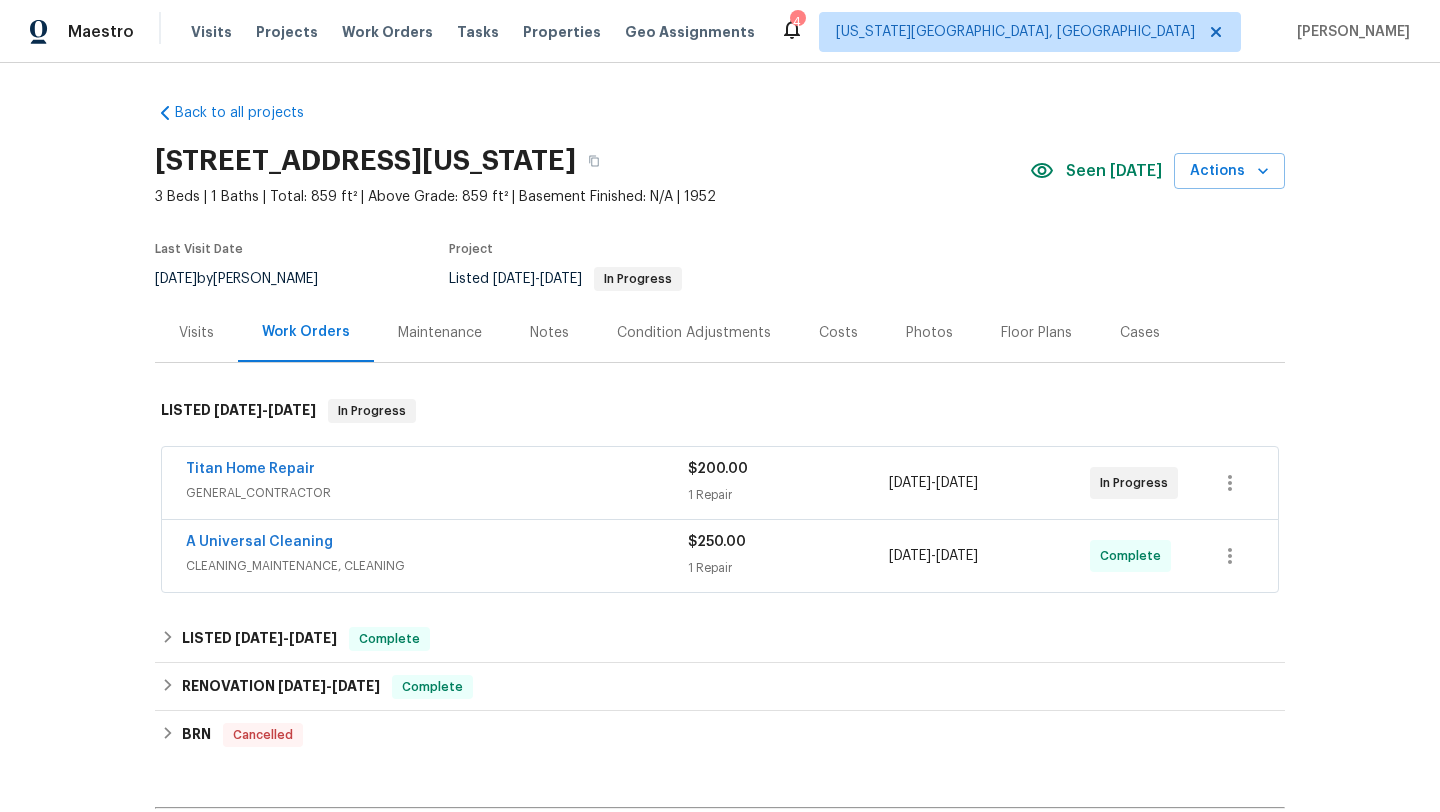 scroll, scrollTop: 0, scrollLeft: 0, axis: both 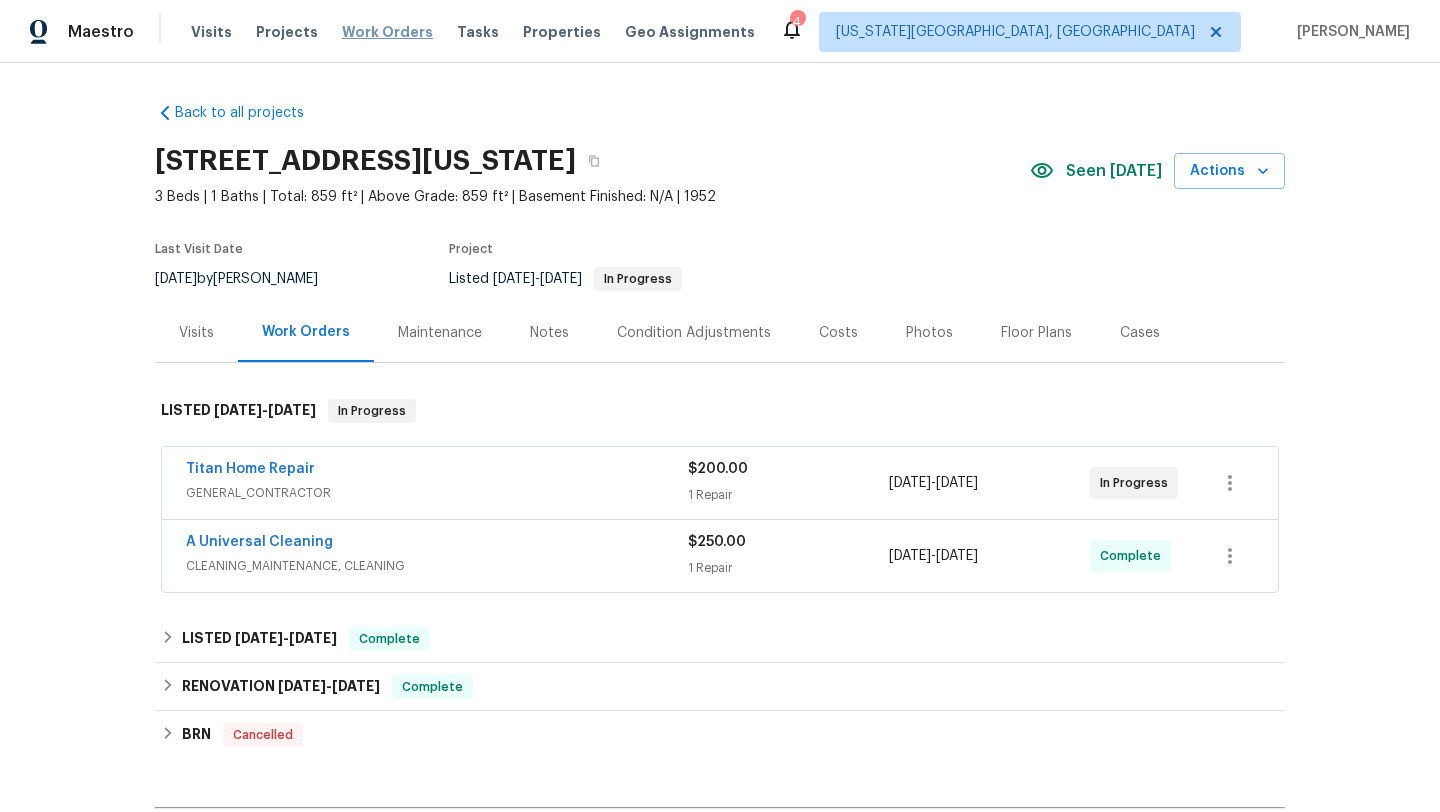 click on "Work Orders" at bounding box center (387, 32) 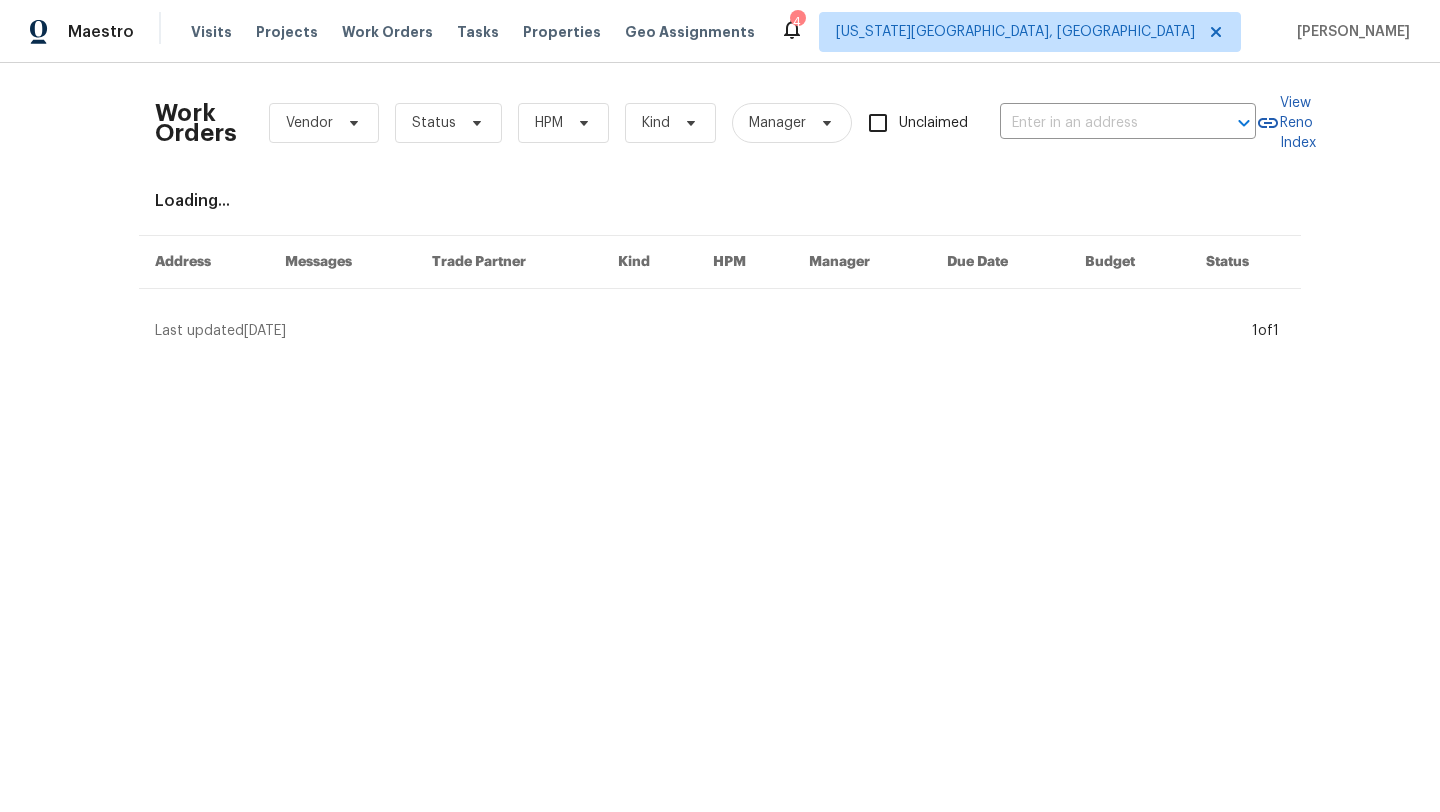 click on "Work Orders Vendor Status HPM Kind Manager Unclaimed ​" at bounding box center [705, 123] 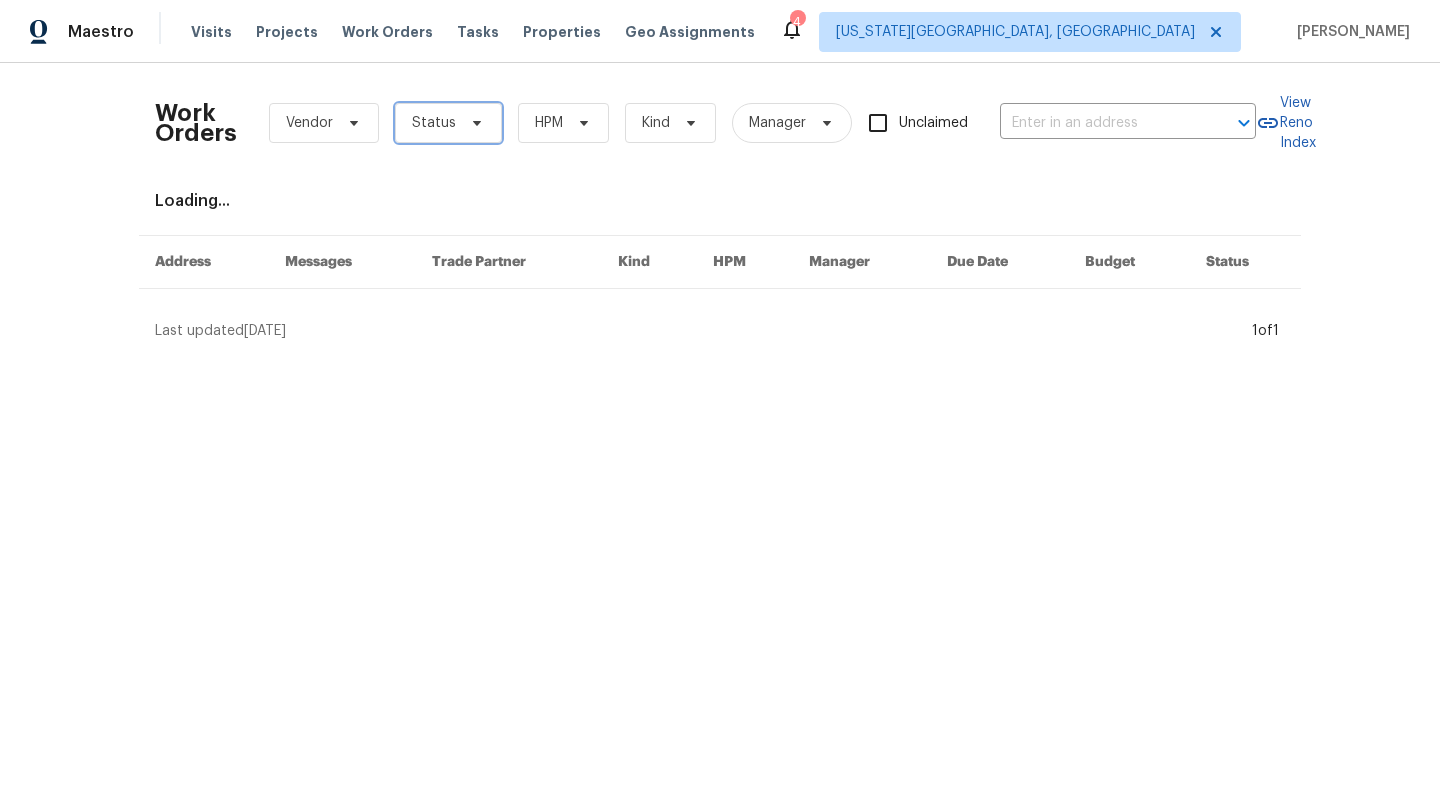 click on "Status" at bounding box center (434, 123) 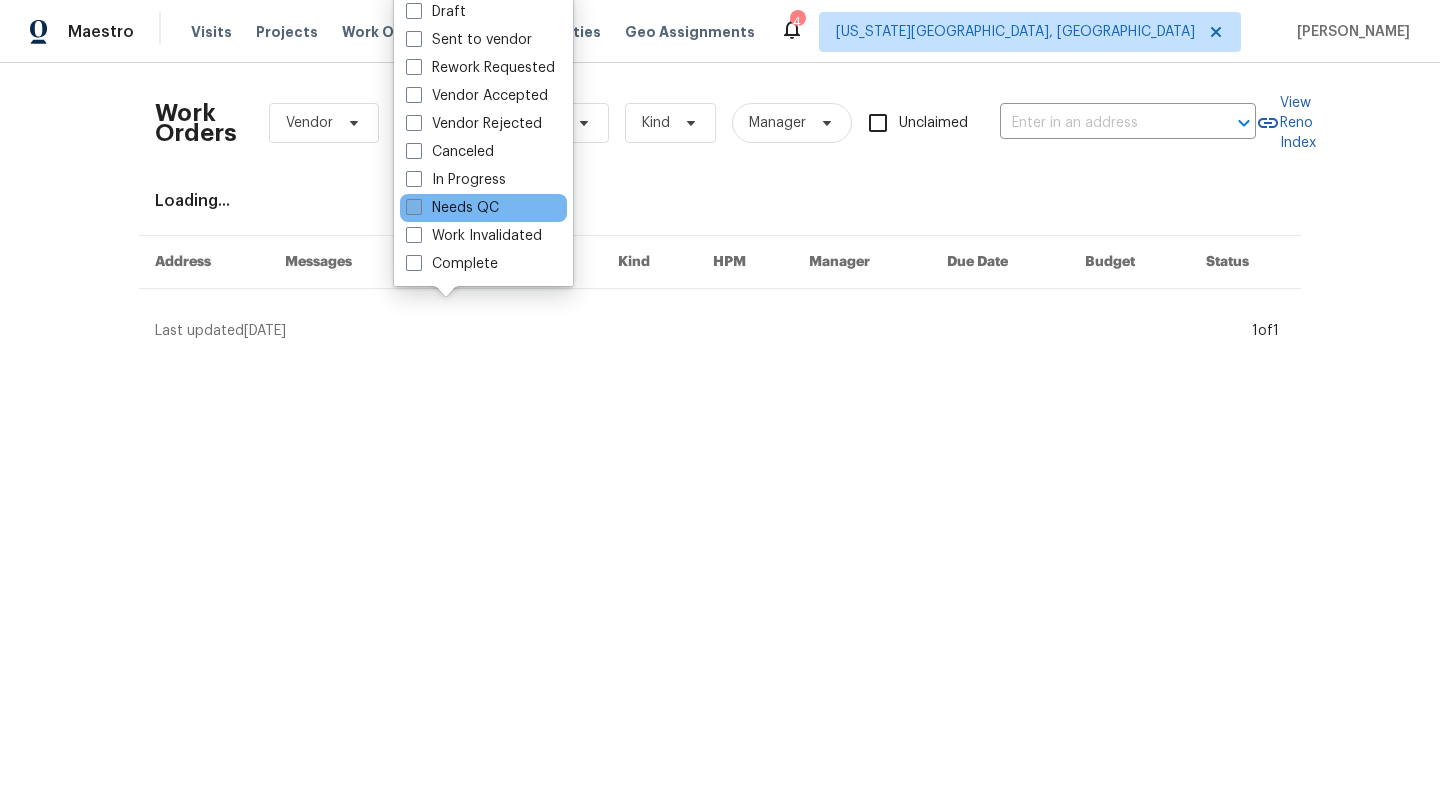 click on "Needs QC" at bounding box center [452, 208] 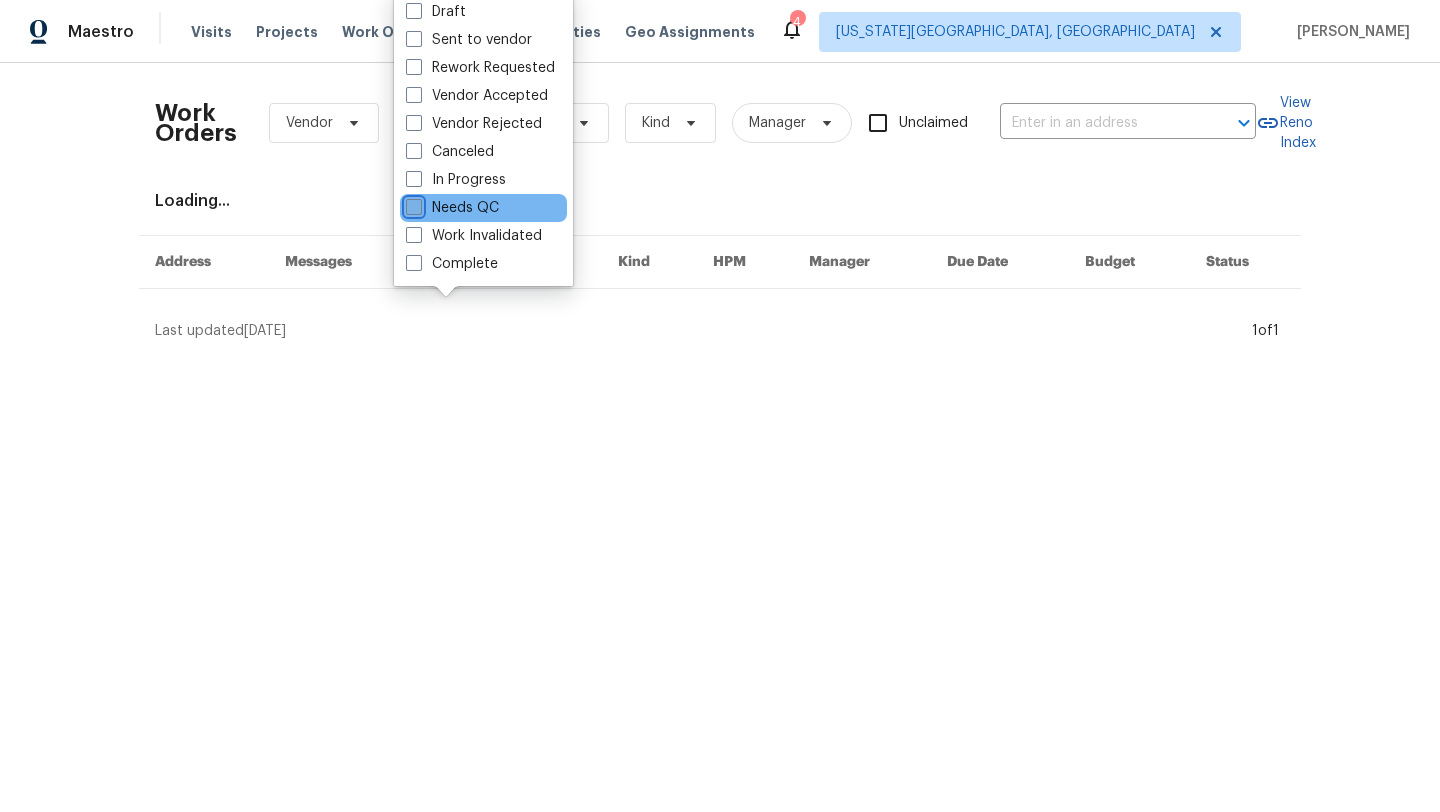 click on "Needs QC" at bounding box center (412, 204) 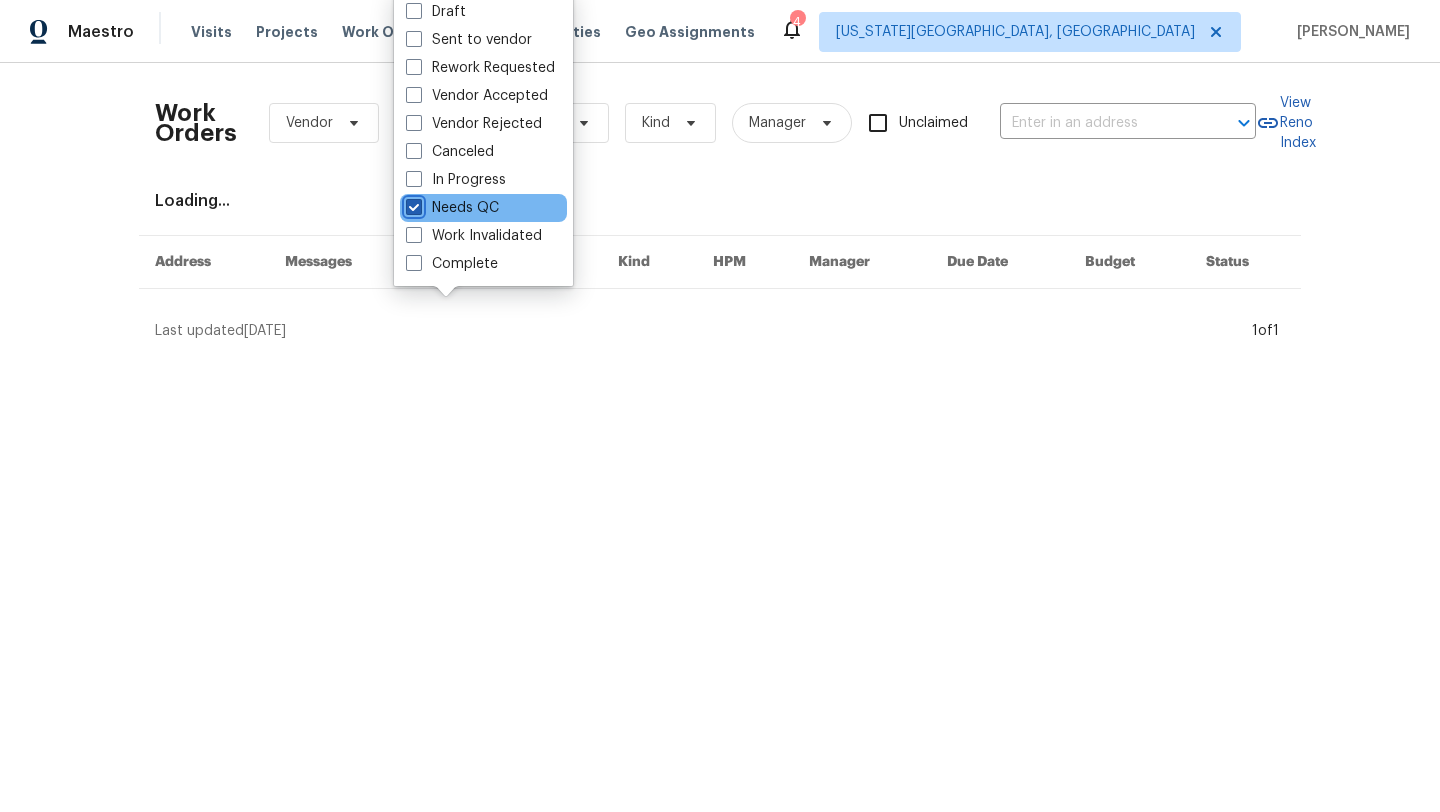 checkbox on "true" 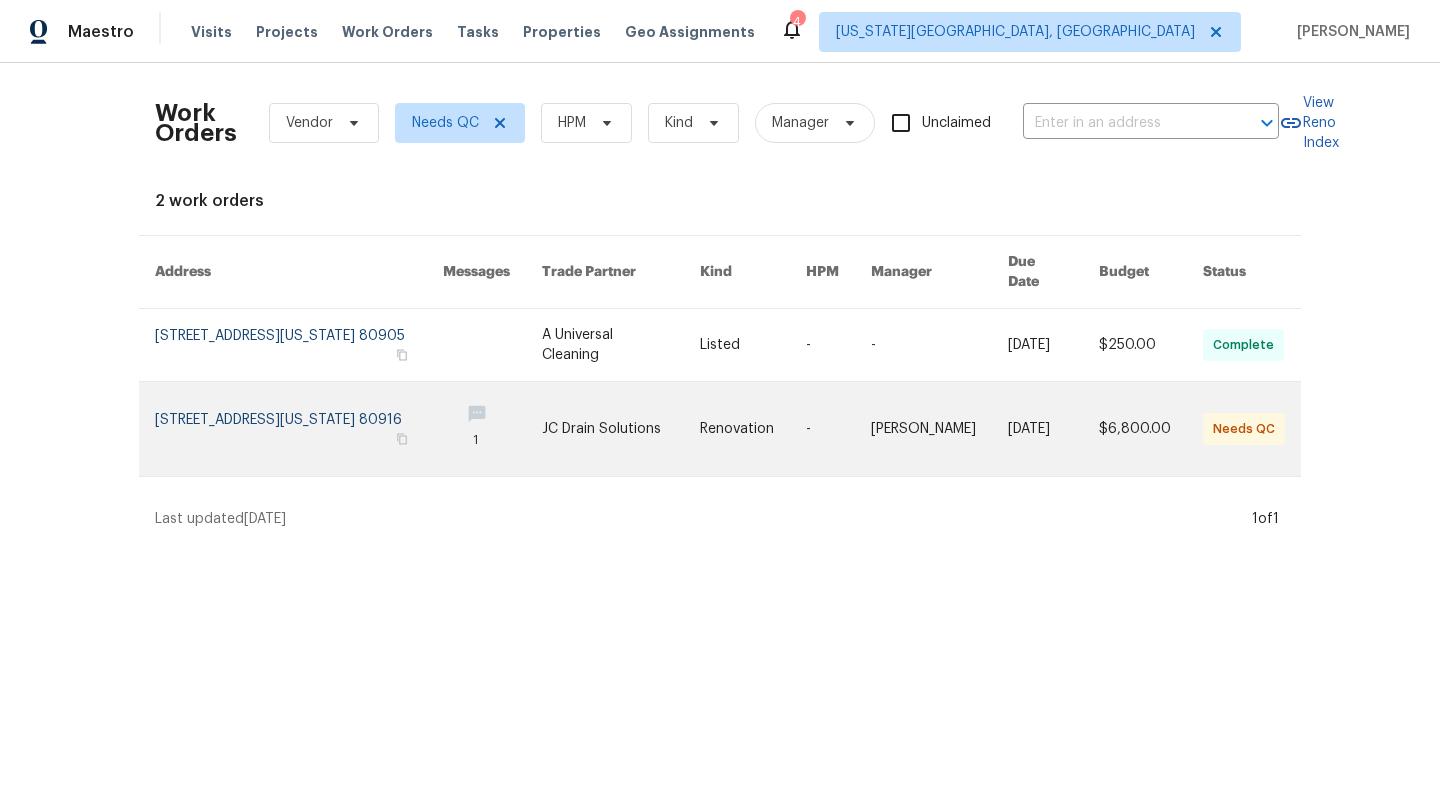 click at bounding box center (621, 429) 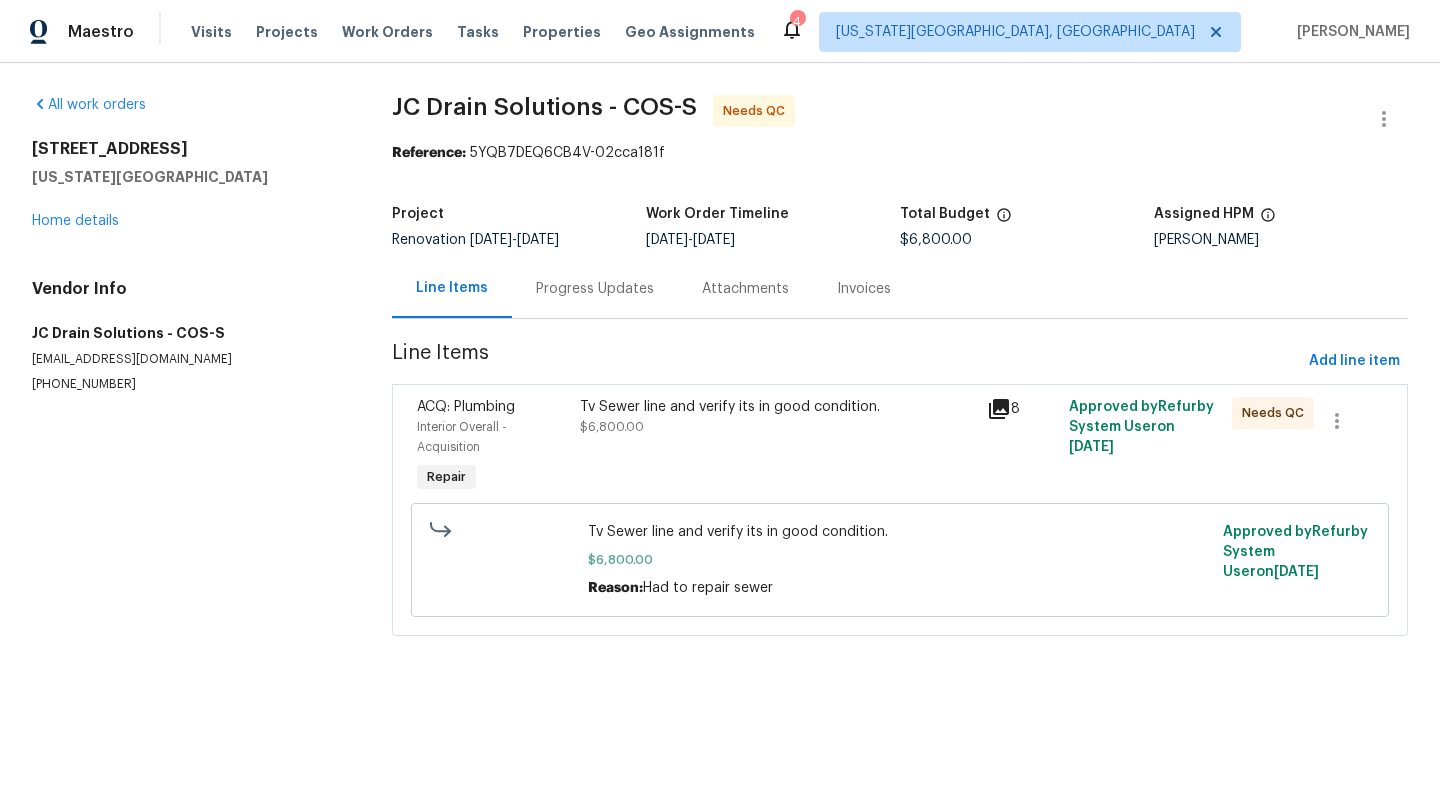 click on "Progress Updates" at bounding box center (595, 289) 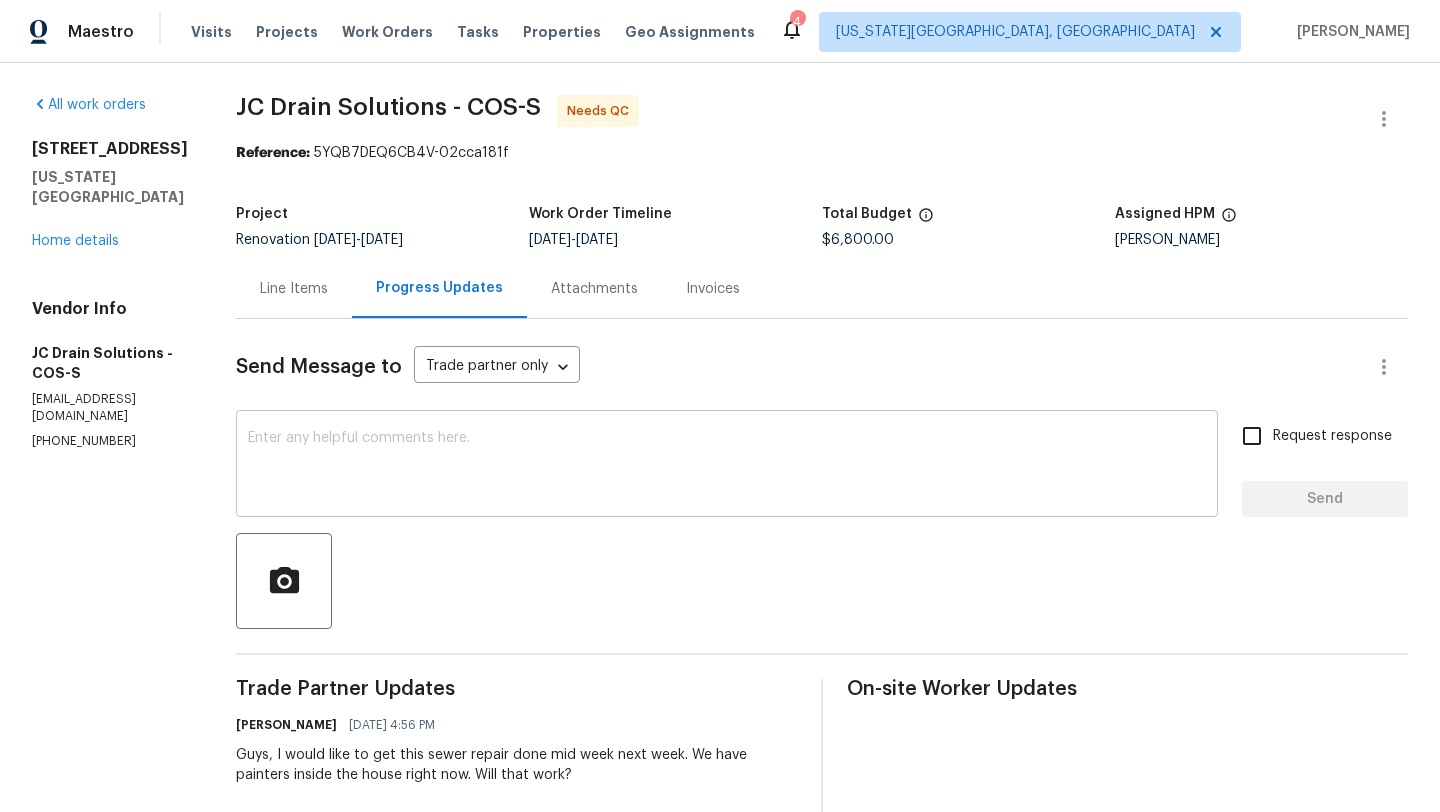 scroll, scrollTop: 151, scrollLeft: 0, axis: vertical 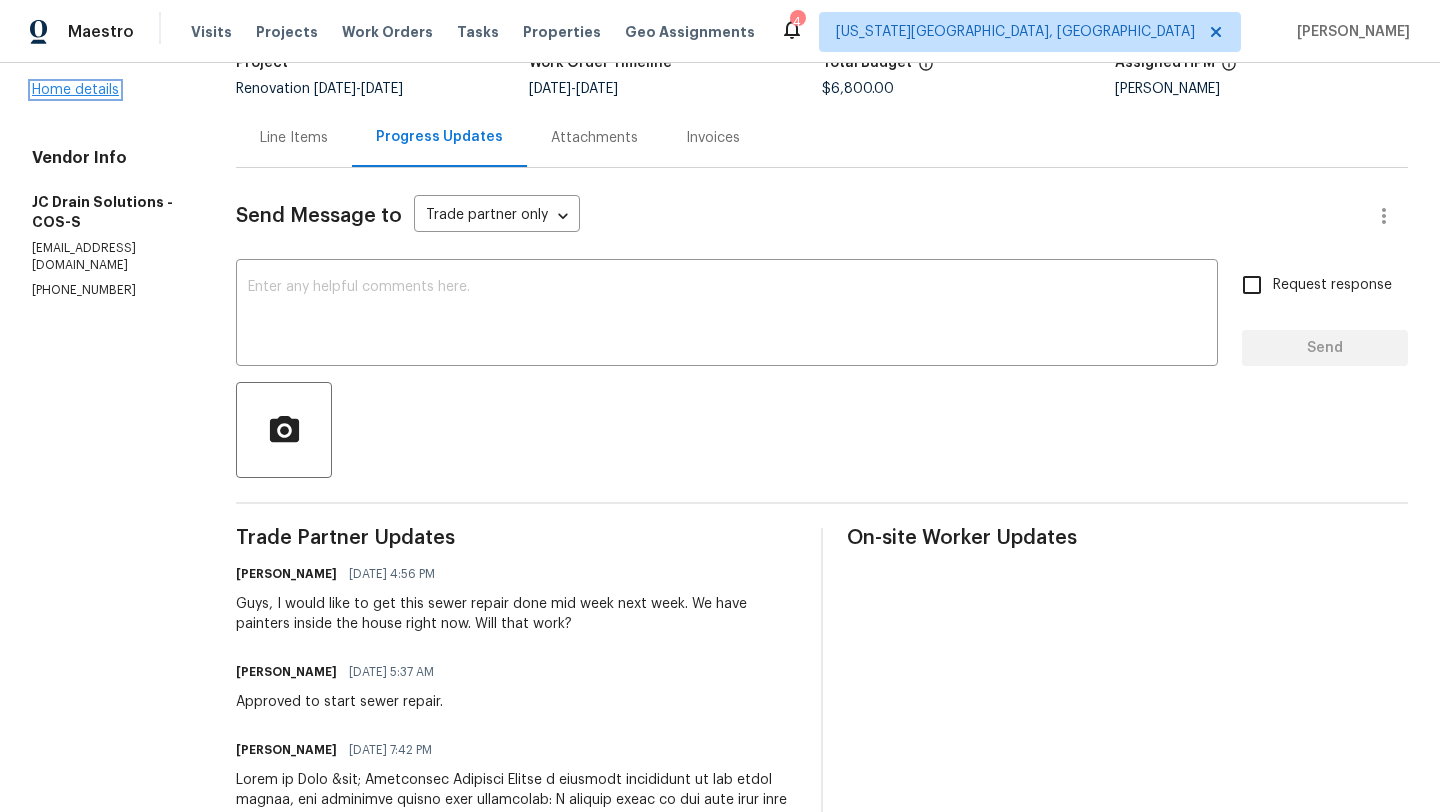 click on "Home details" at bounding box center (75, 90) 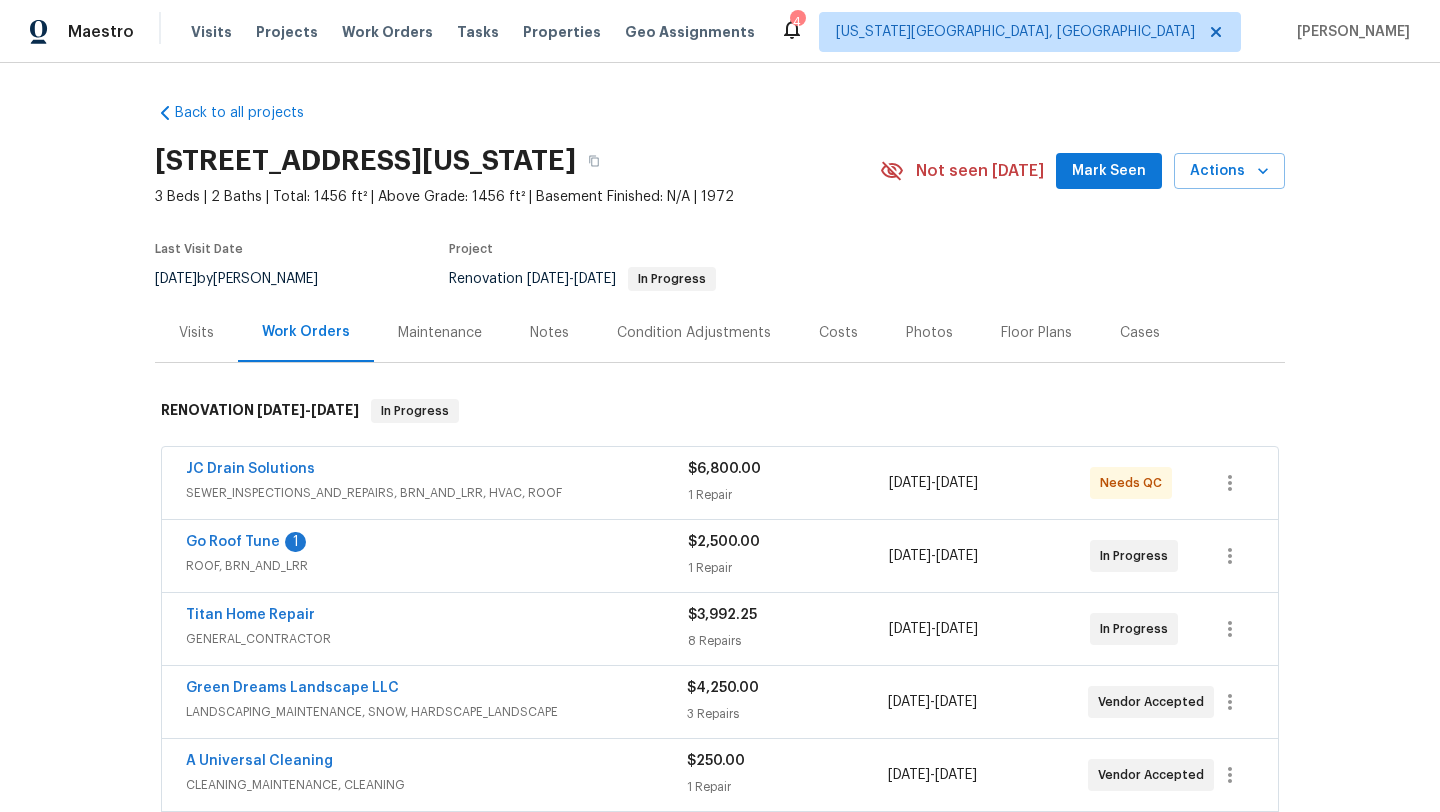 click on "Notes" at bounding box center [549, 333] 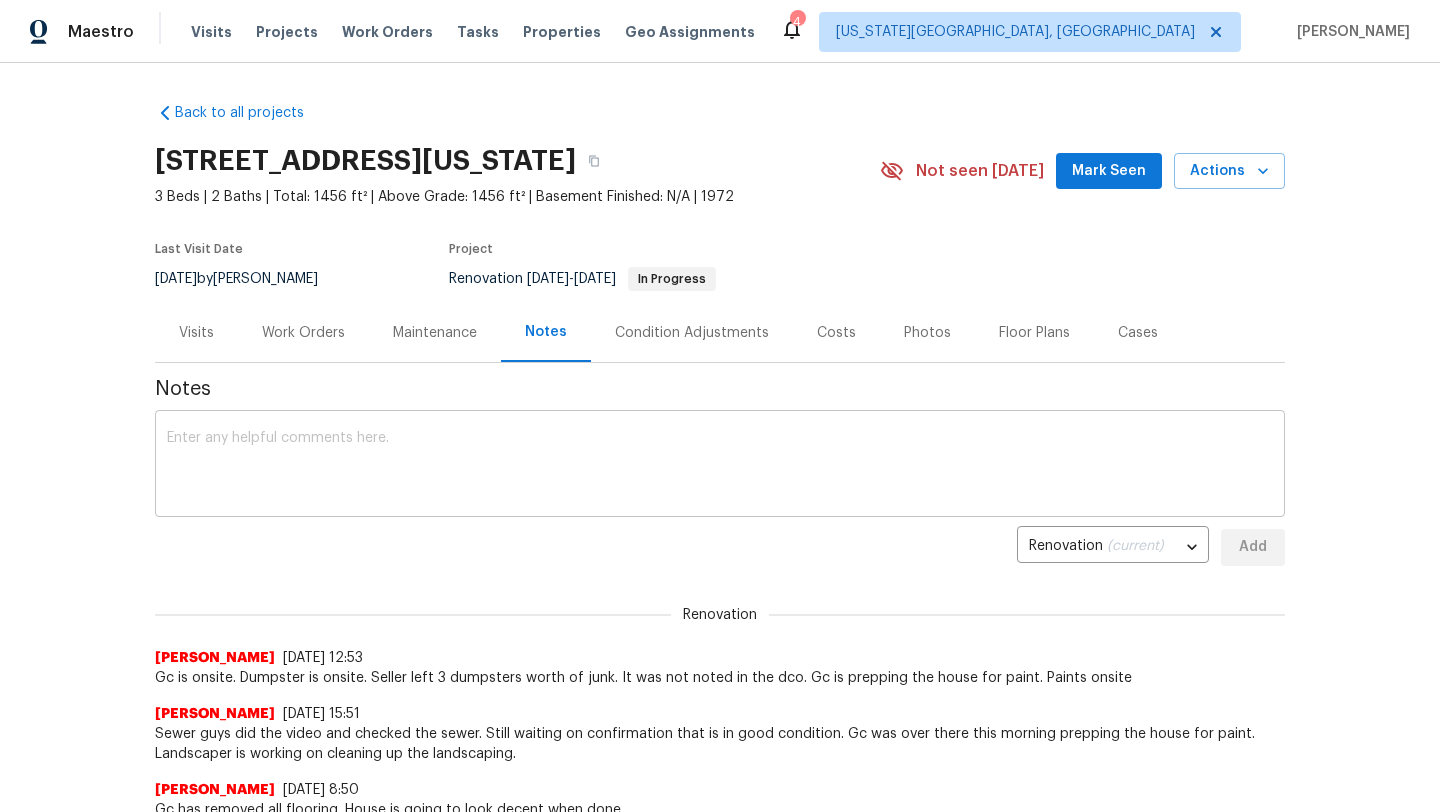 click at bounding box center [720, 466] 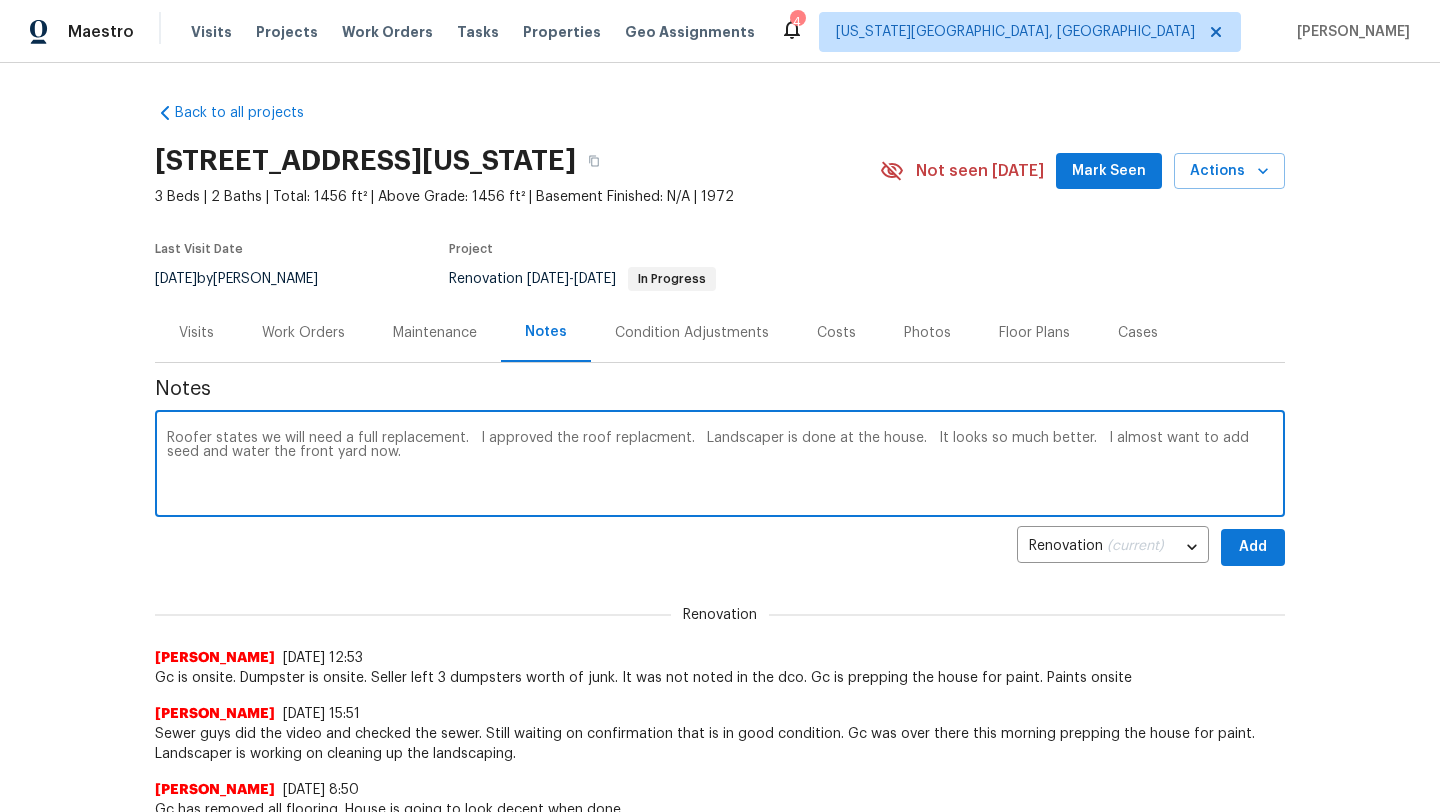 type on "Roofer states we will need a full replacement.   I approved the roof replacment.   Landscaper is done at the house.   It looks so much better.   I almost want to add seed and water the front yard now." 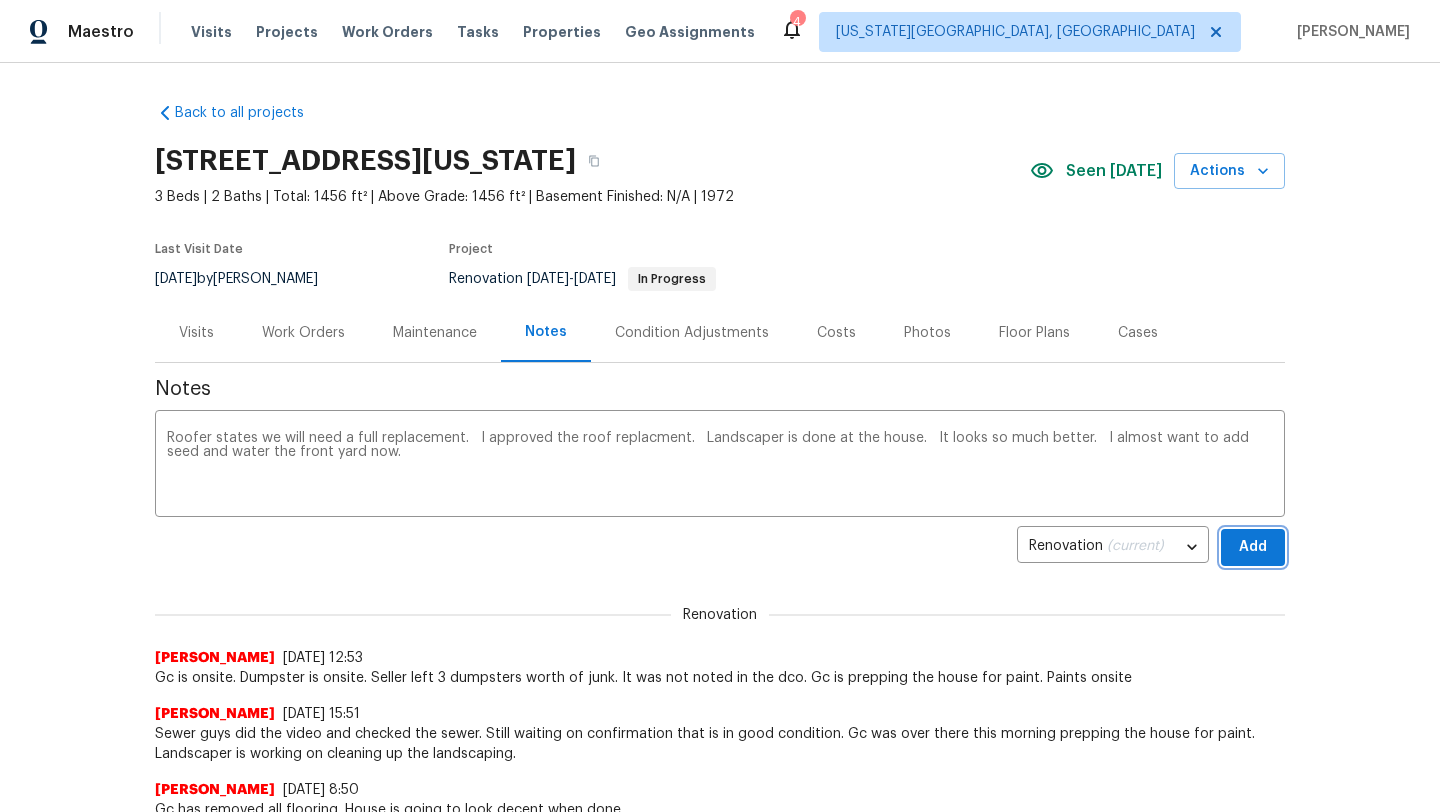 click on "Add" at bounding box center (1253, 547) 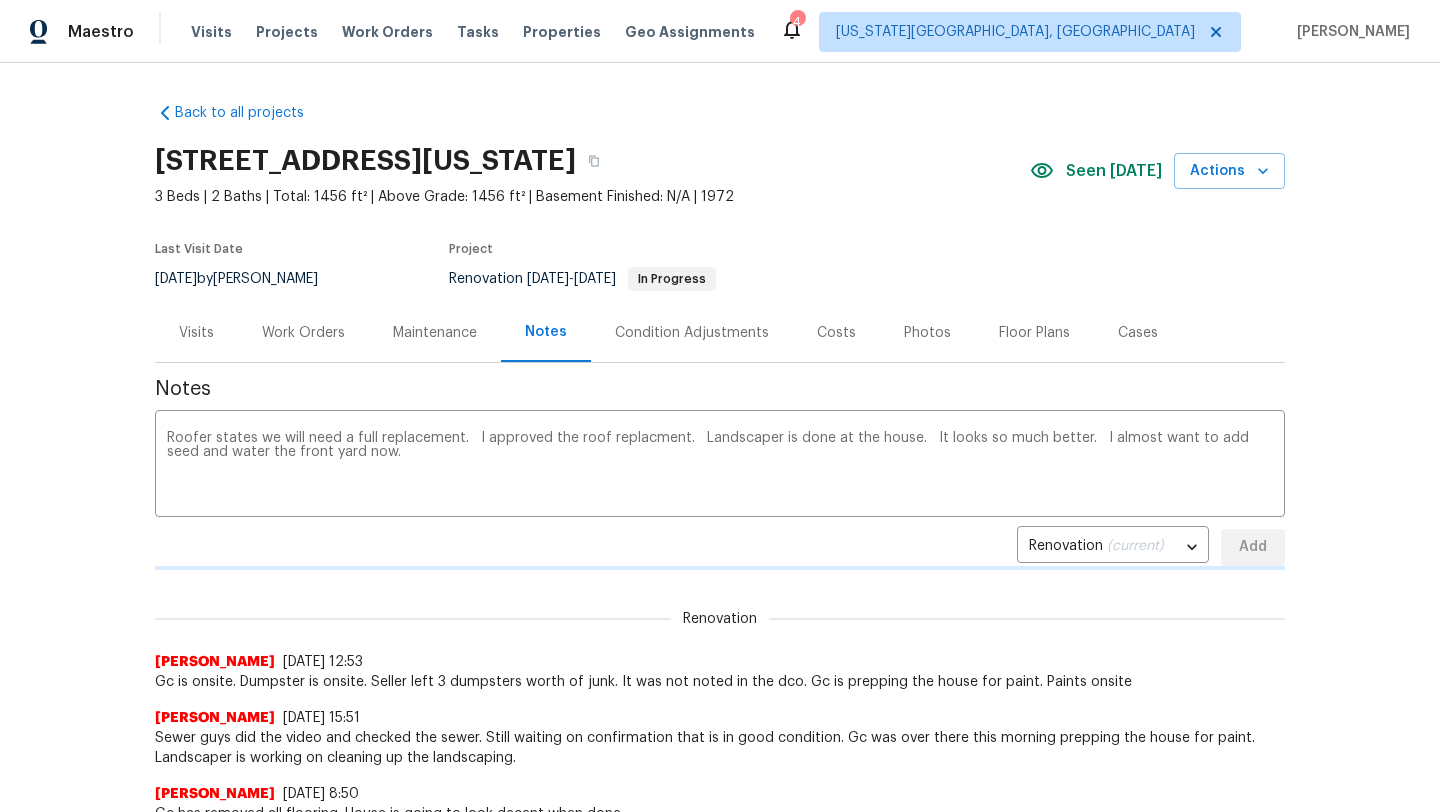 type 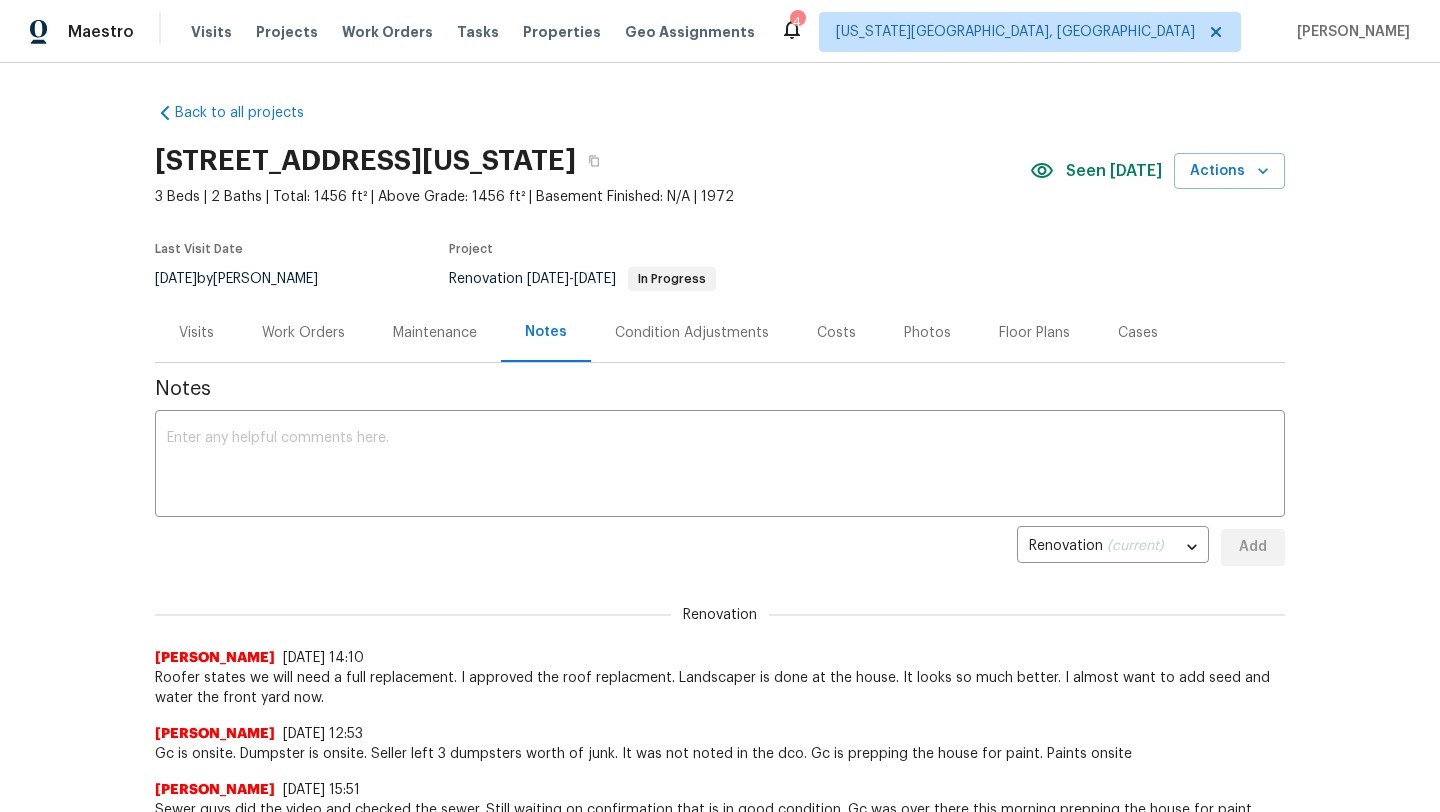 click on "Work Orders" at bounding box center [303, 333] 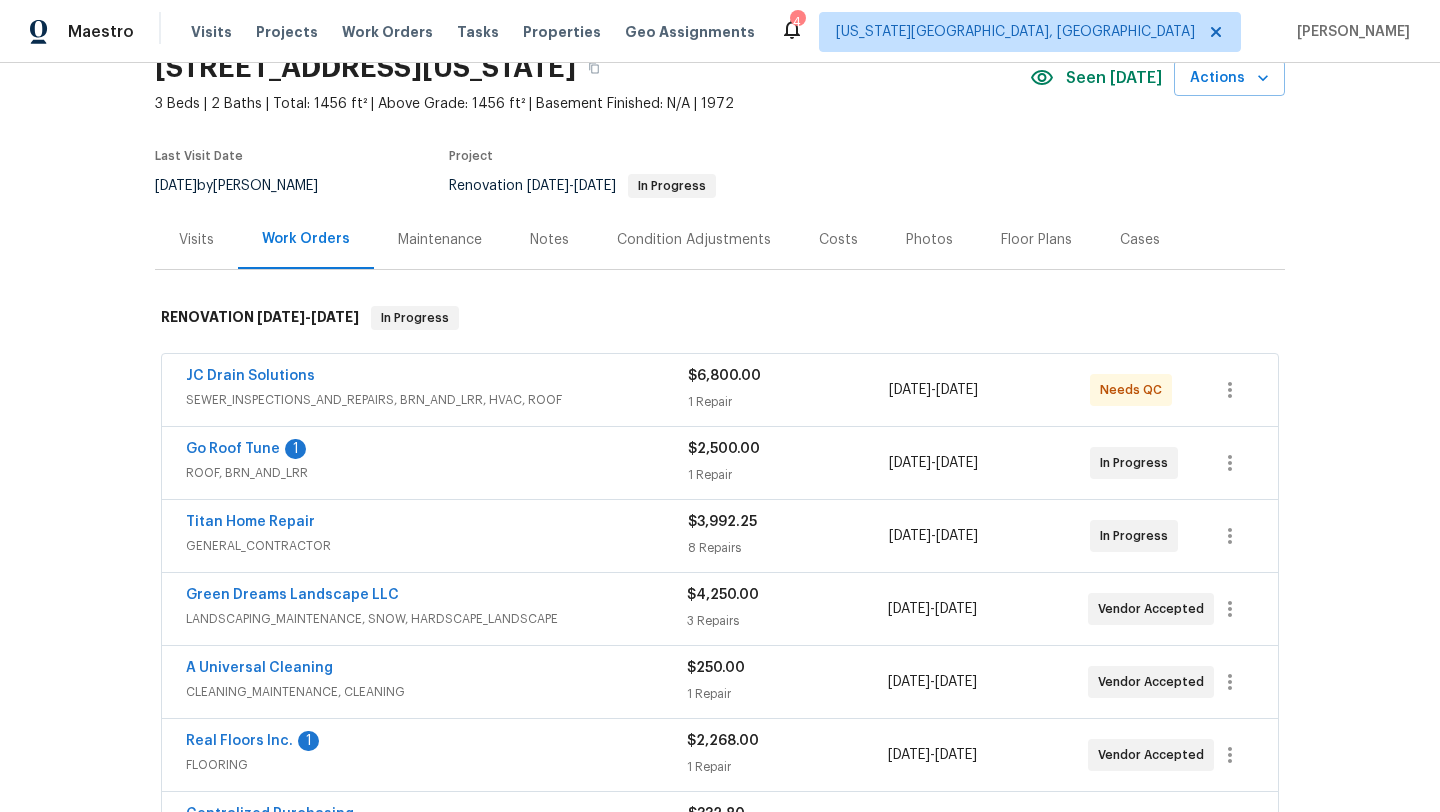 scroll, scrollTop: 94, scrollLeft: 0, axis: vertical 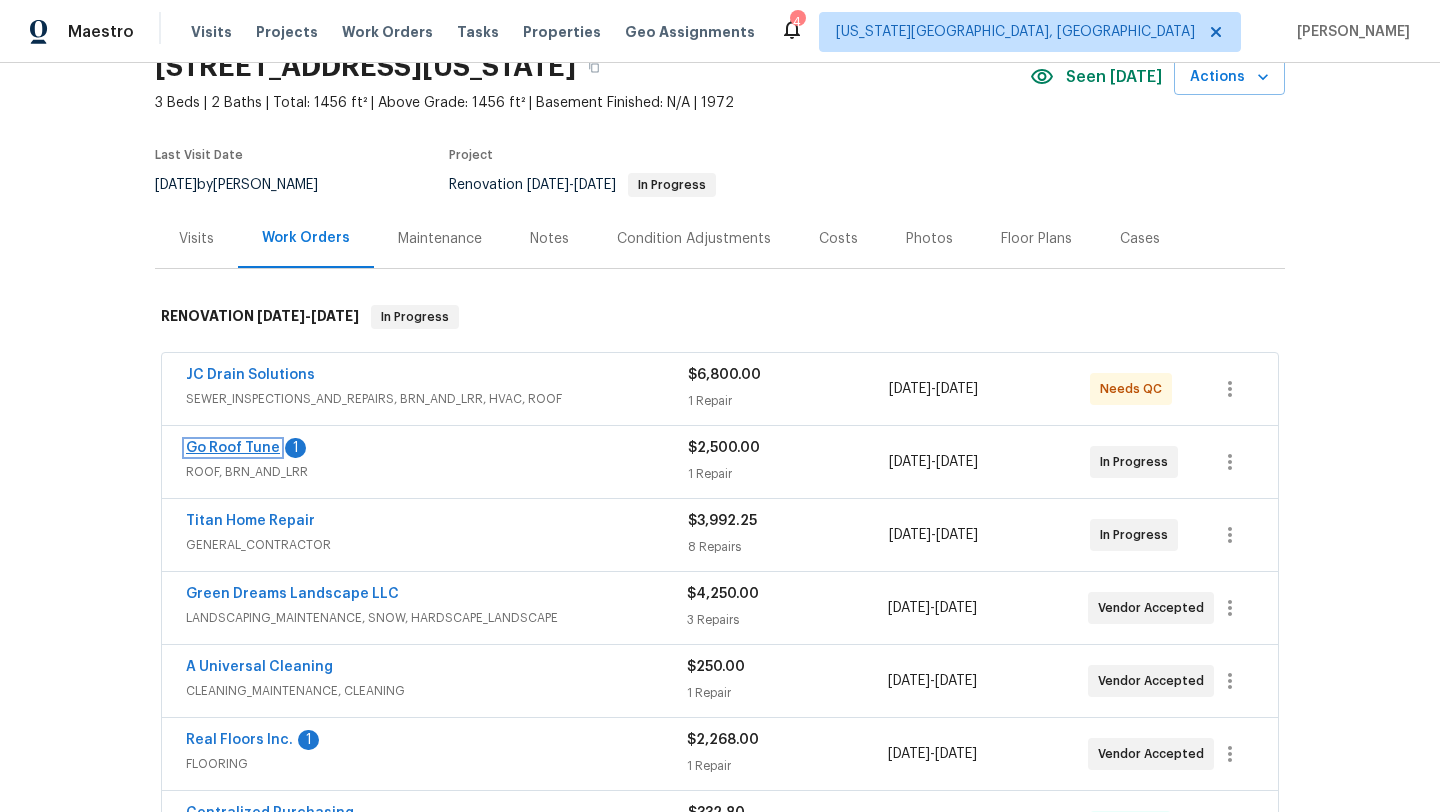 click on "Go Roof Tune" at bounding box center [233, 448] 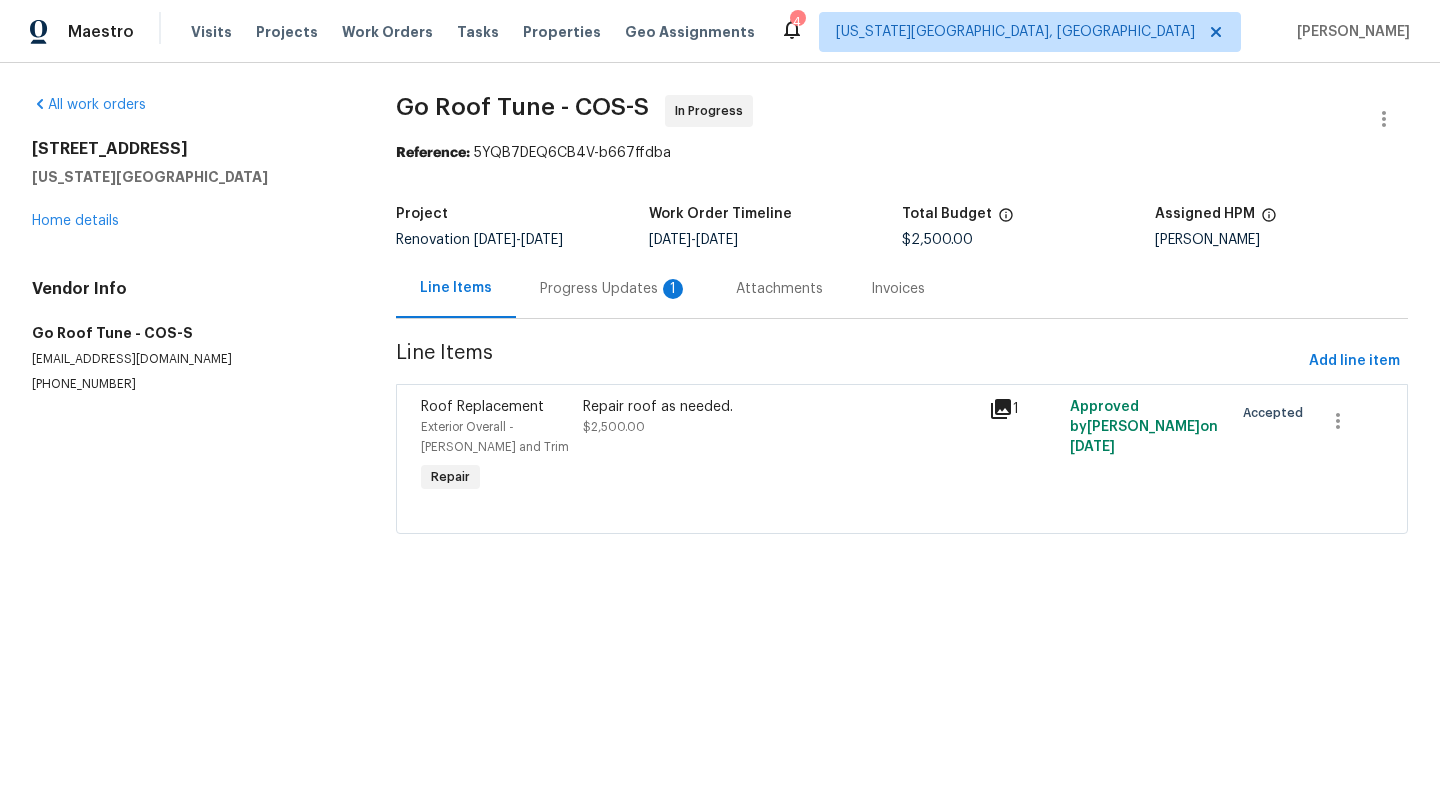 click on "Progress Updates 1" at bounding box center (614, 289) 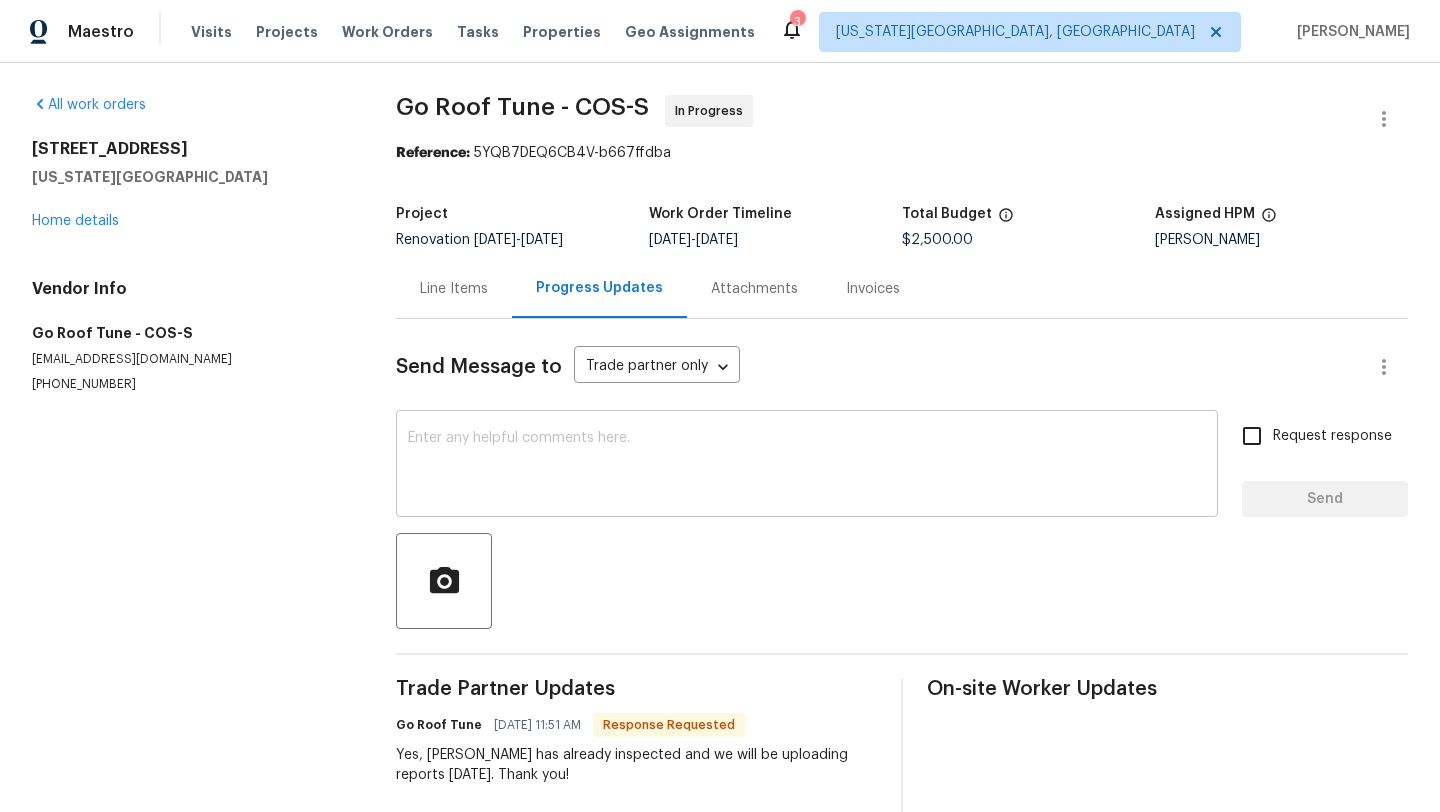 click on "x ​" at bounding box center [807, 466] 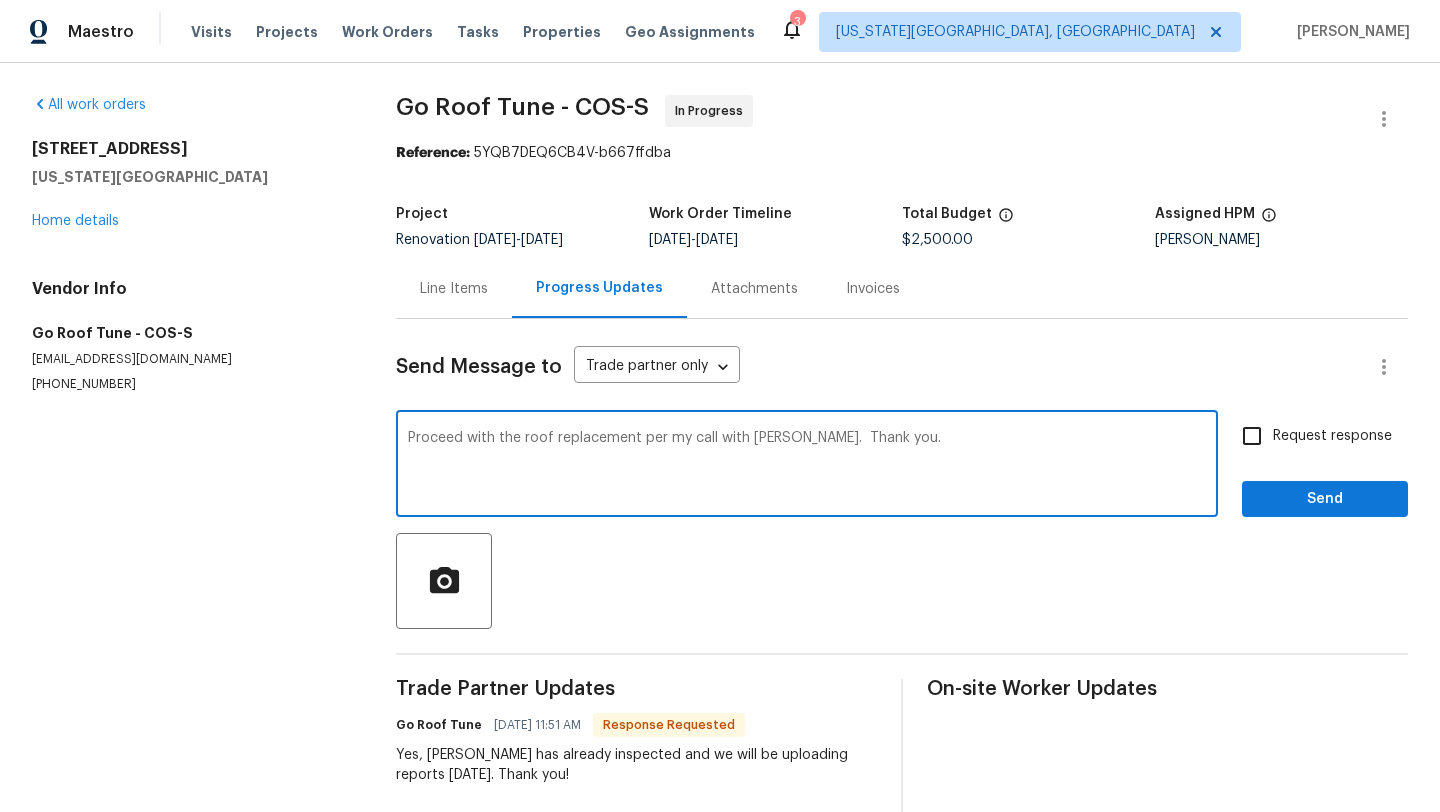 type on "Proceed with the roof replacement per my call with [PERSON_NAME].  Thank you." 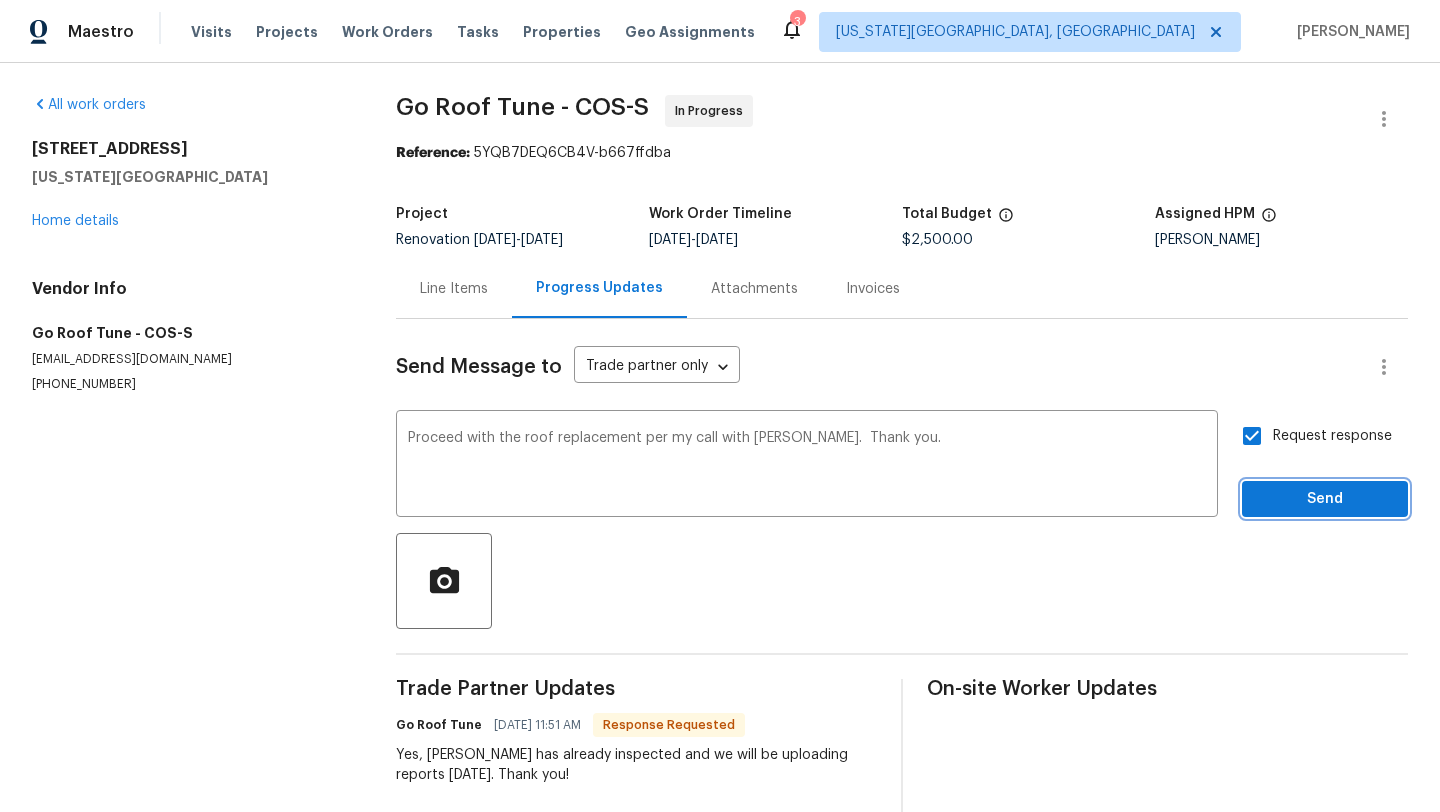 click on "Send" at bounding box center [1325, 499] 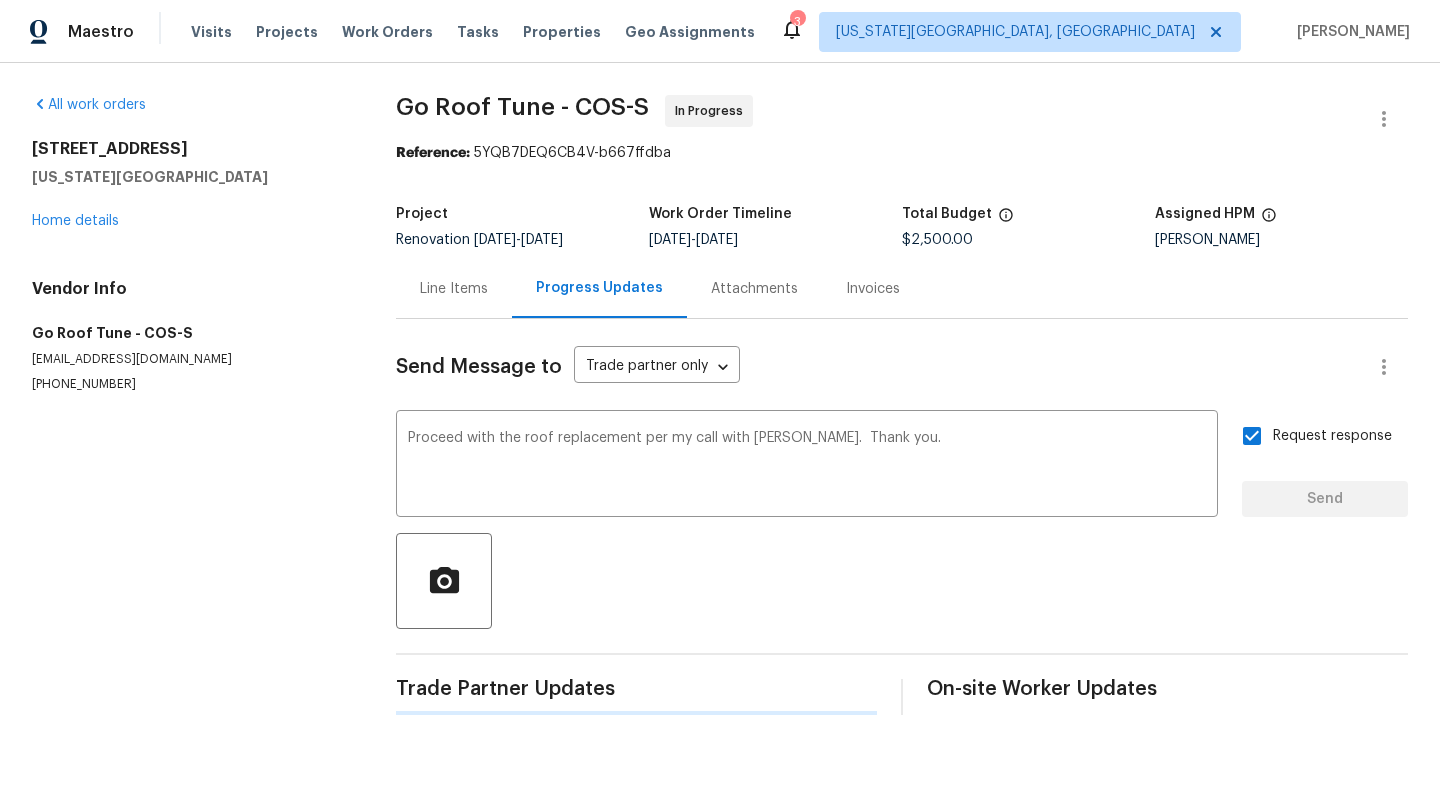 click on "Line Items" at bounding box center (454, 289) 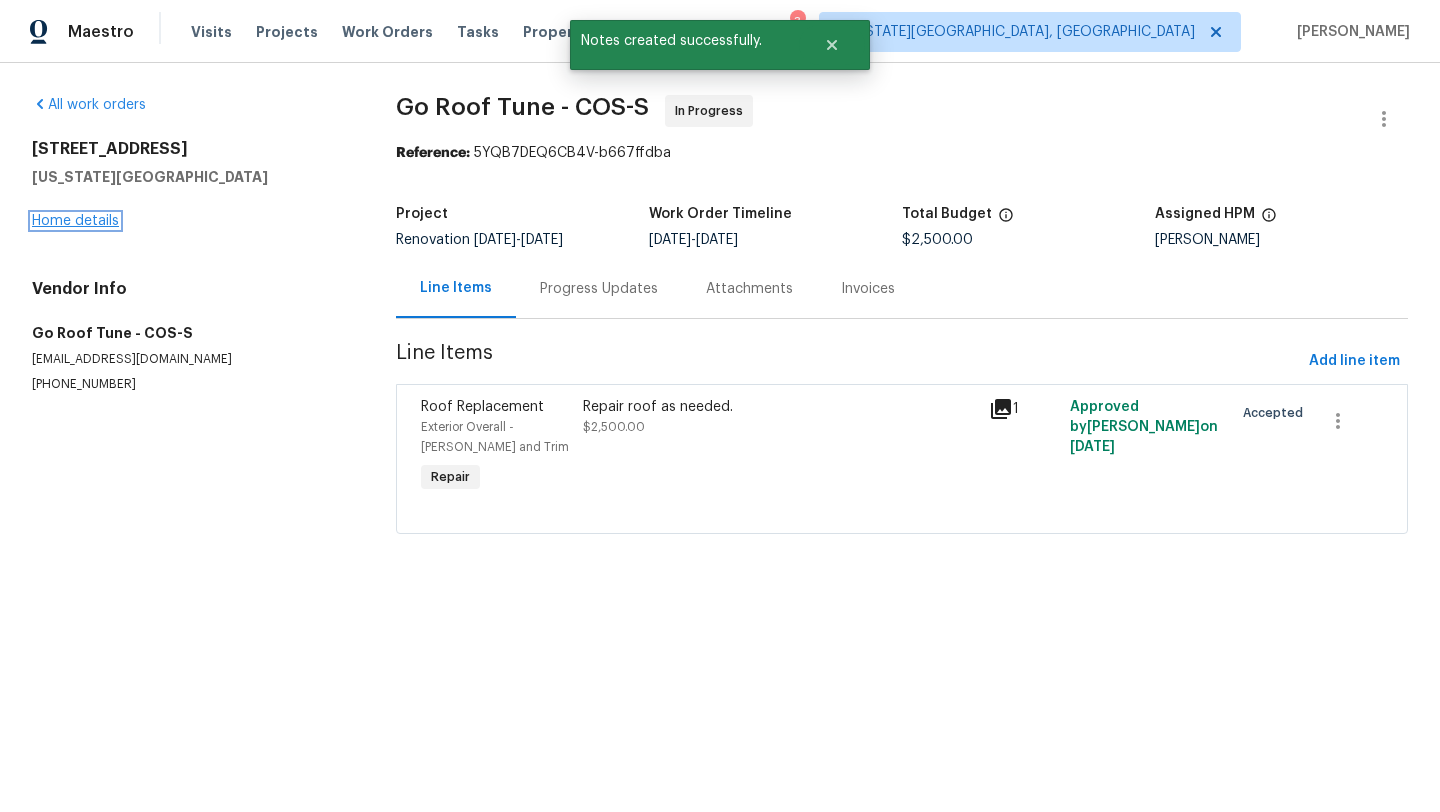 click on "Home details" at bounding box center (75, 221) 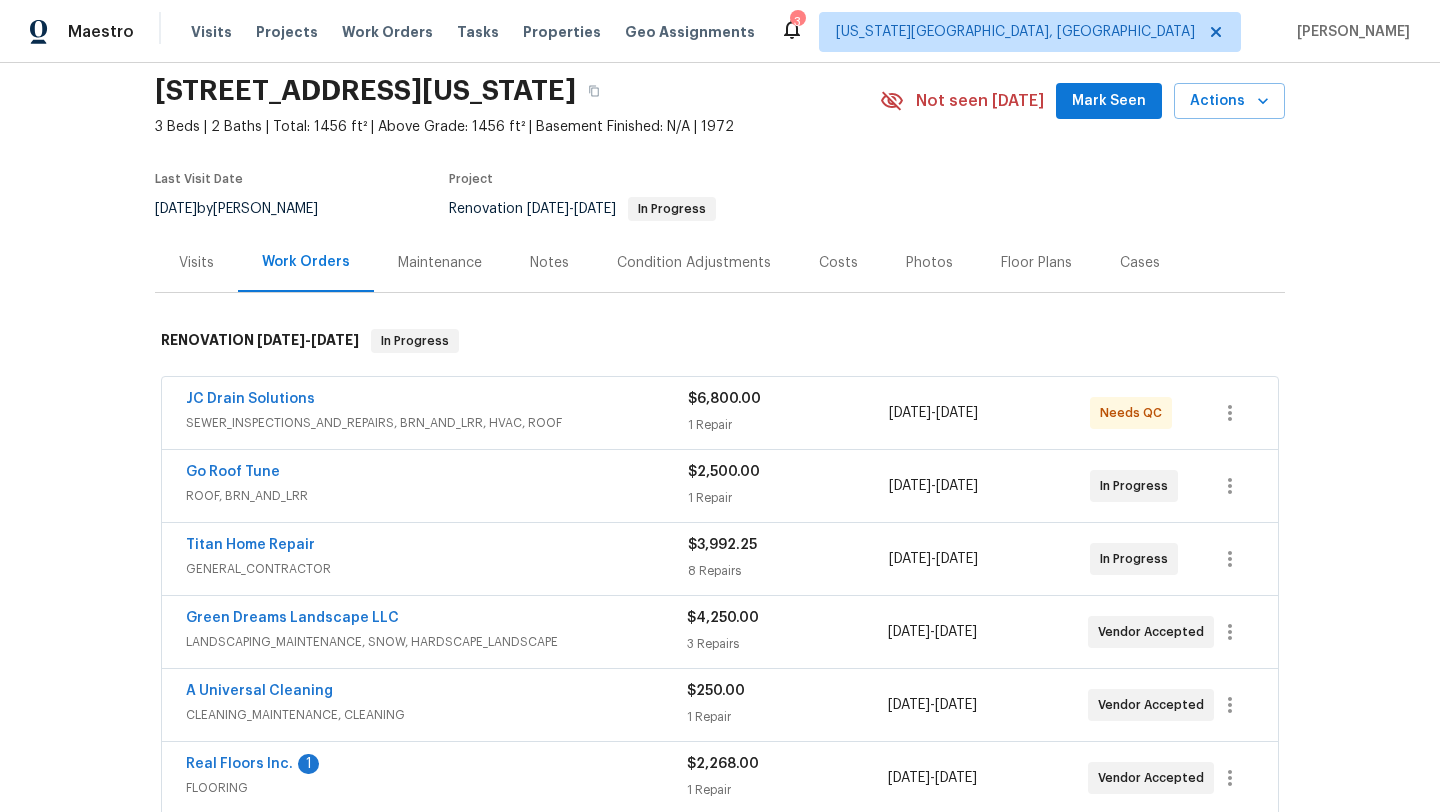 scroll, scrollTop: 0, scrollLeft: 0, axis: both 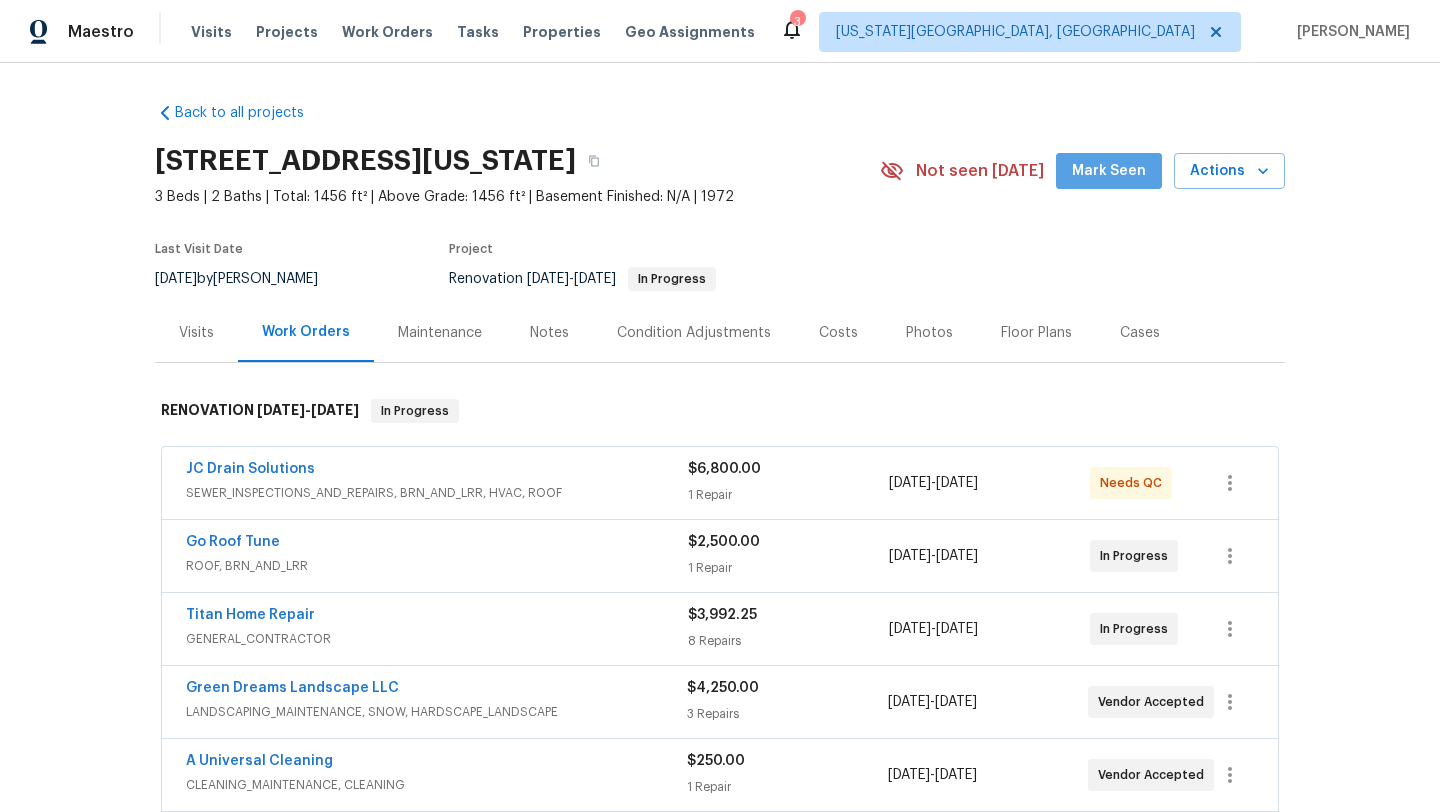click on "Mark Seen" at bounding box center (1109, 171) 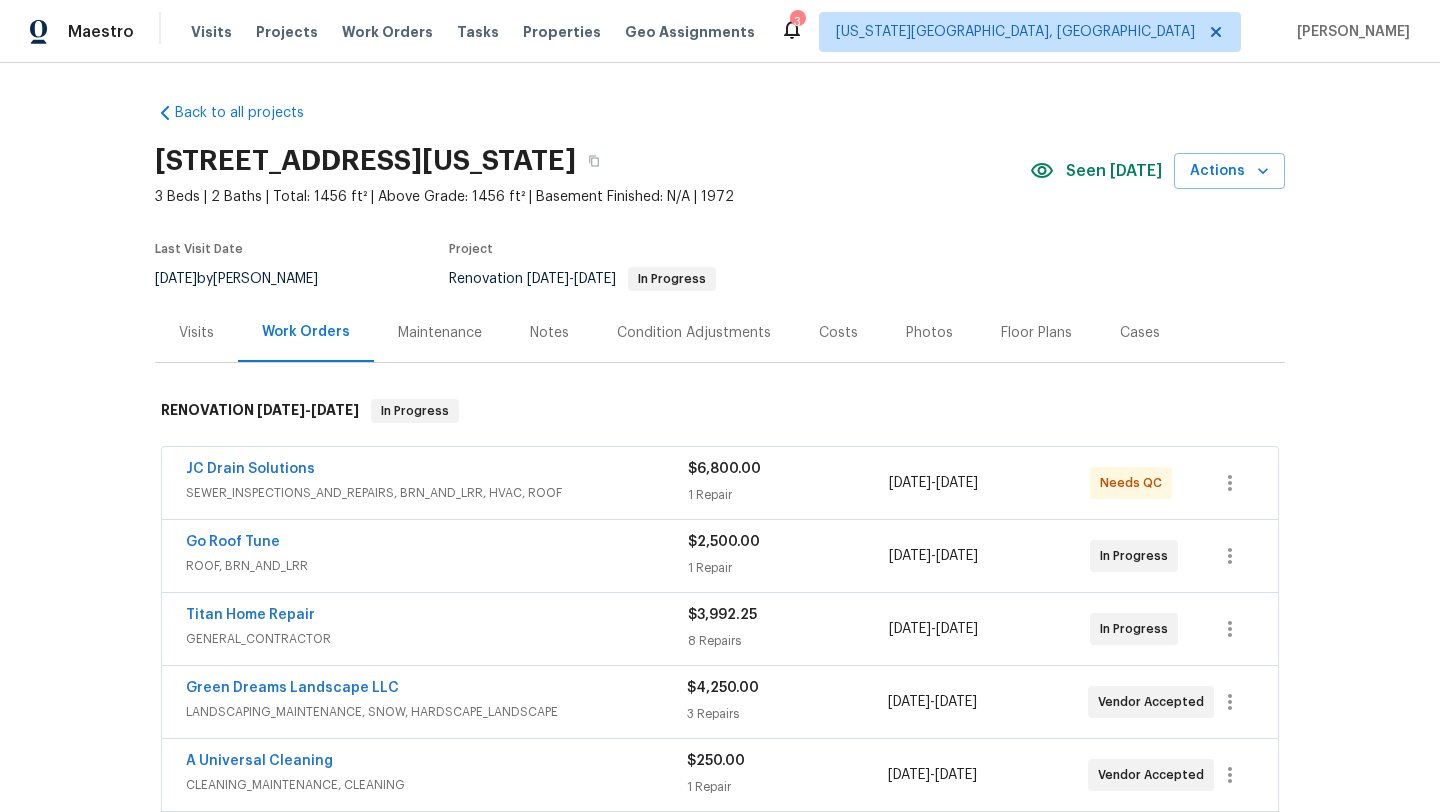 click on "Notes" at bounding box center [549, 333] 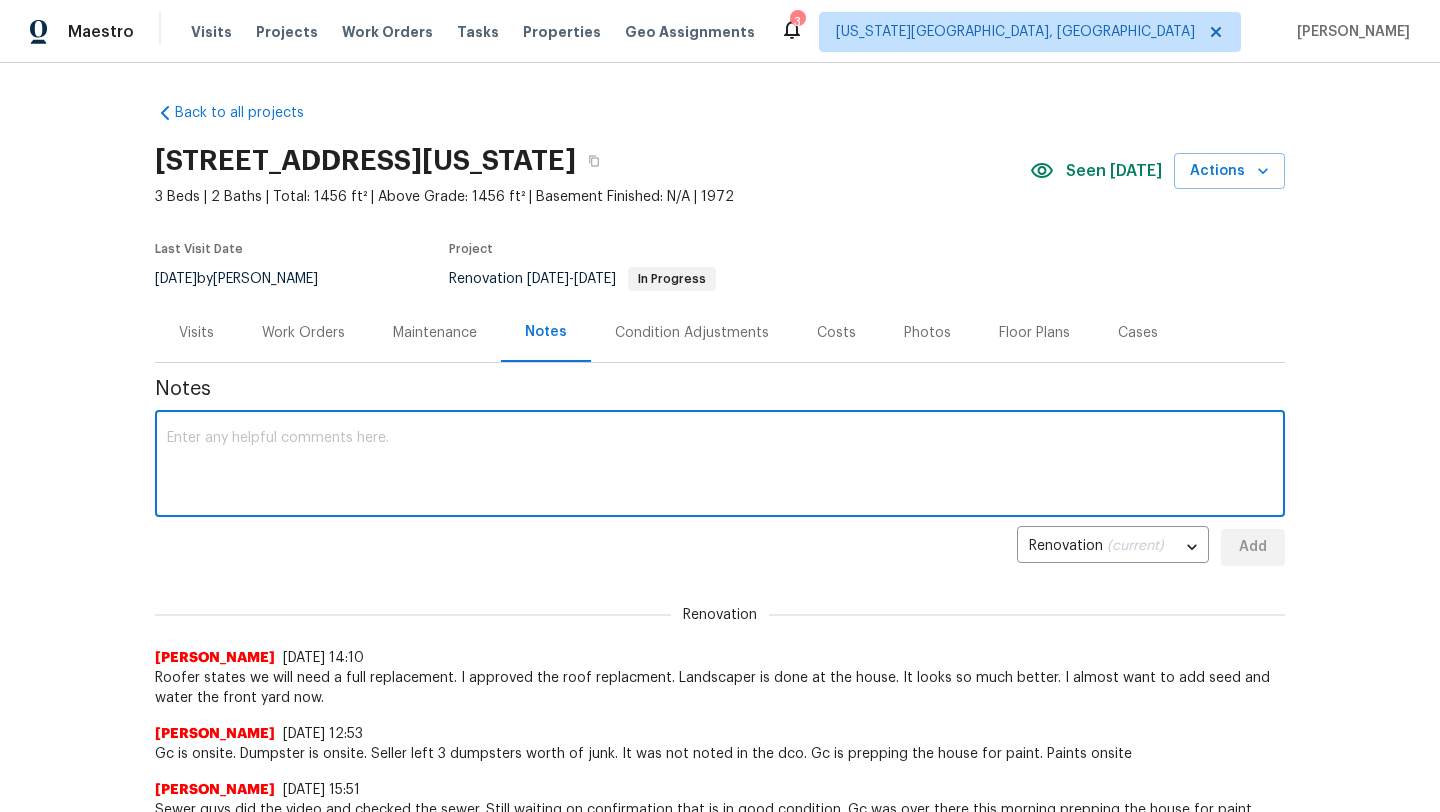 click at bounding box center (720, 466) 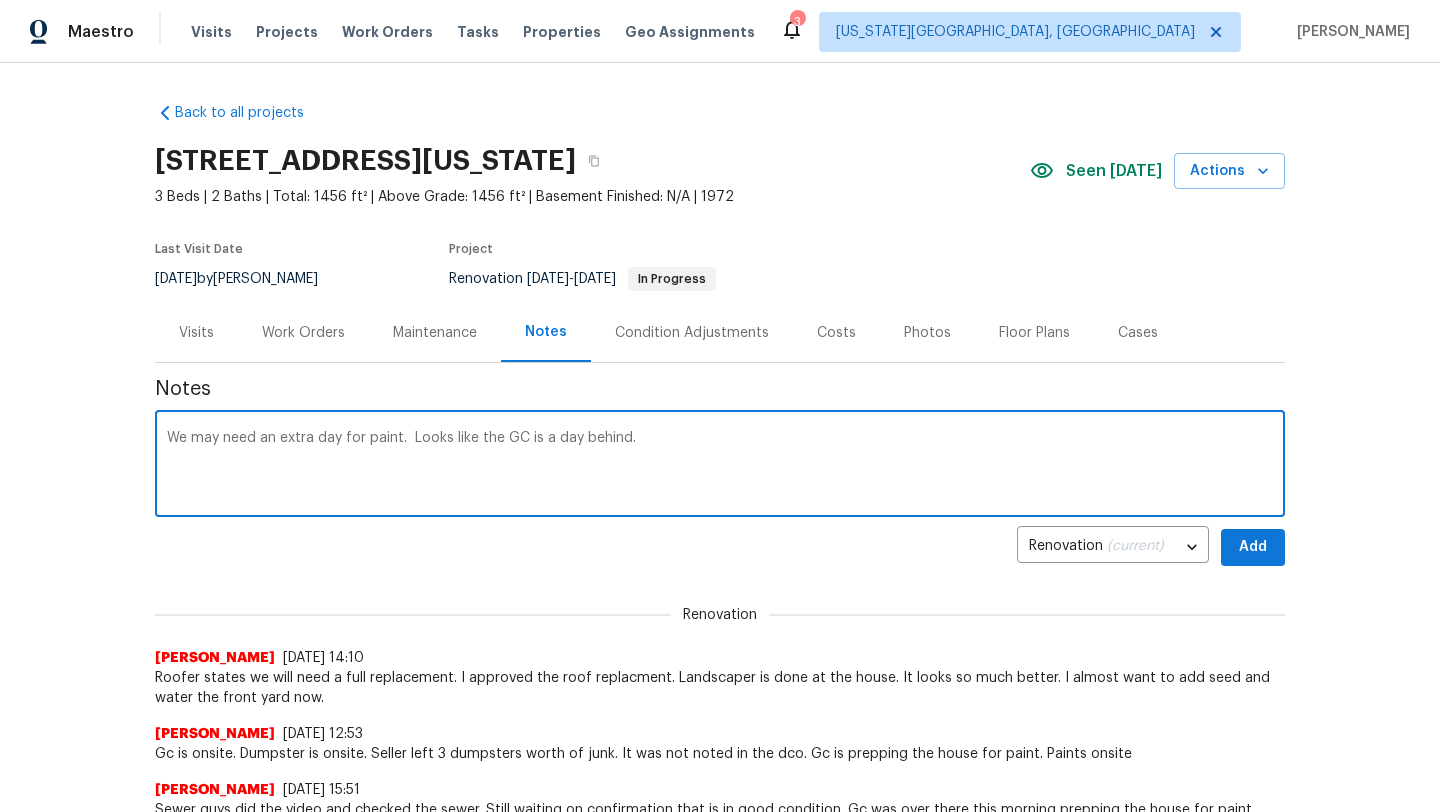 type on "We may need an extra day for paint.  Looks like the GC is a day behind." 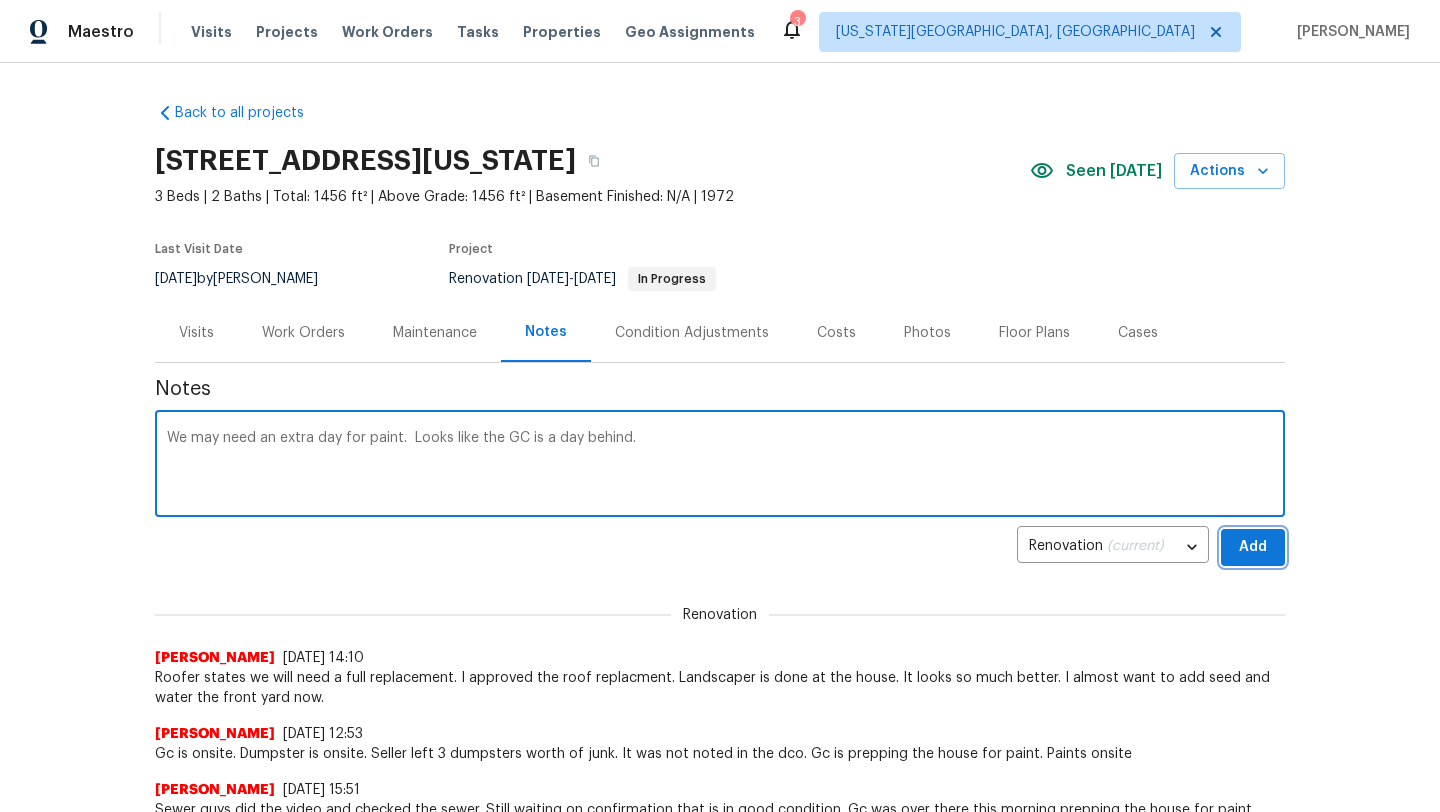 click on "Add" at bounding box center (1253, 547) 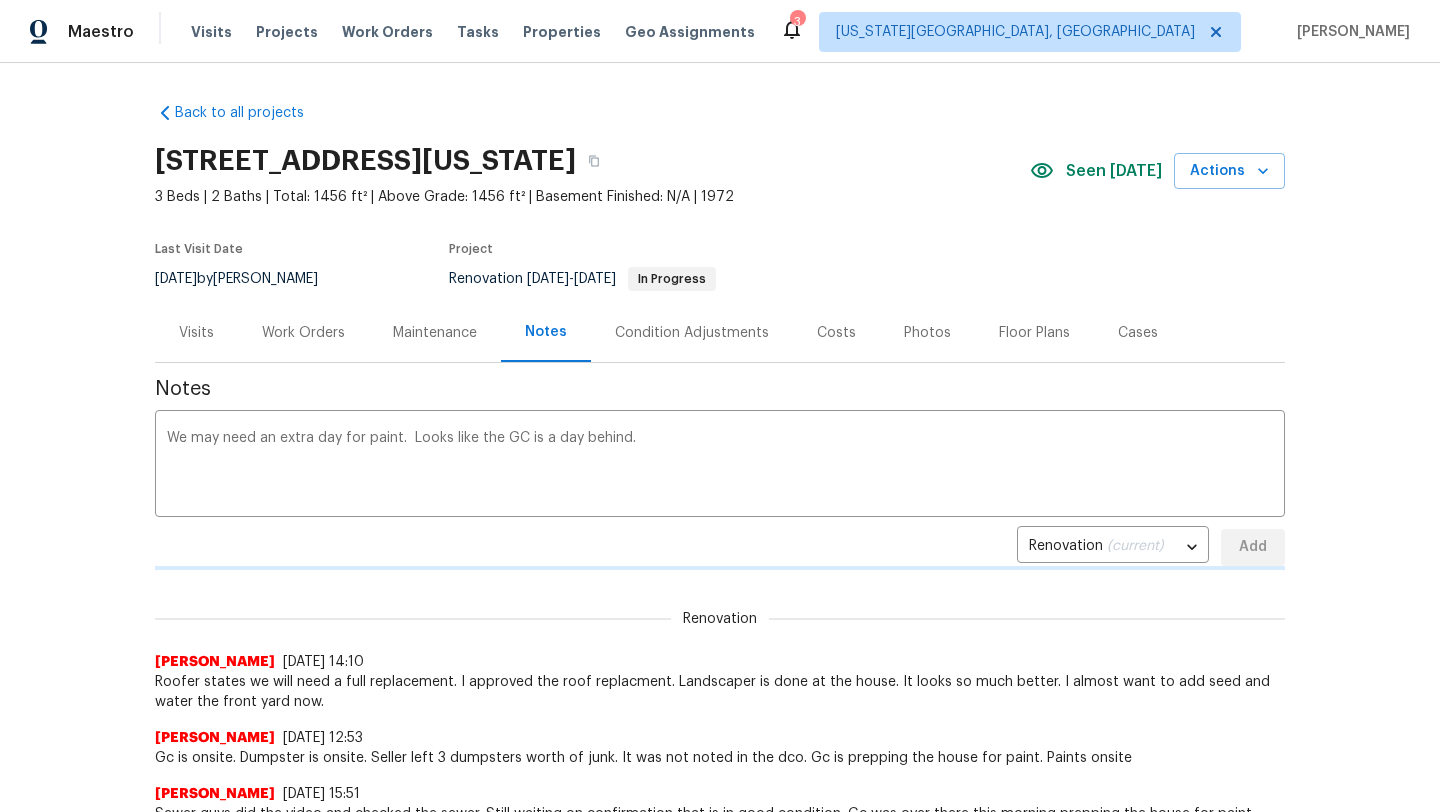 type 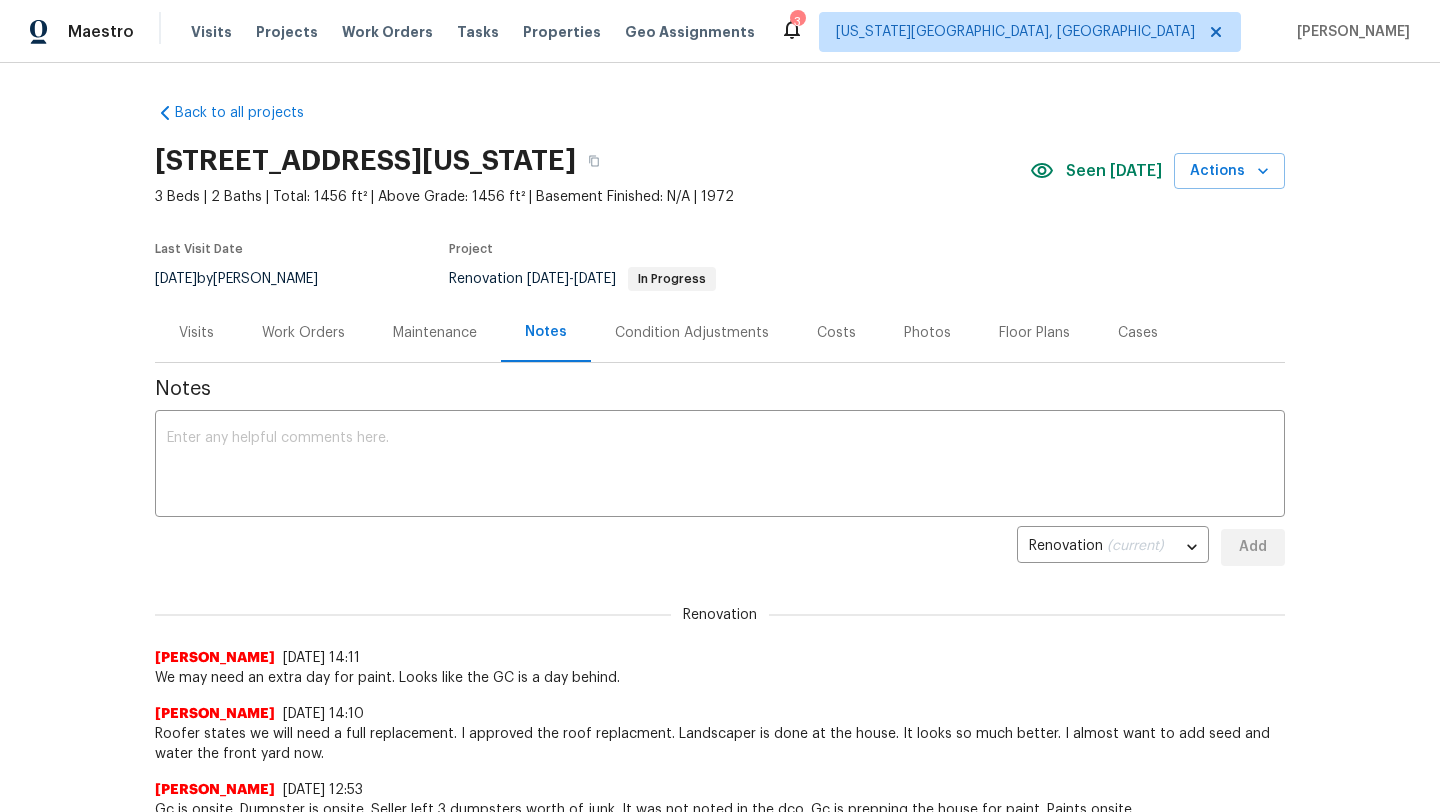 click on "Maestro Visits Projects Work Orders Tasks Properties Geo Assignments" at bounding box center (389, 32) 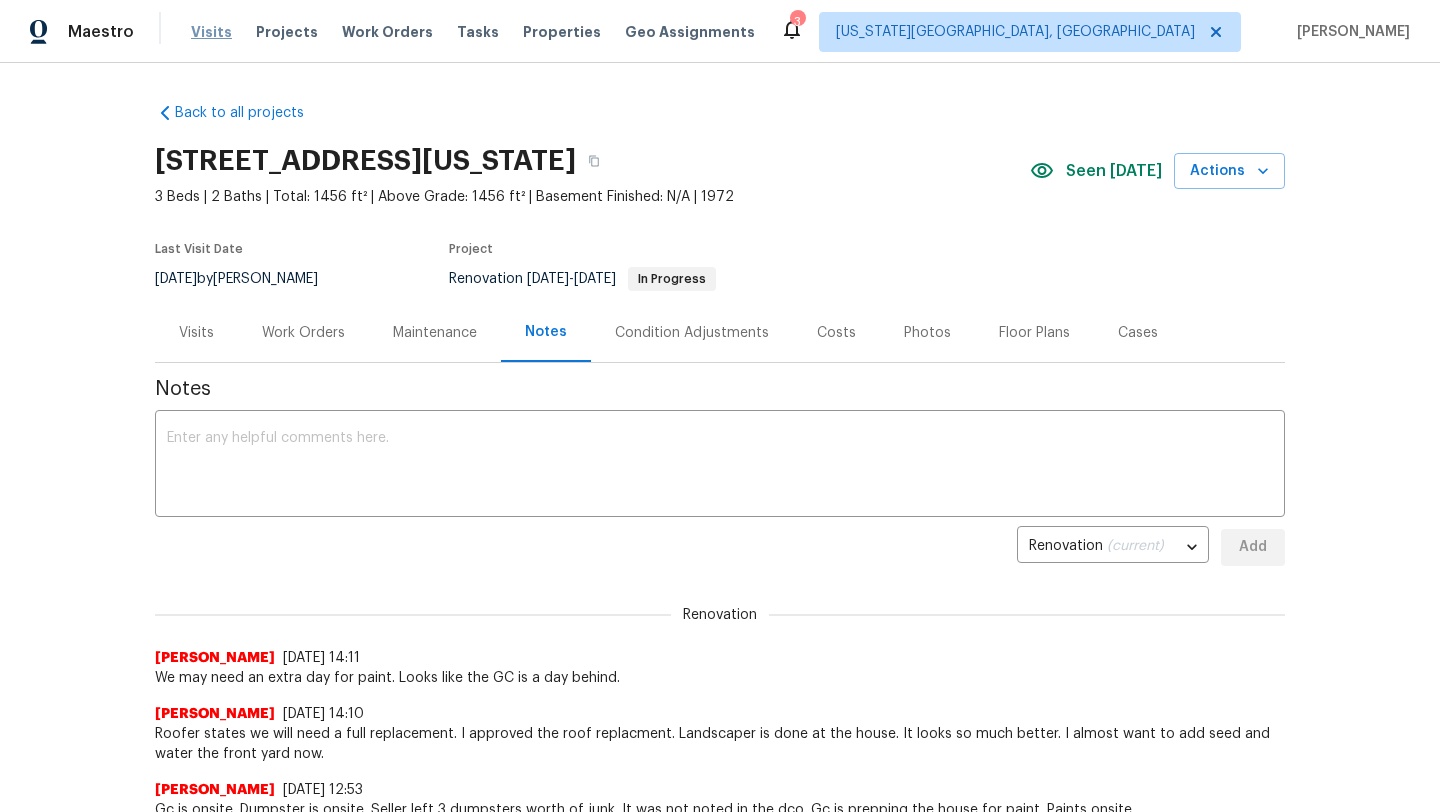 click on "Visits" at bounding box center (211, 32) 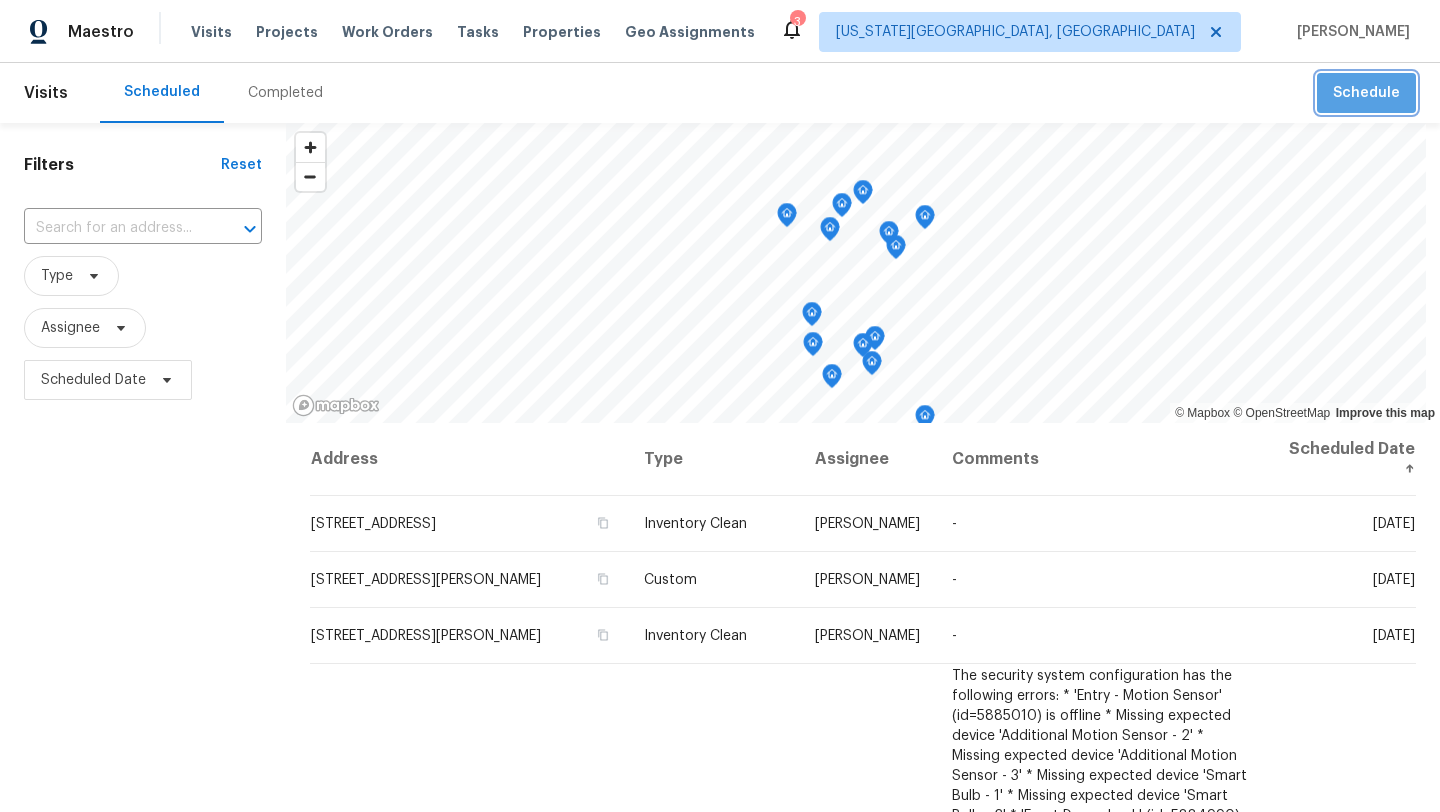 click on "Schedule" at bounding box center (1366, 93) 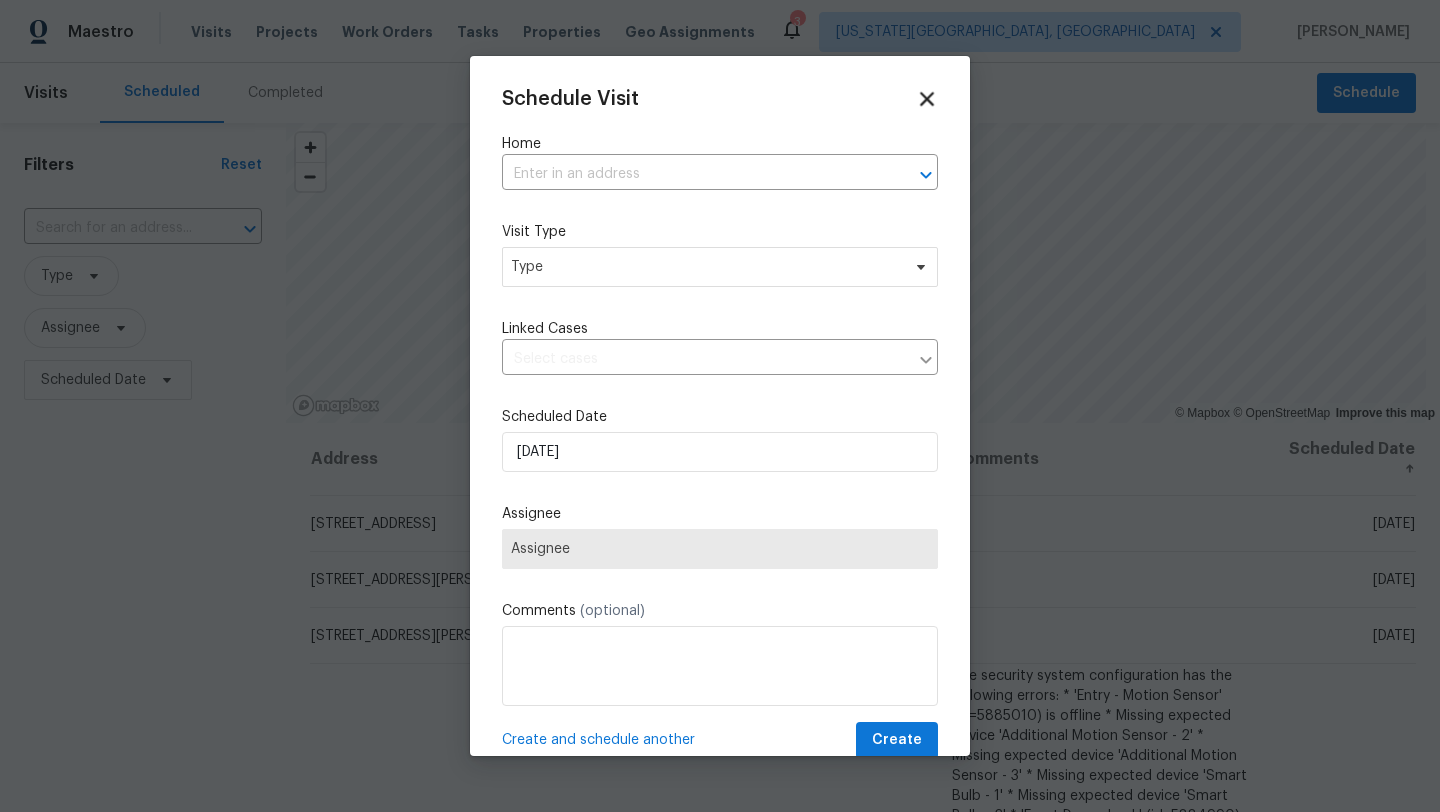 click 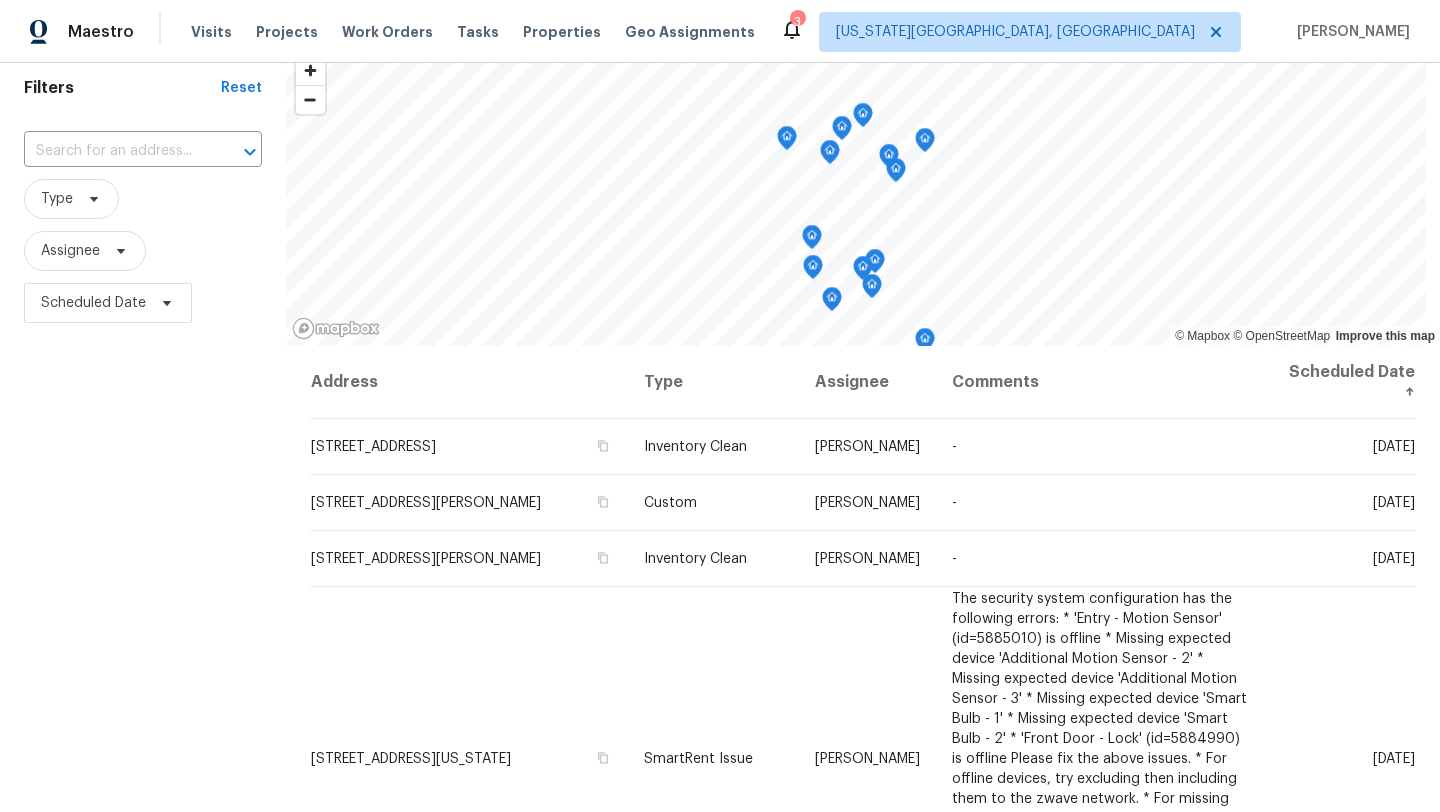 scroll, scrollTop: 0, scrollLeft: 0, axis: both 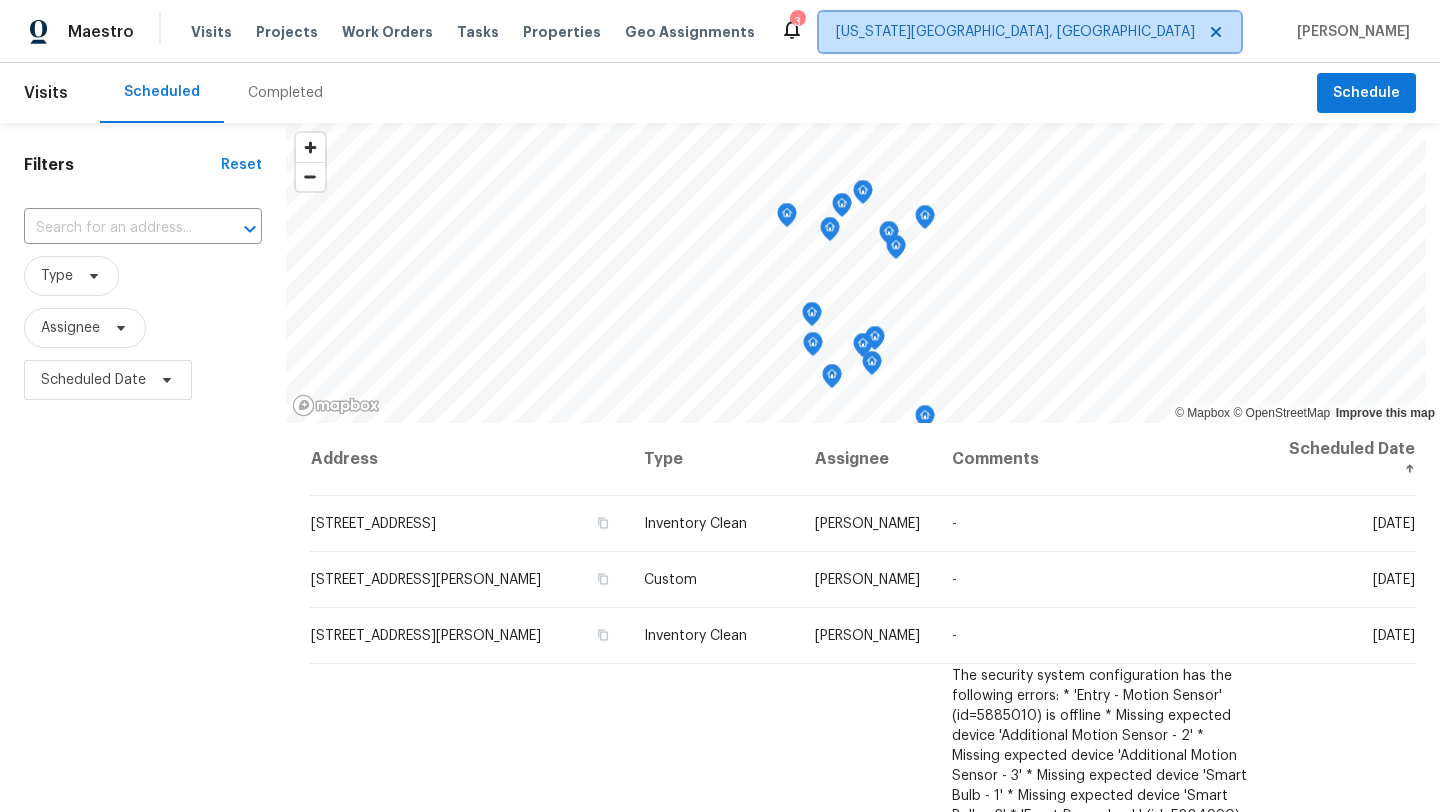 click on "[US_STATE][GEOGRAPHIC_DATA], [GEOGRAPHIC_DATA]" at bounding box center [1030, 32] 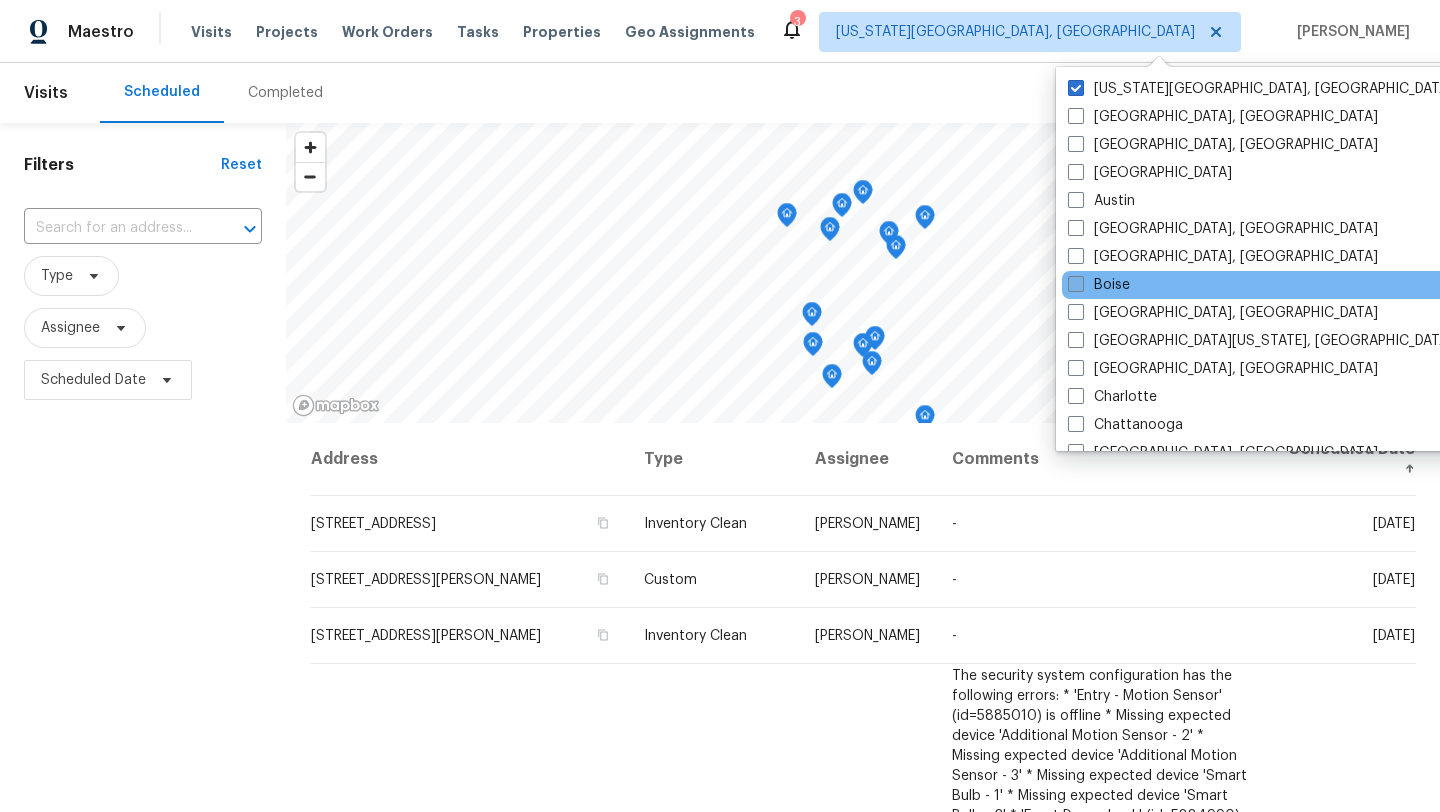 scroll, scrollTop: 349, scrollLeft: 0, axis: vertical 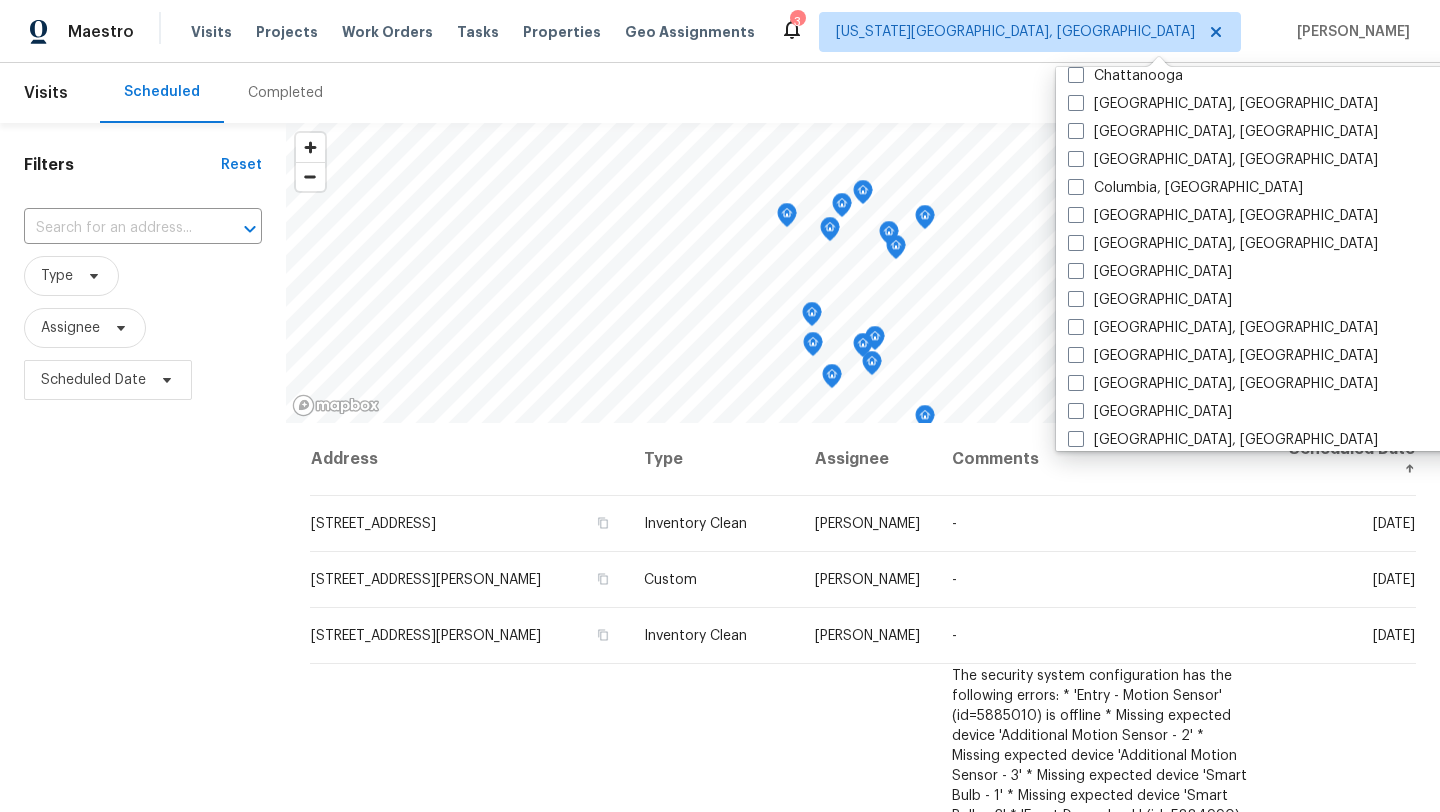 click on "[GEOGRAPHIC_DATA]" at bounding box center [1150, 300] 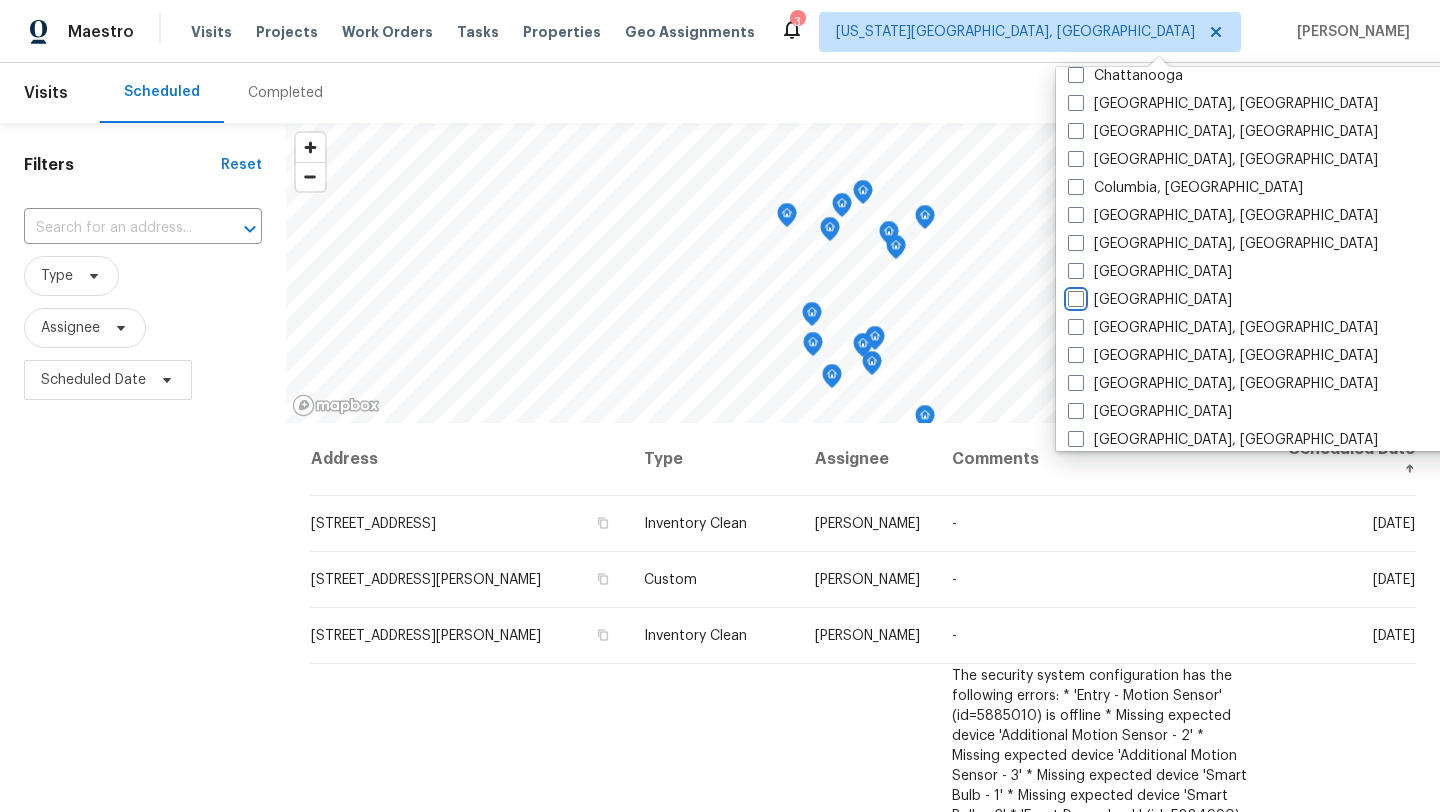 click on "[GEOGRAPHIC_DATA]" at bounding box center [1074, 296] 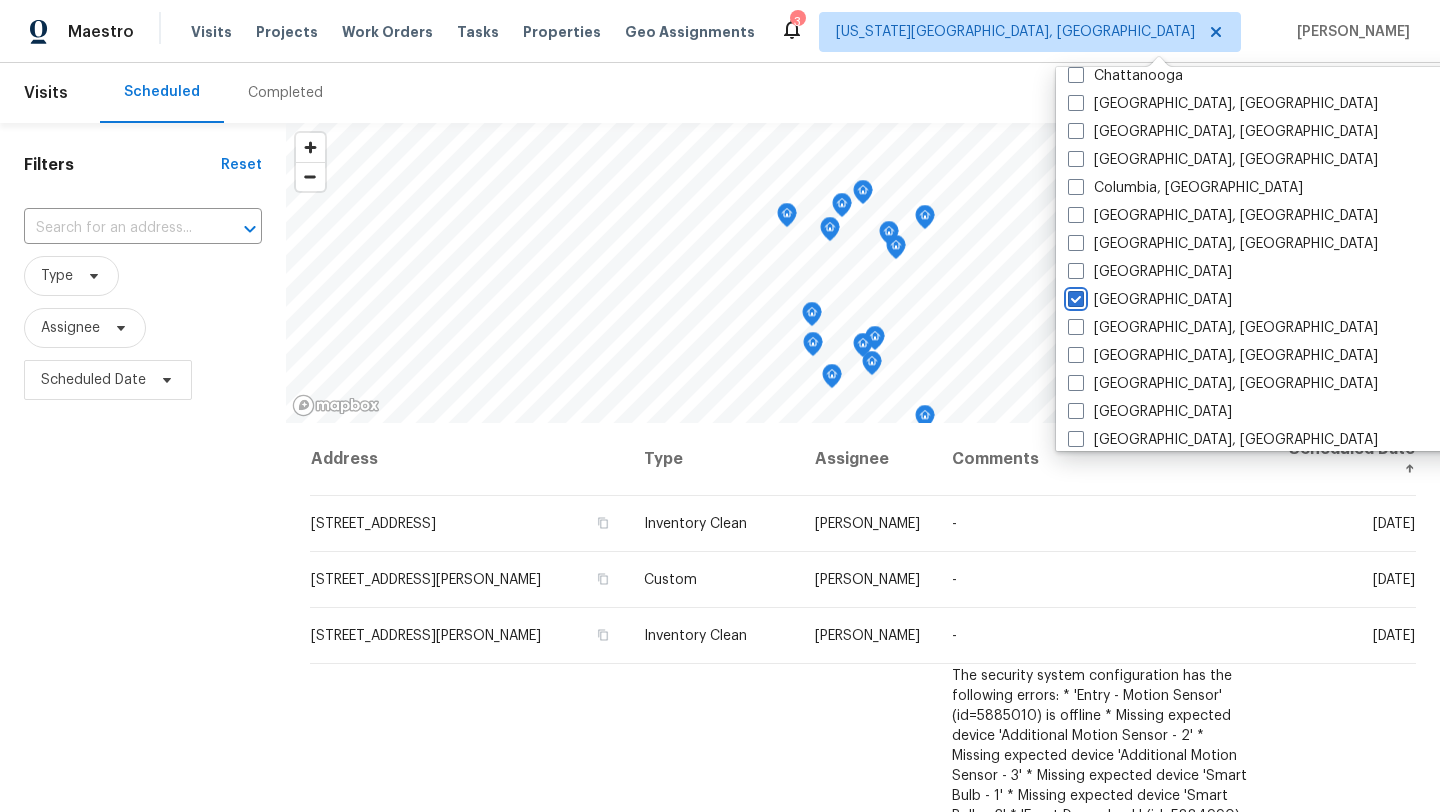 checkbox on "true" 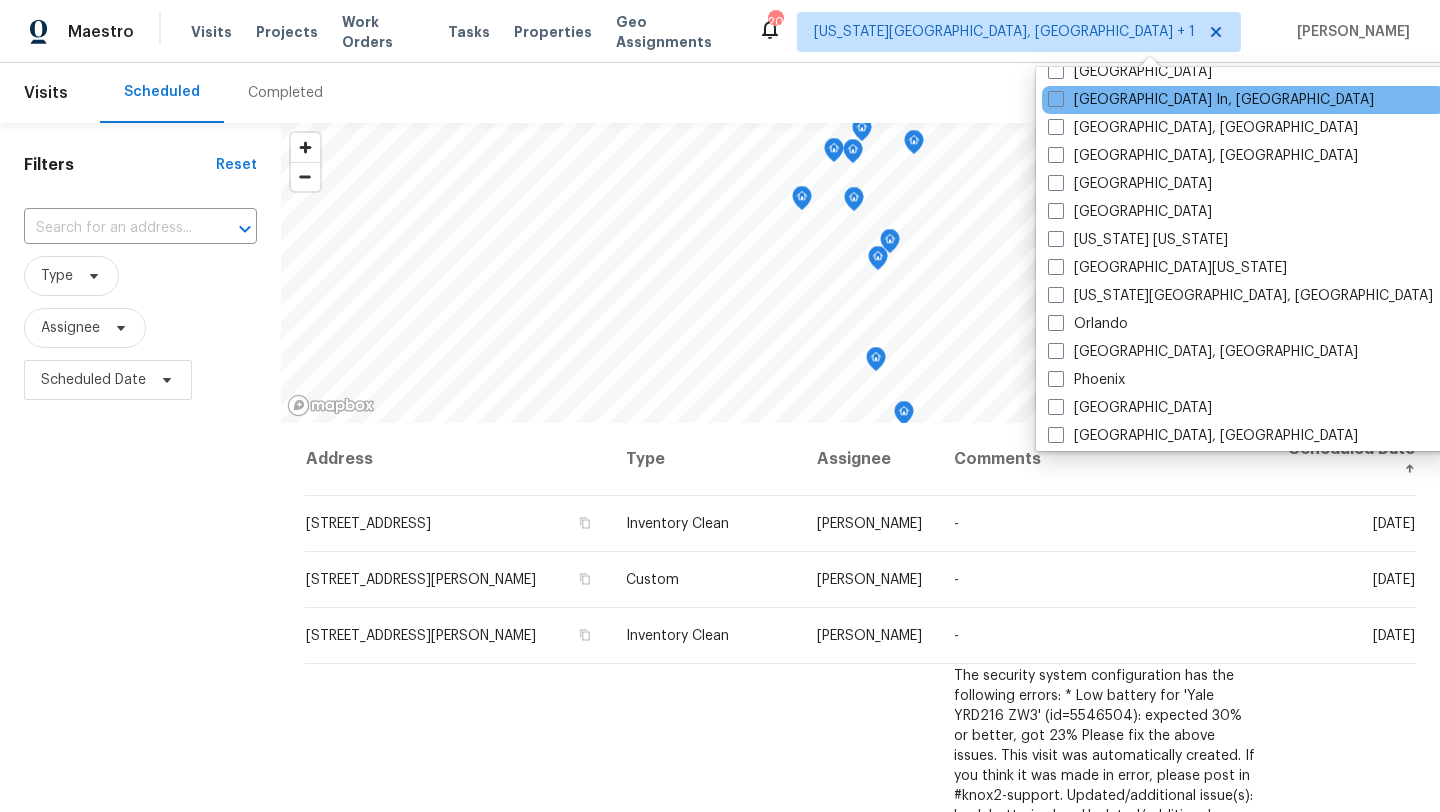 scroll, scrollTop: 886, scrollLeft: 0, axis: vertical 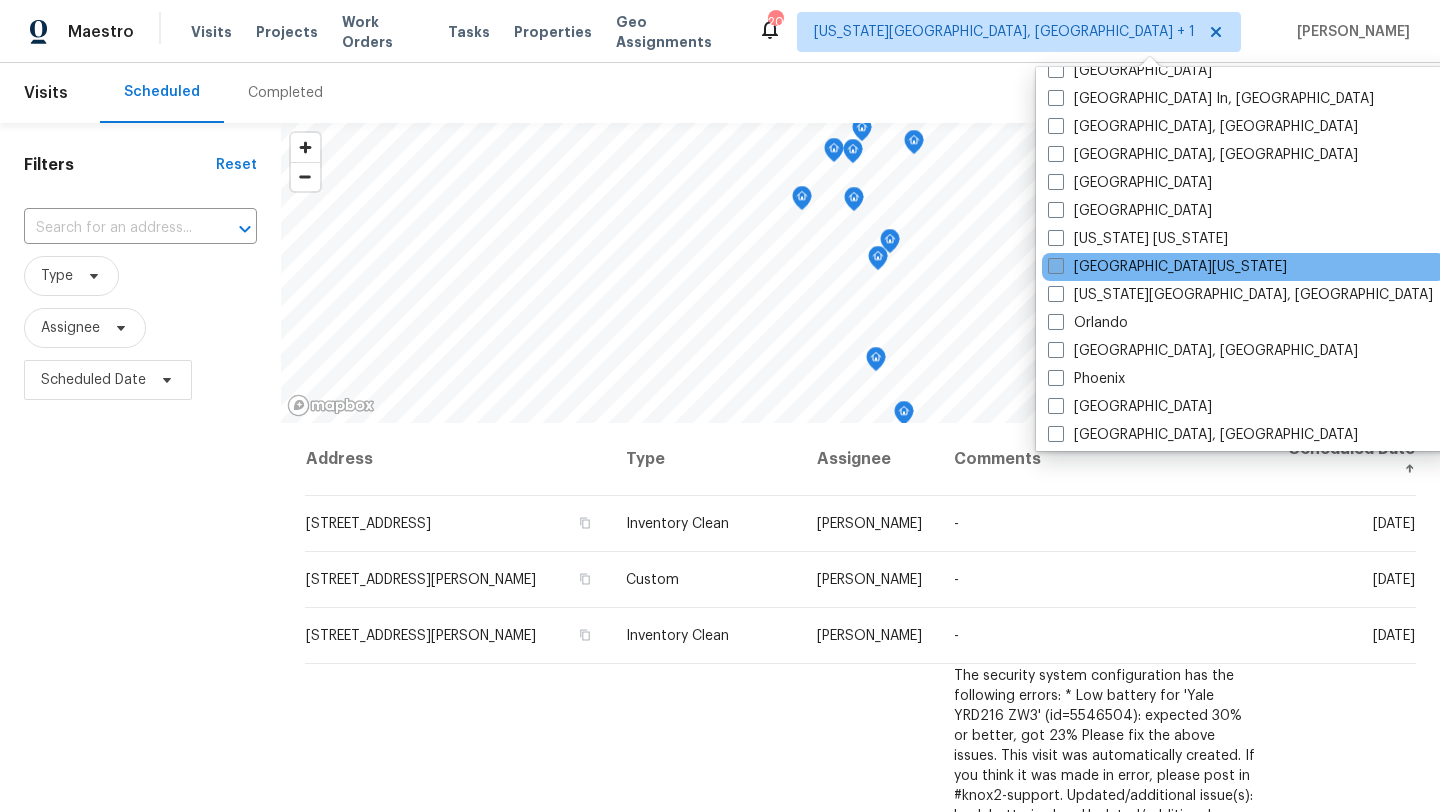click at bounding box center (1056, 266) 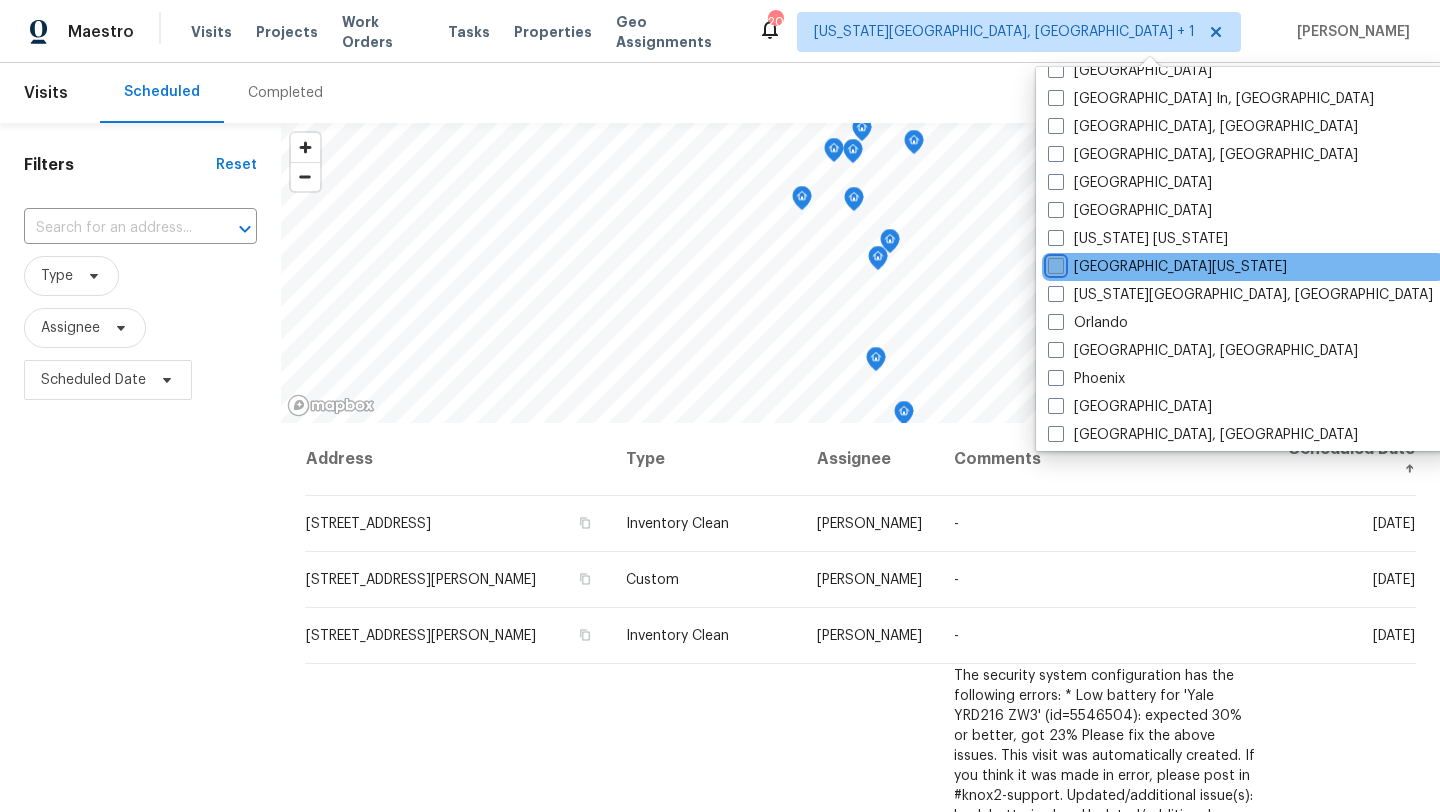 click on "[GEOGRAPHIC_DATA][US_STATE]" at bounding box center [1054, 263] 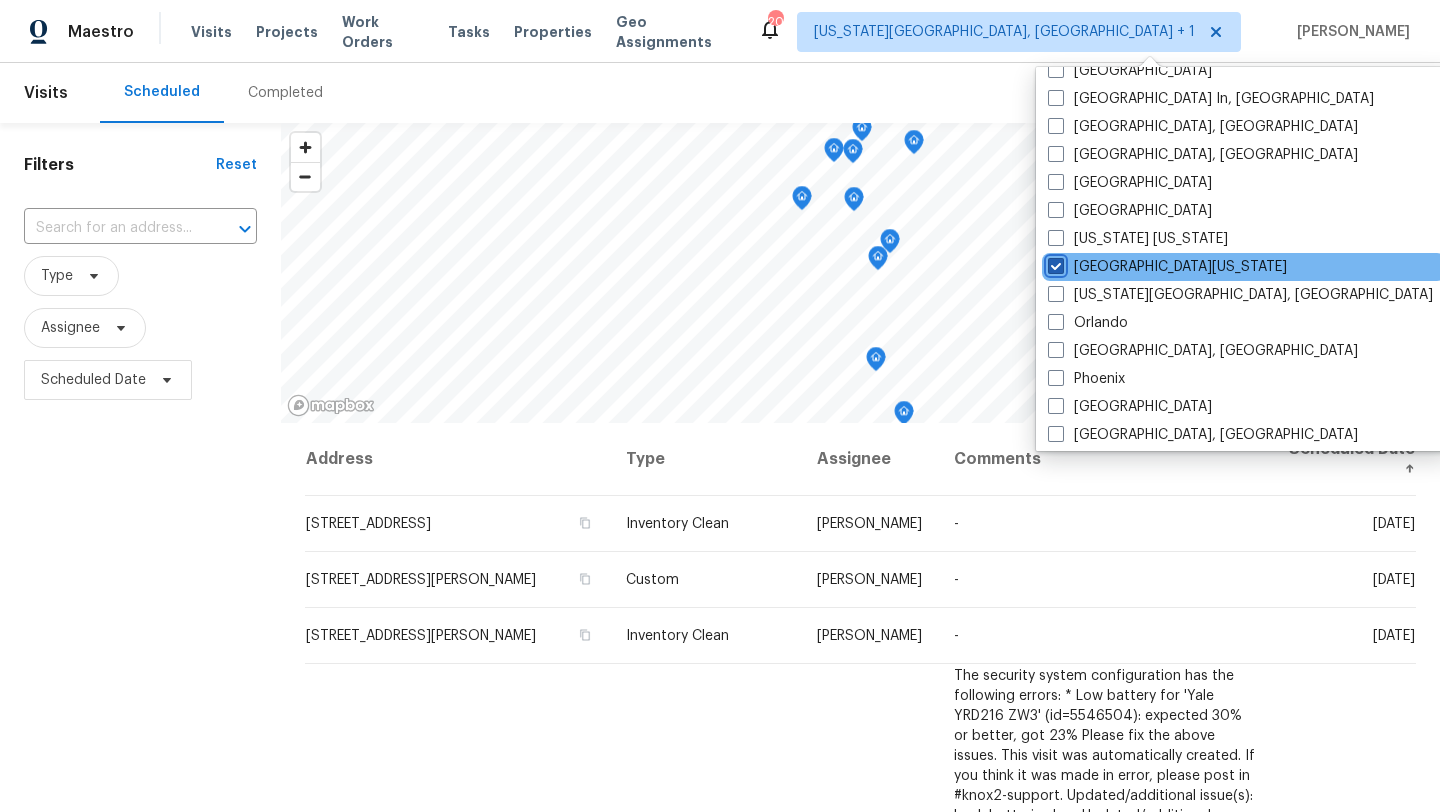 checkbox on "true" 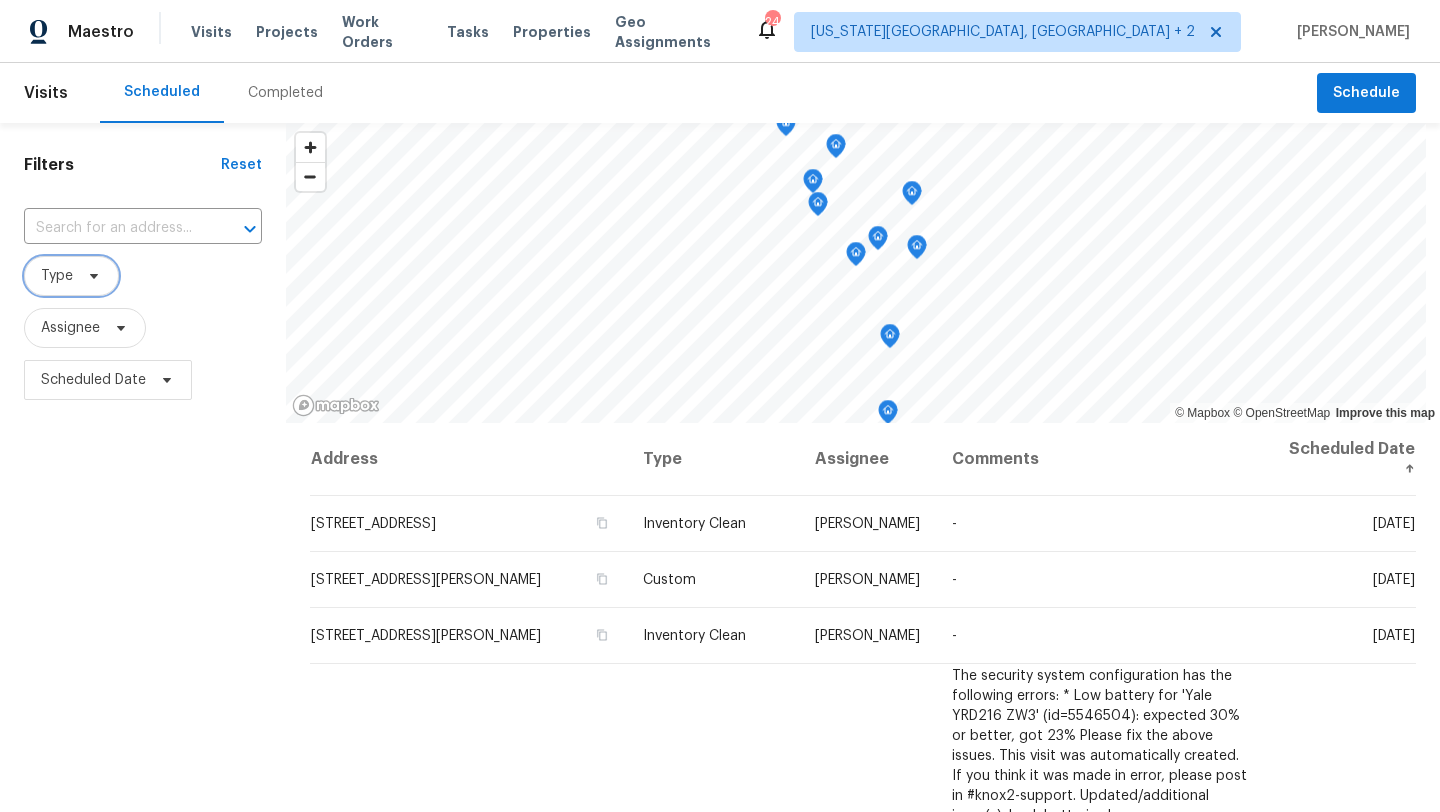 click 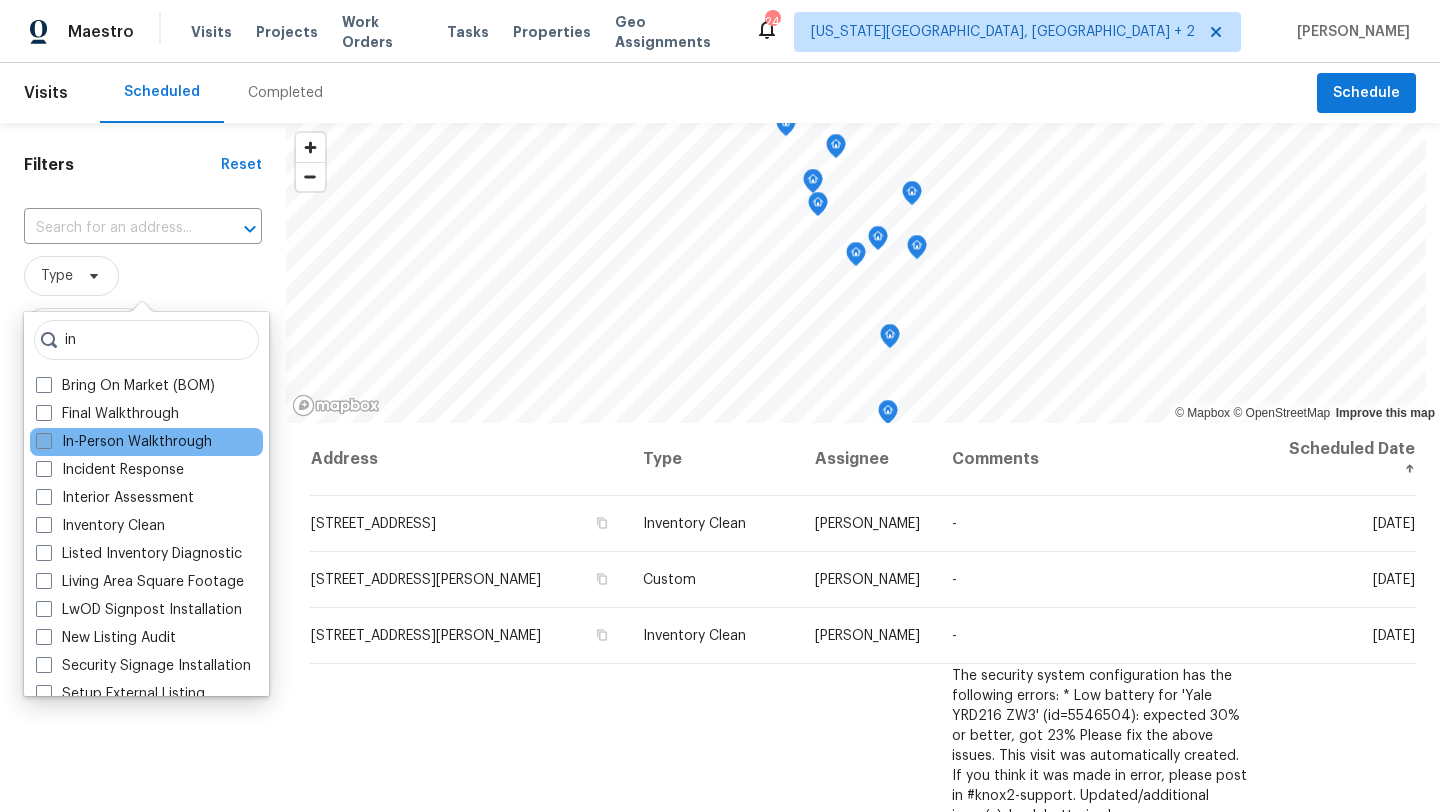 type on "in" 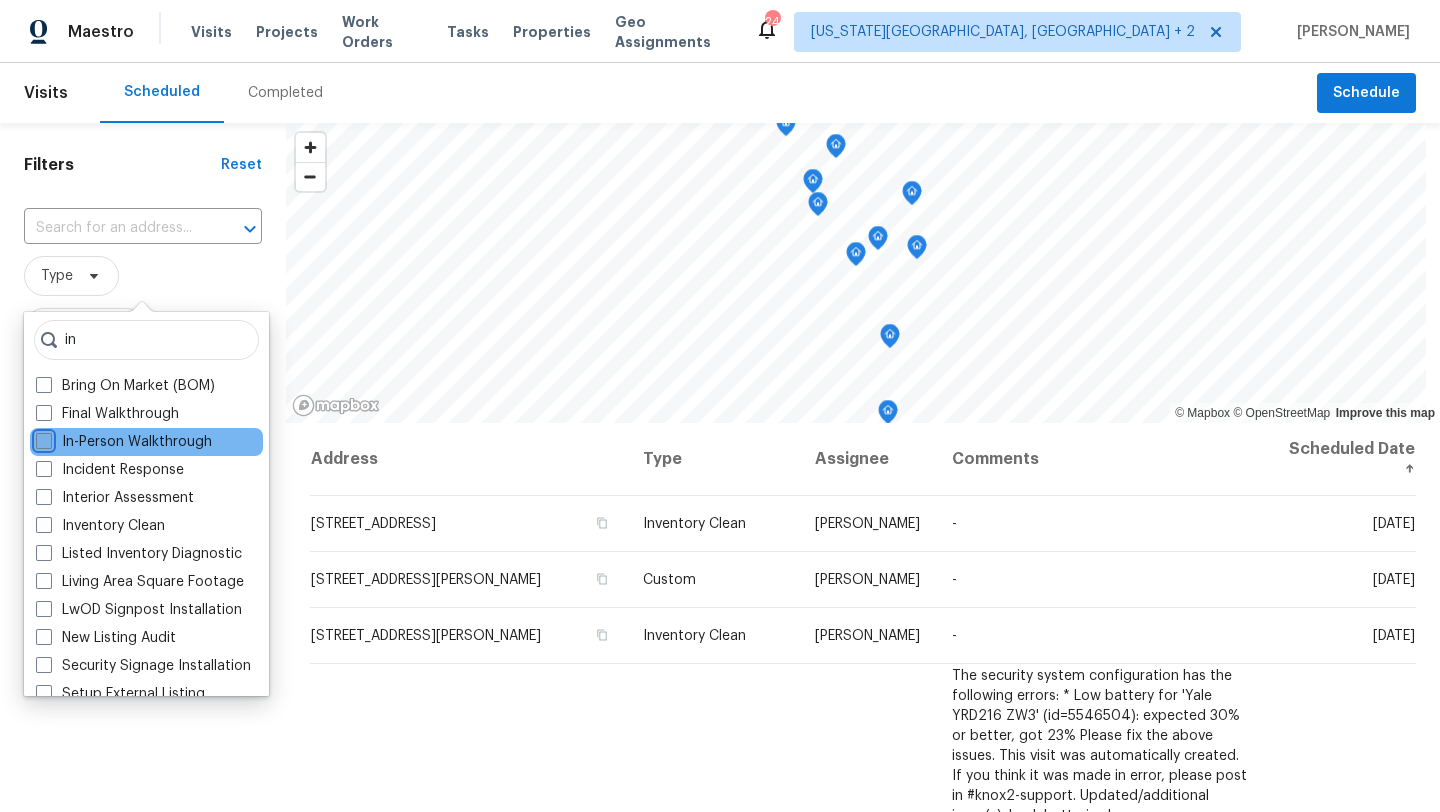 click on "In-Person Walkthrough" at bounding box center [42, 438] 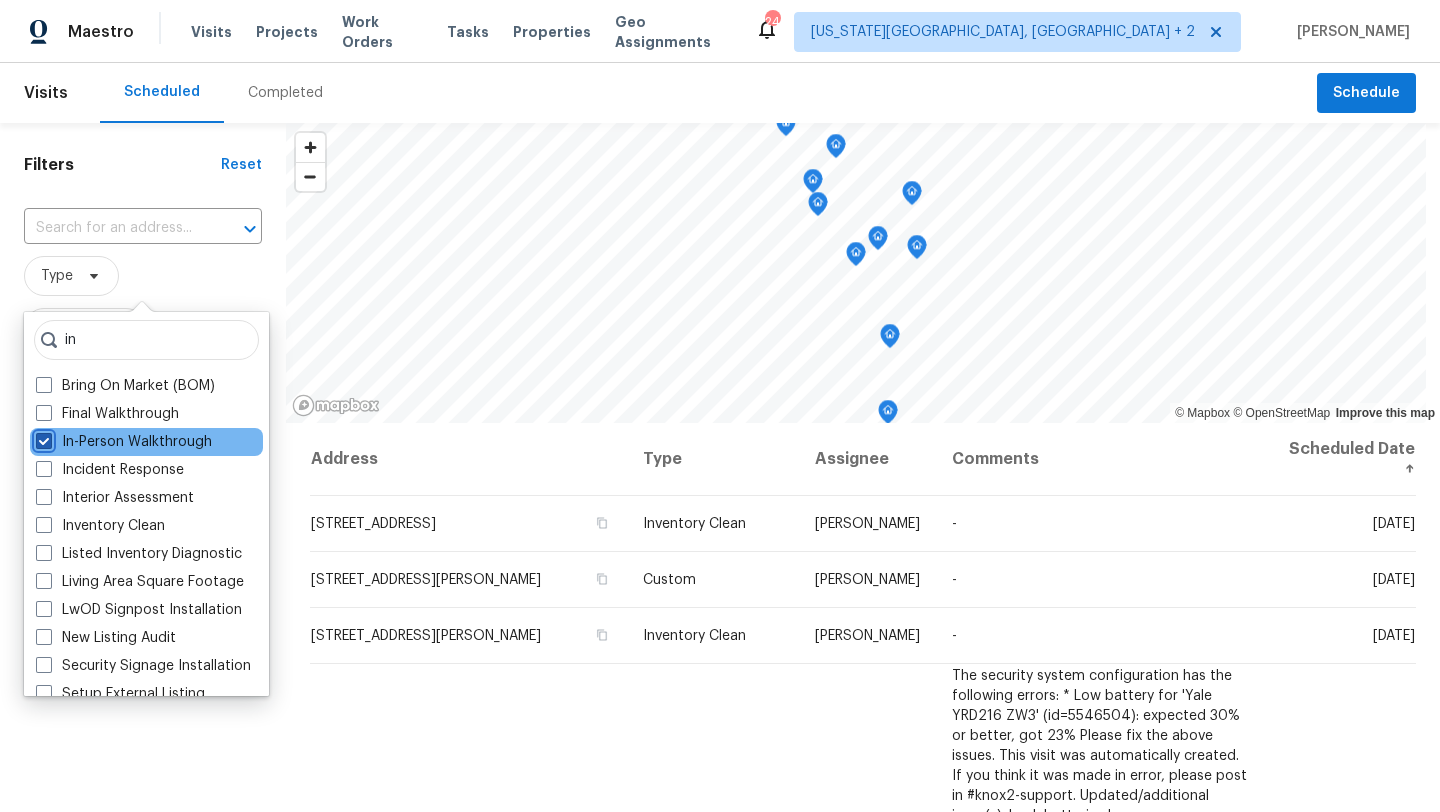 checkbox on "true" 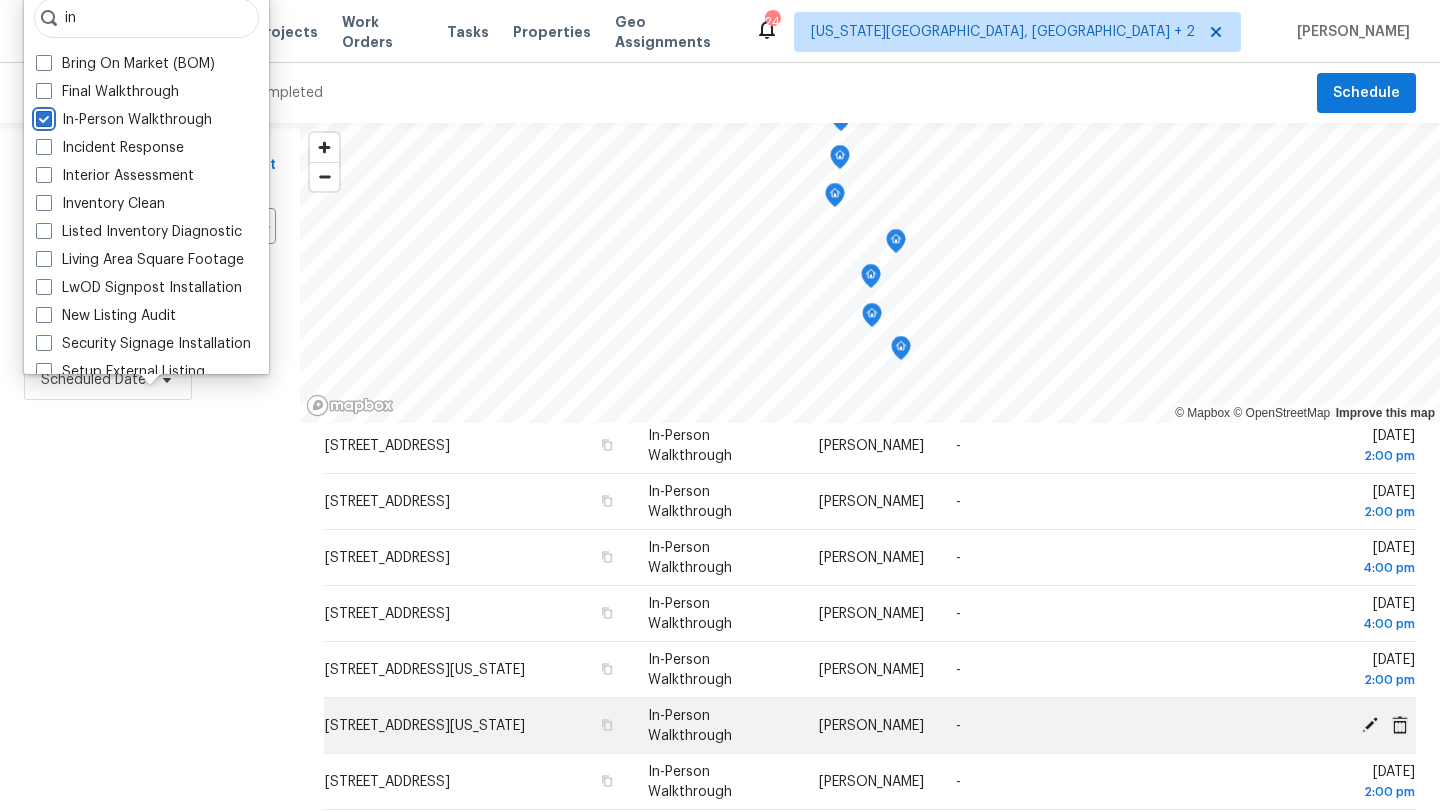 scroll, scrollTop: 167, scrollLeft: 0, axis: vertical 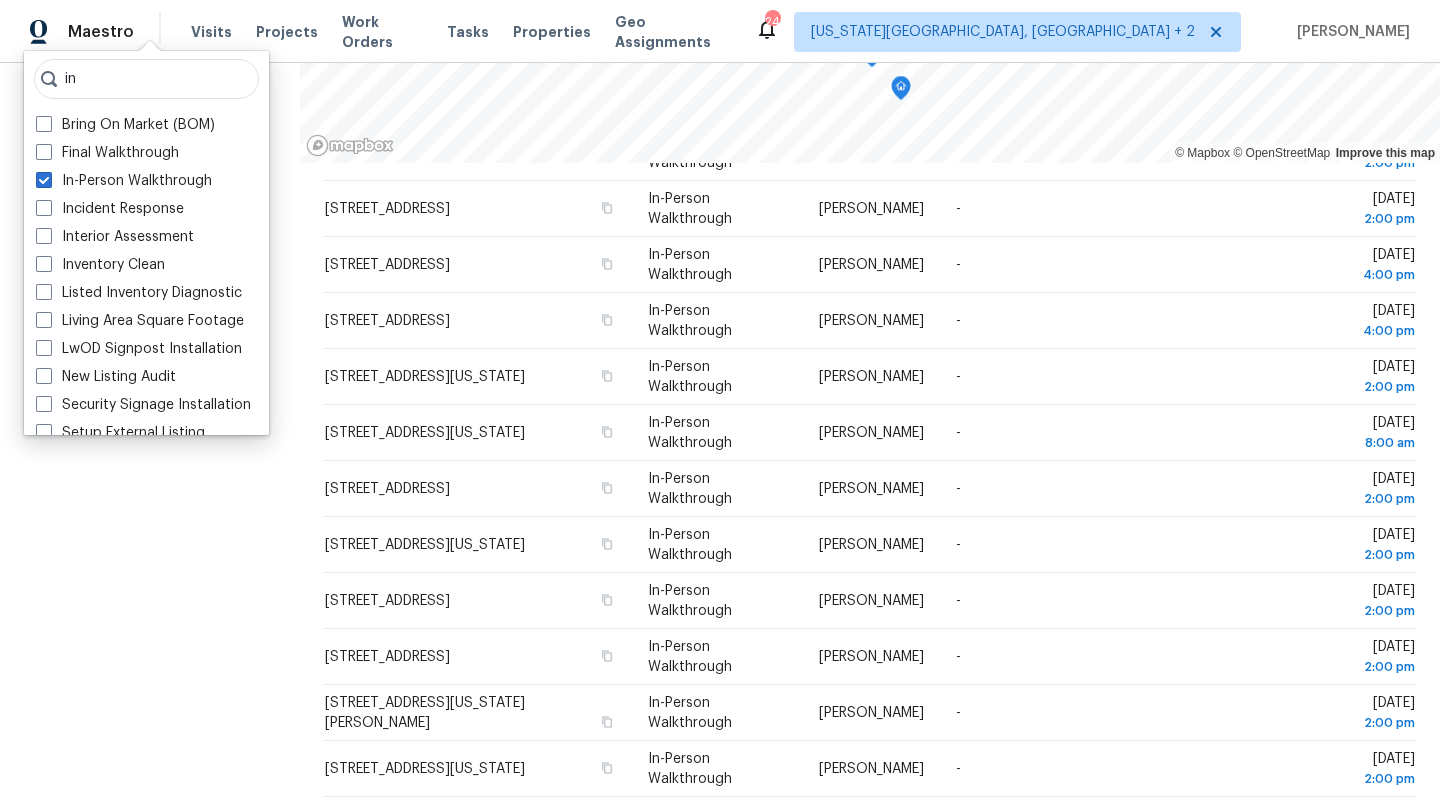 click on "Filters Reset ​ In-Person Walkthrough Assignee Scheduled Date" at bounding box center [150, 338] 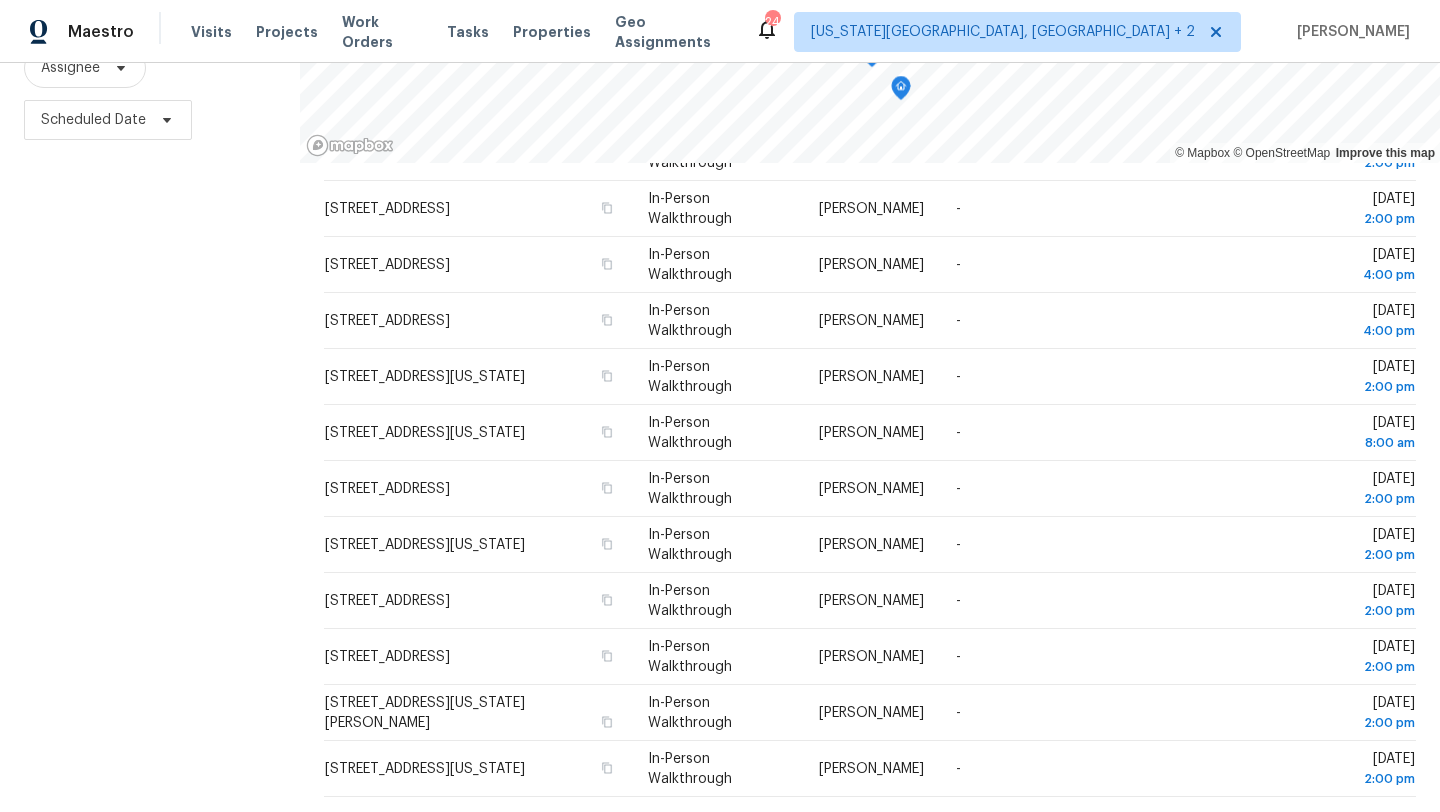 scroll, scrollTop: 0, scrollLeft: 0, axis: both 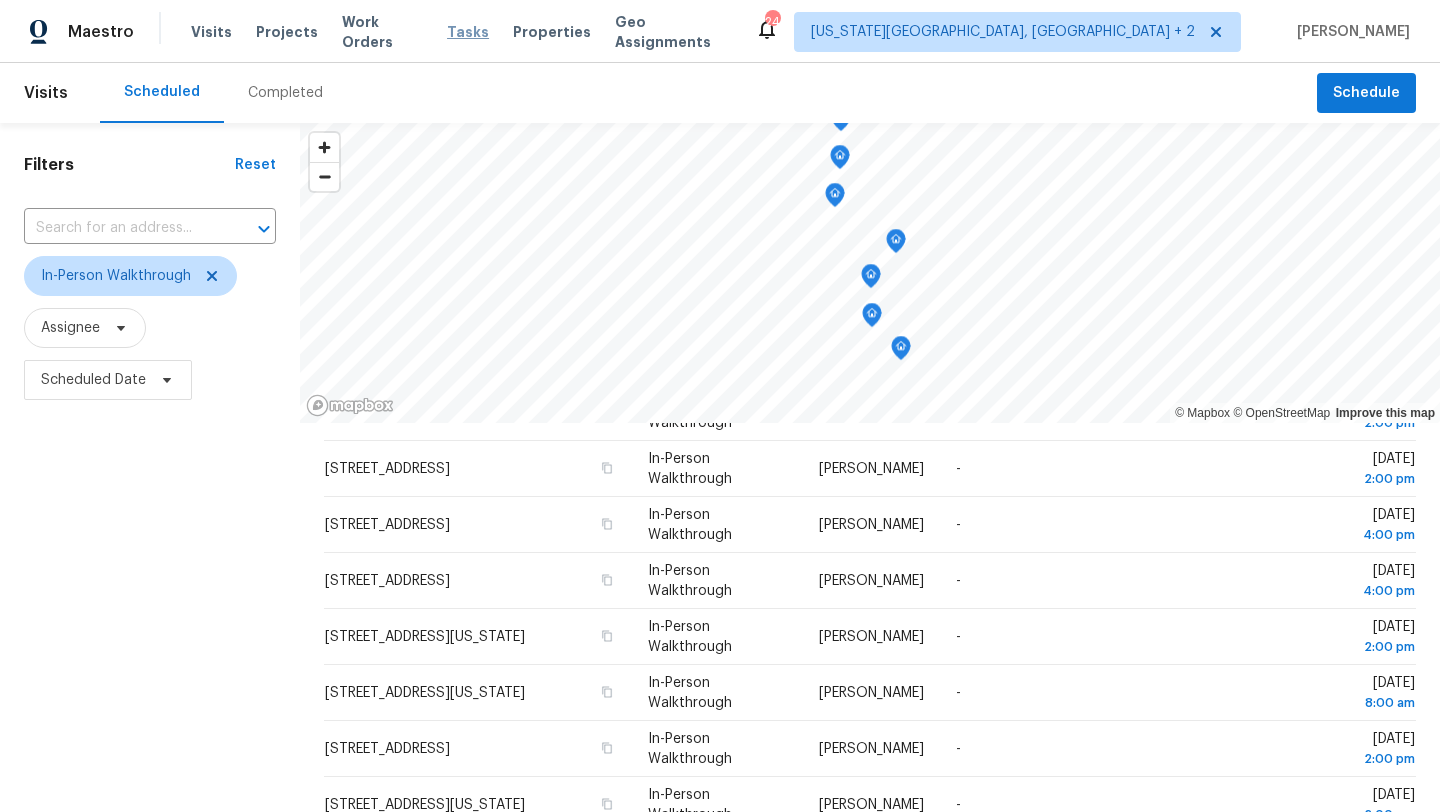 click on "Tasks" at bounding box center [468, 32] 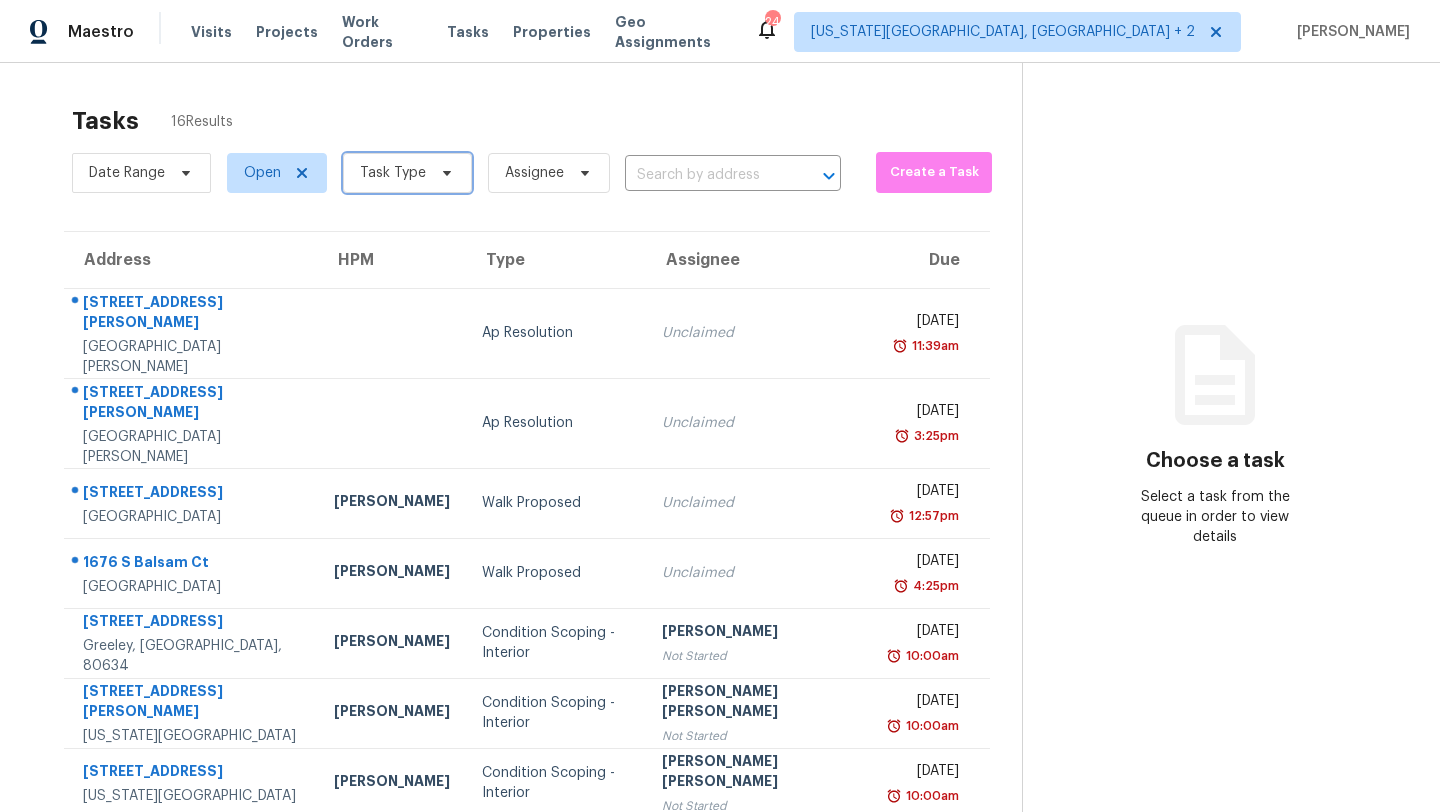 click on "Task Type" at bounding box center [407, 173] 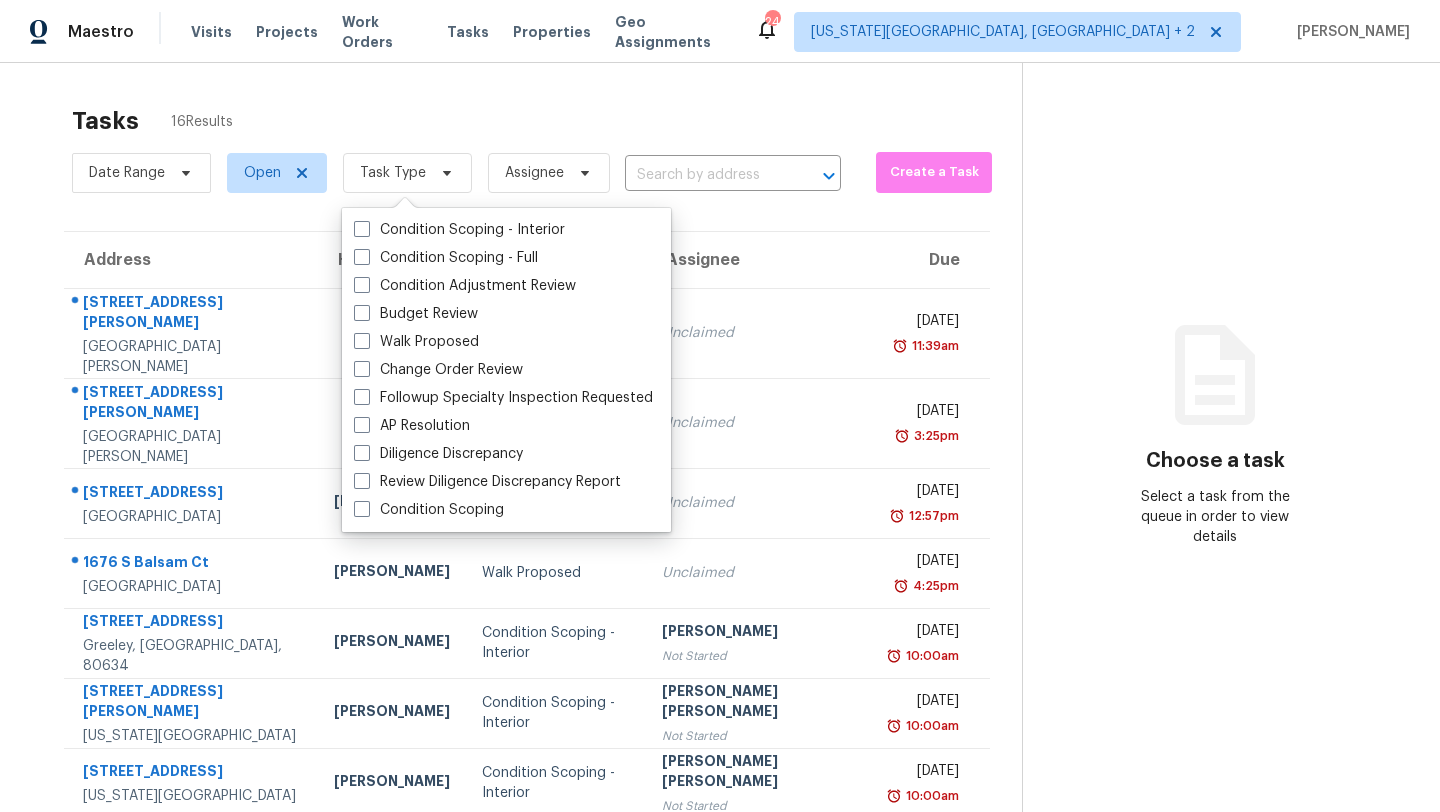 click on "Tasks 16  Results" at bounding box center [547, 121] 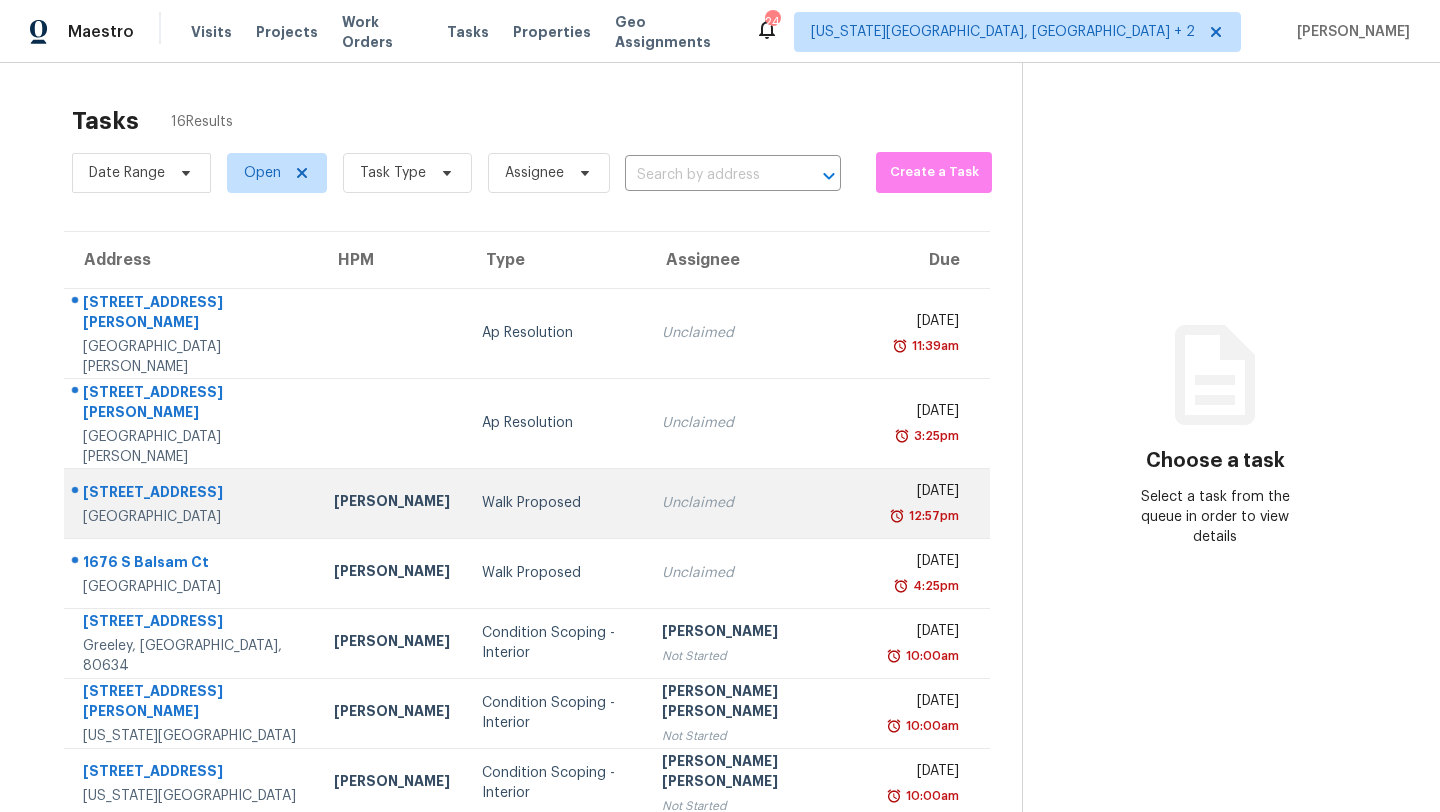 scroll, scrollTop: 229, scrollLeft: 0, axis: vertical 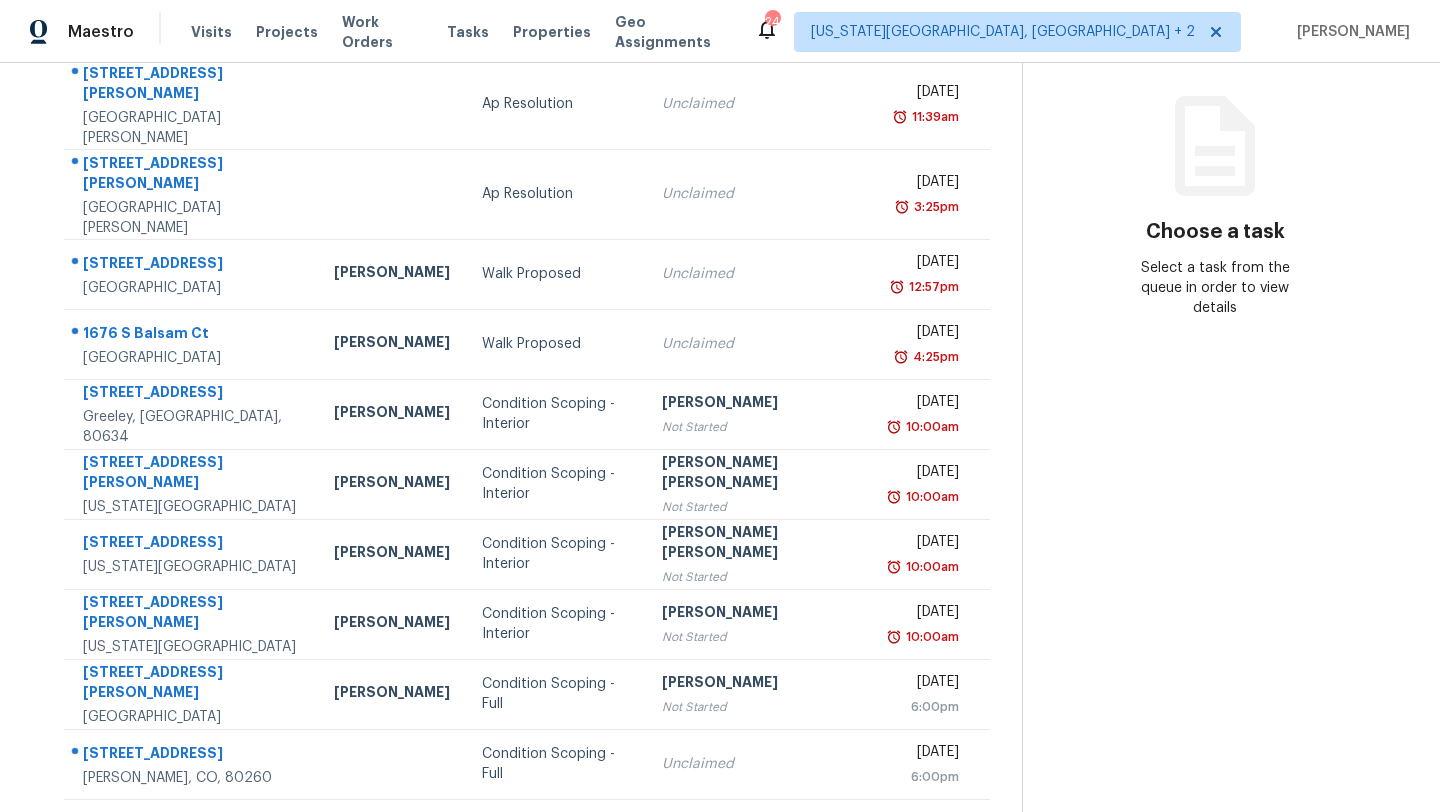 click 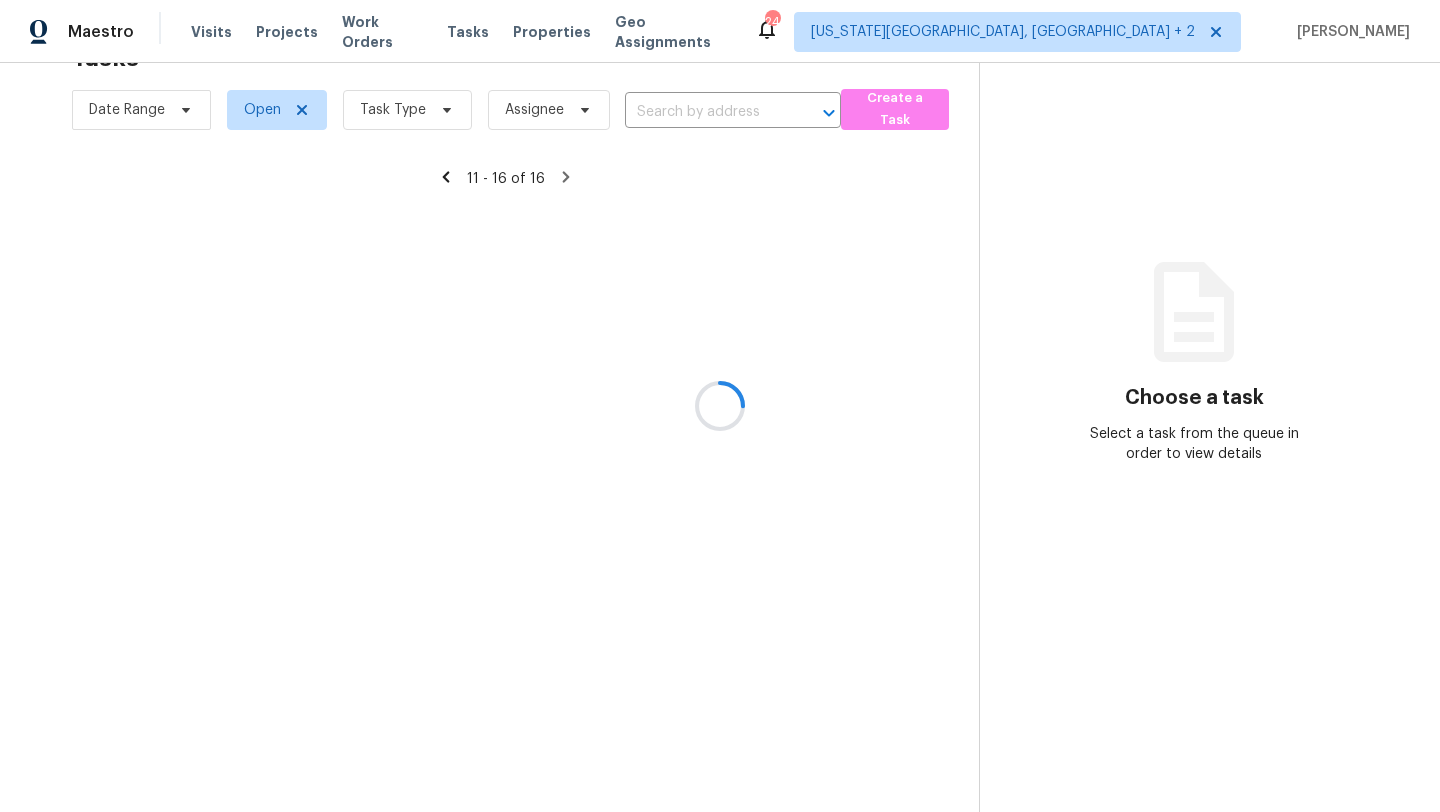 scroll, scrollTop: 63, scrollLeft: 0, axis: vertical 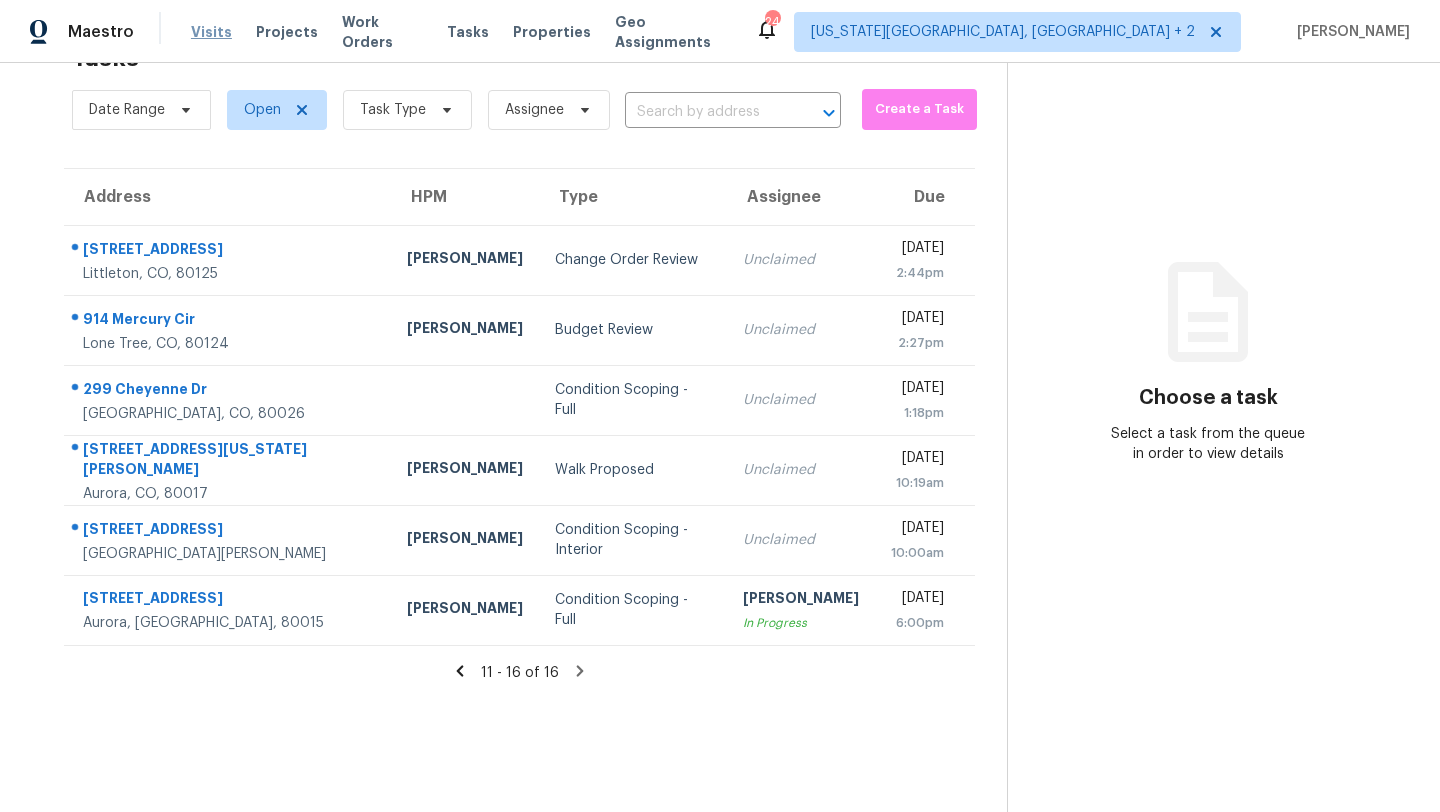 click on "Visits" at bounding box center [211, 32] 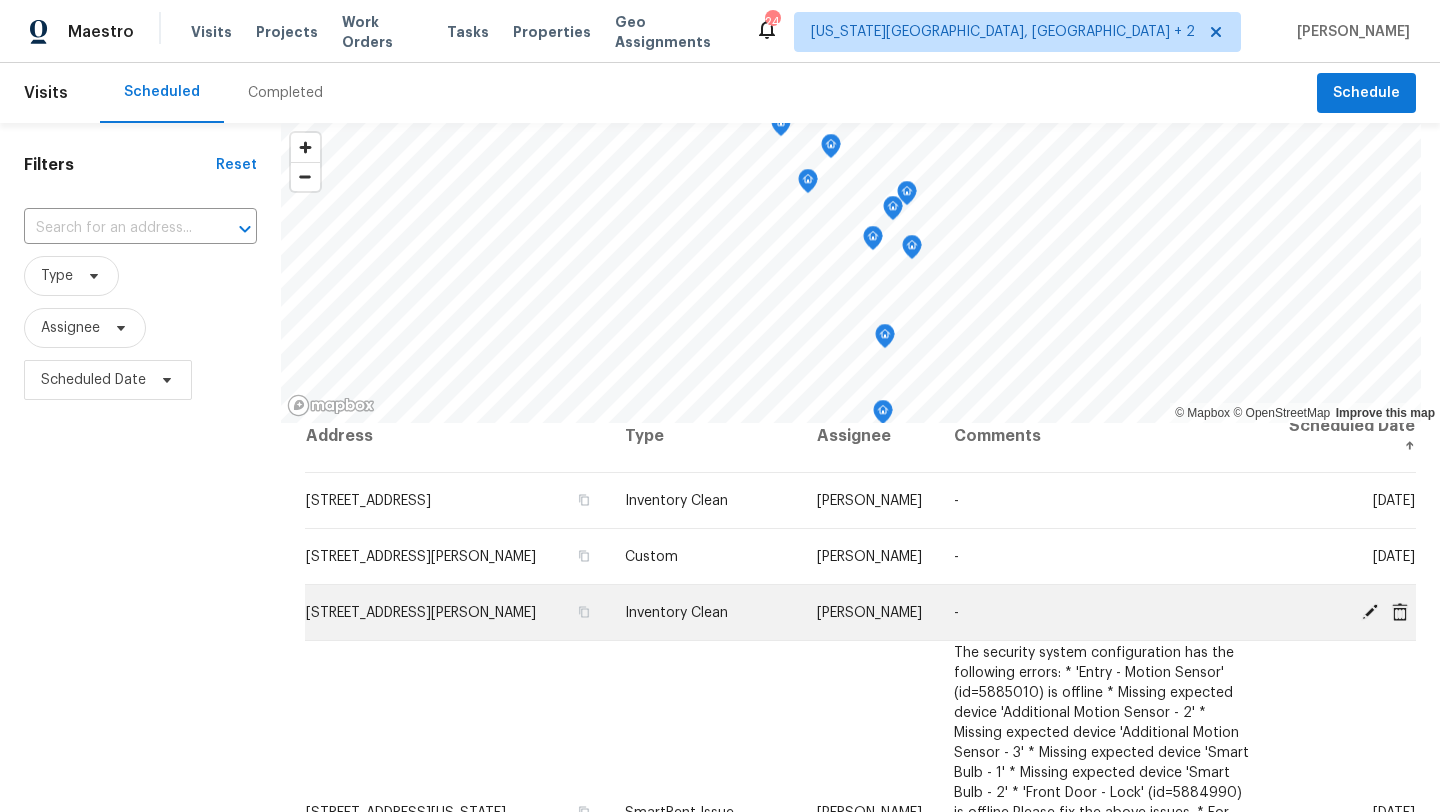 scroll, scrollTop: 22, scrollLeft: 0, axis: vertical 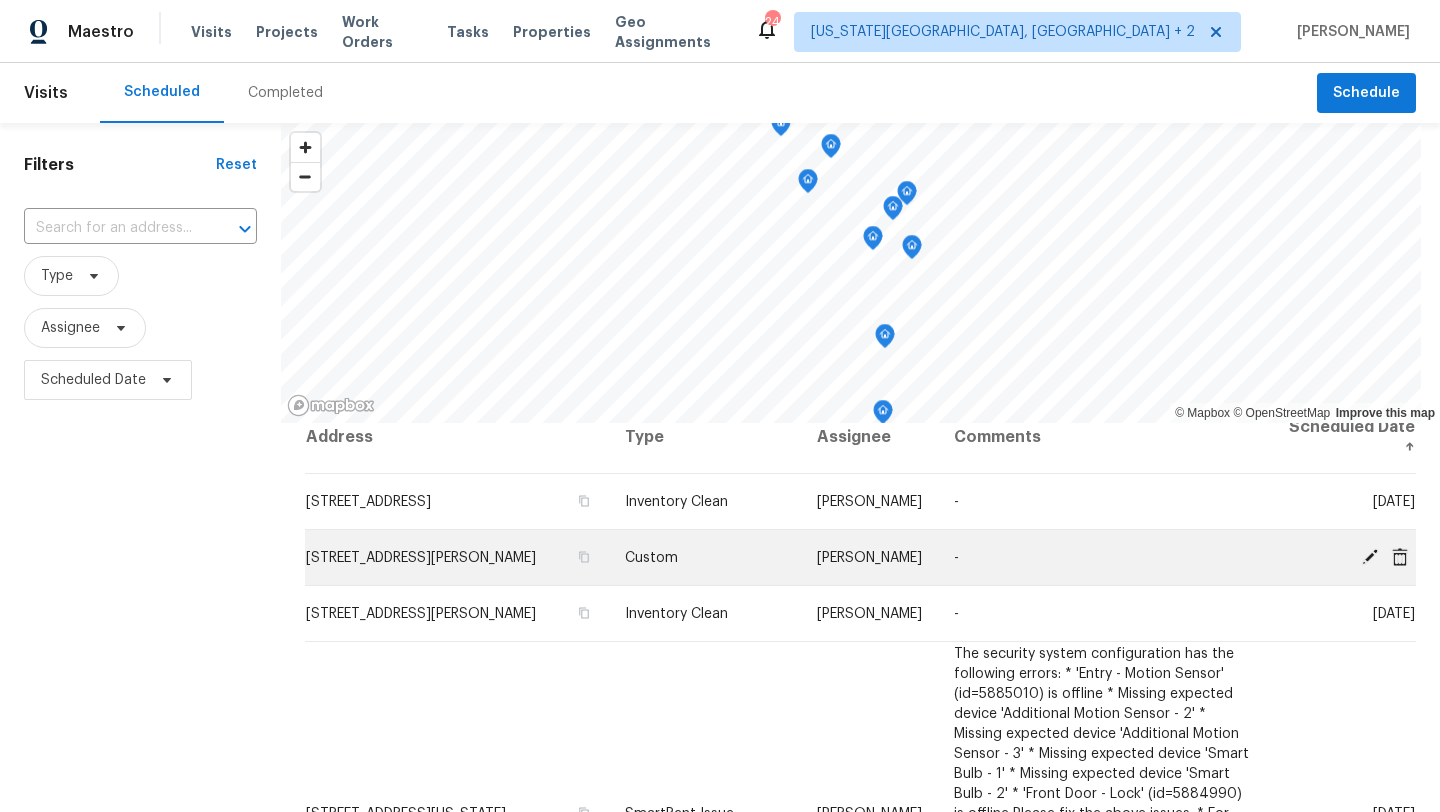 click 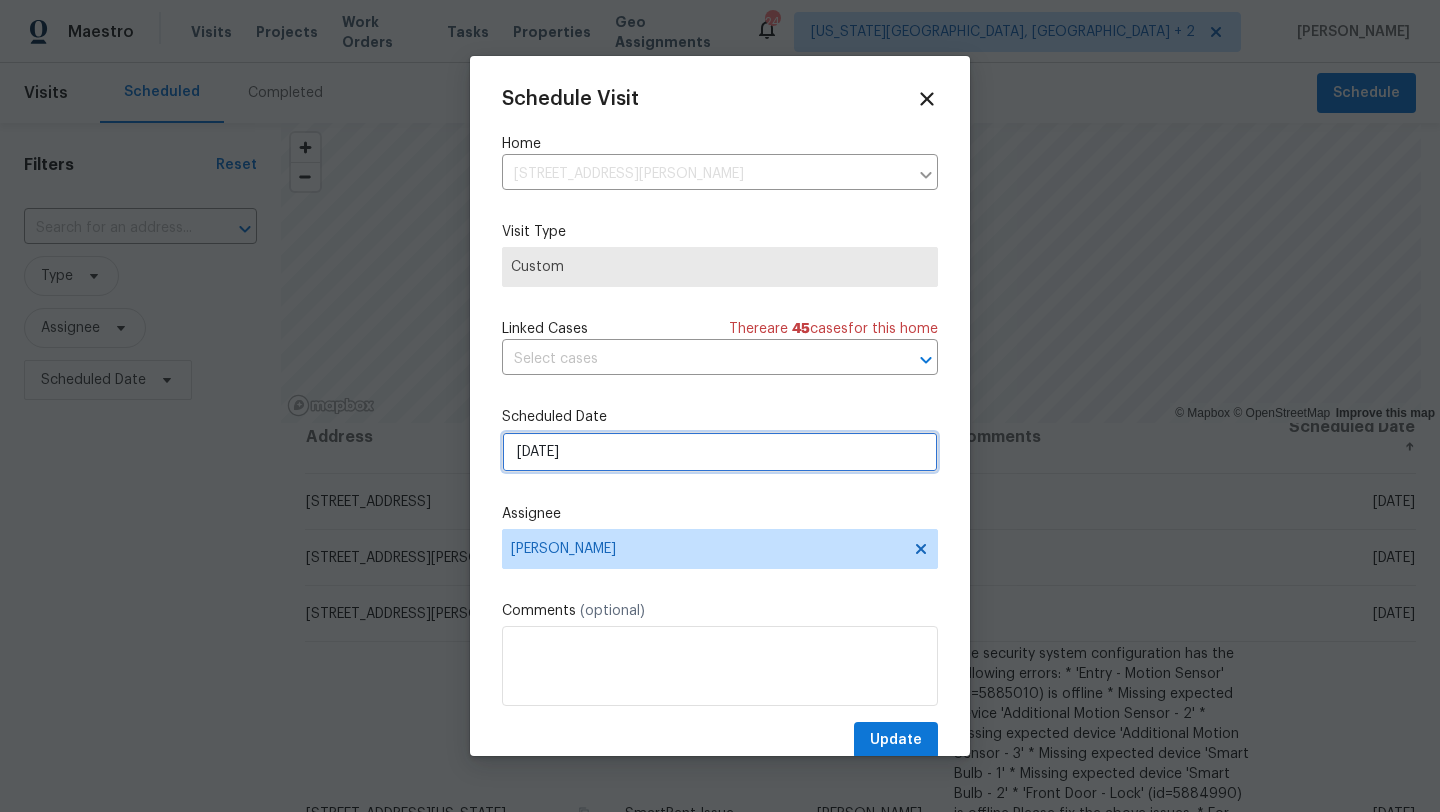 click on "[DATE]" at bounding box center (720, 452) 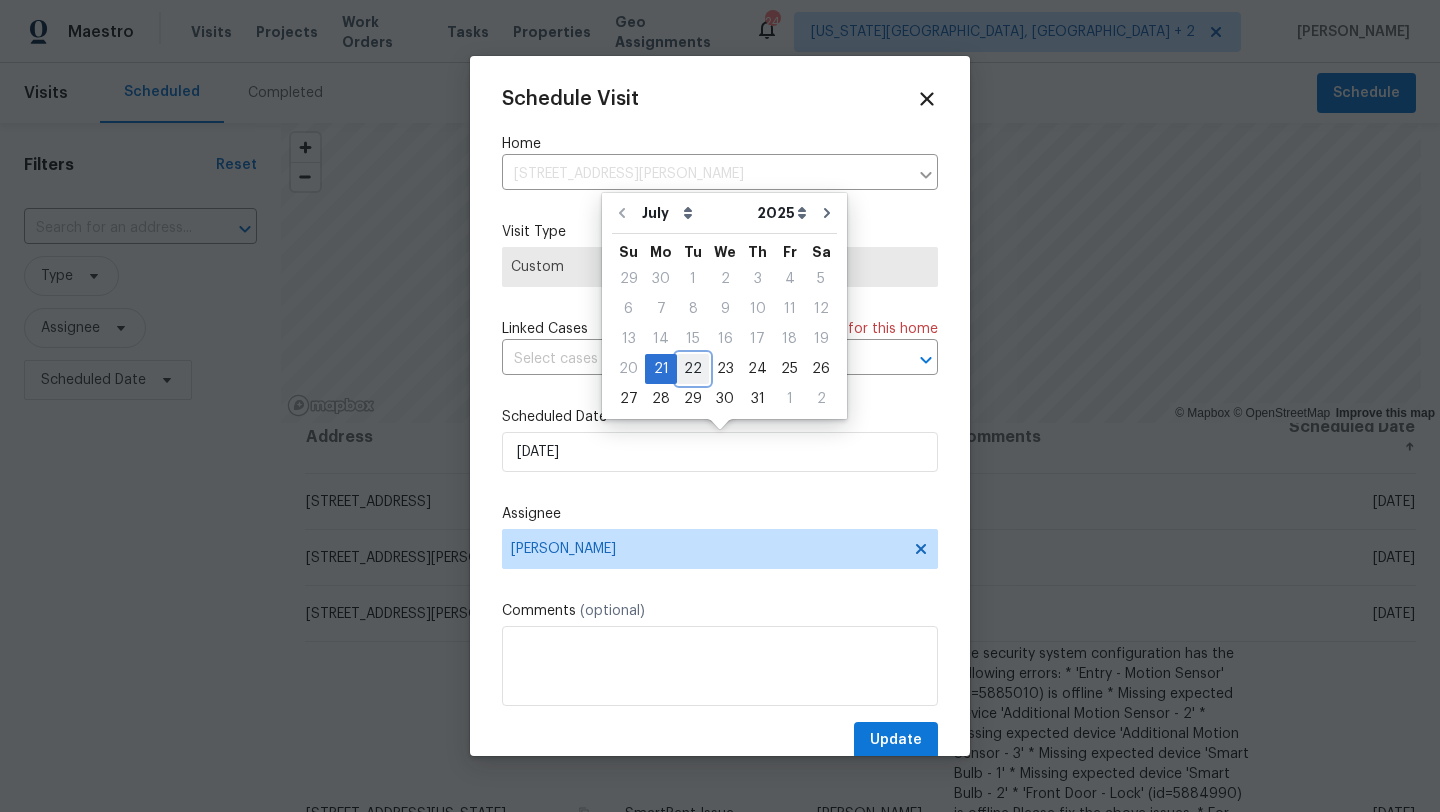 click on "22" at bounding box center [693, 369] 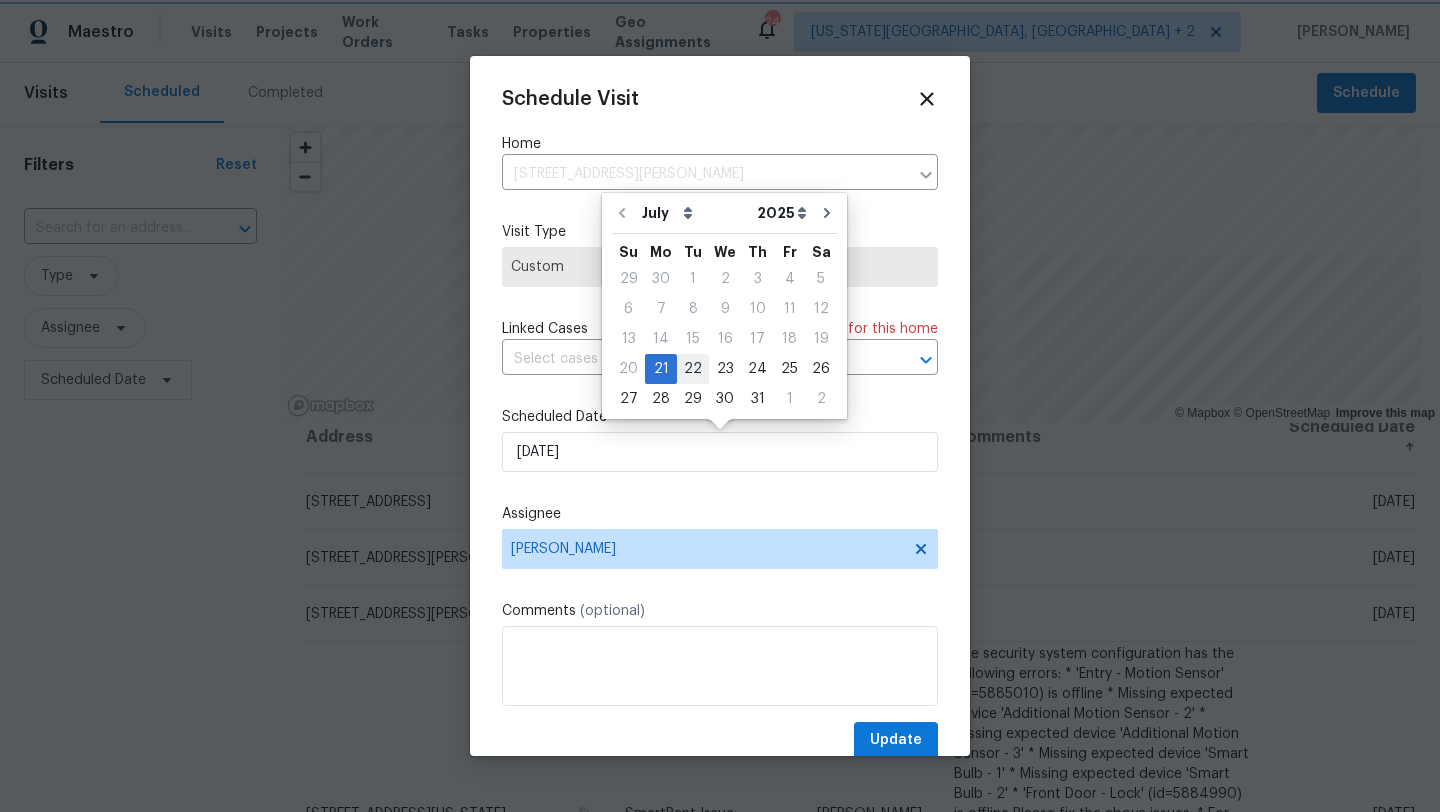 type on "[DATE]" 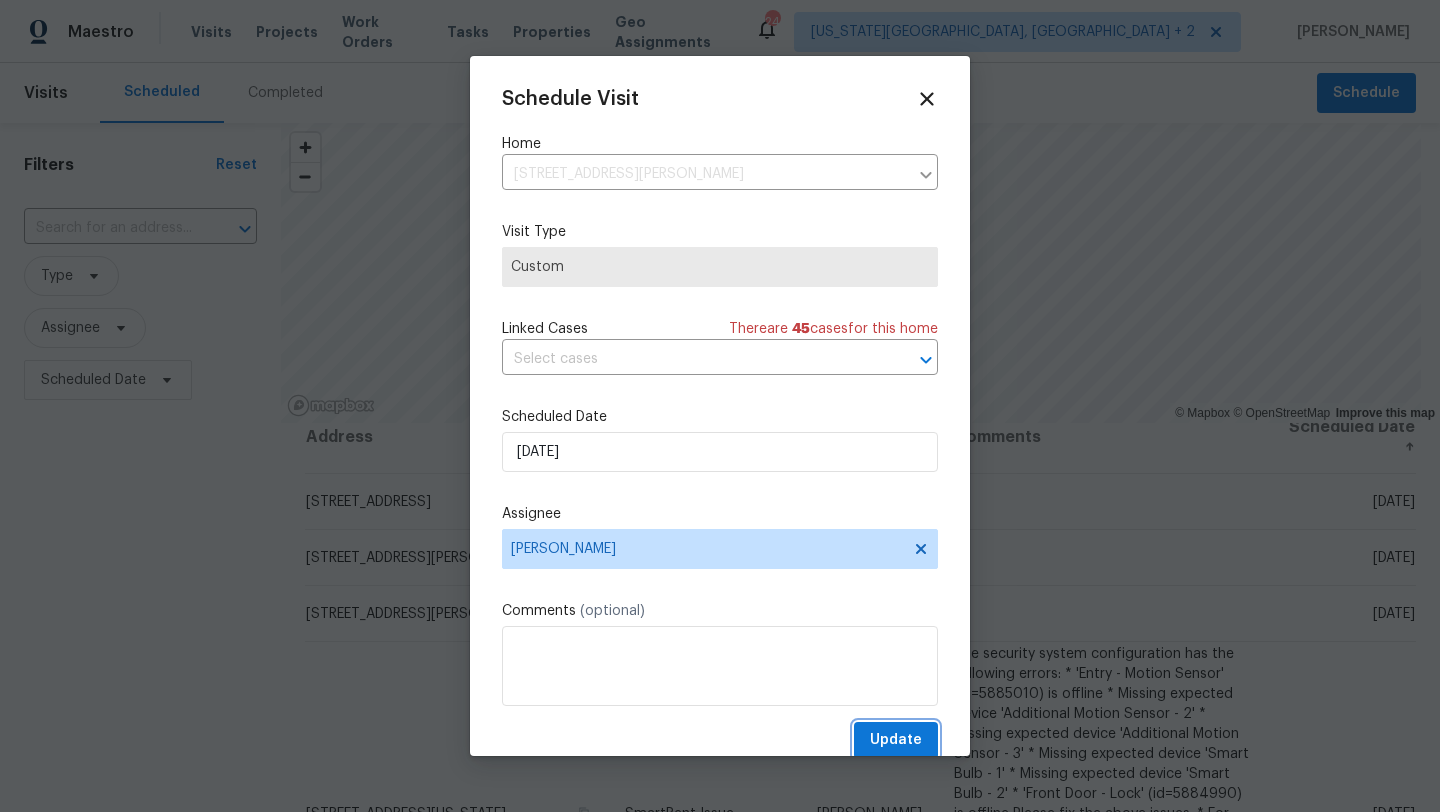 click on "Update" at bounding box center (896, 740) 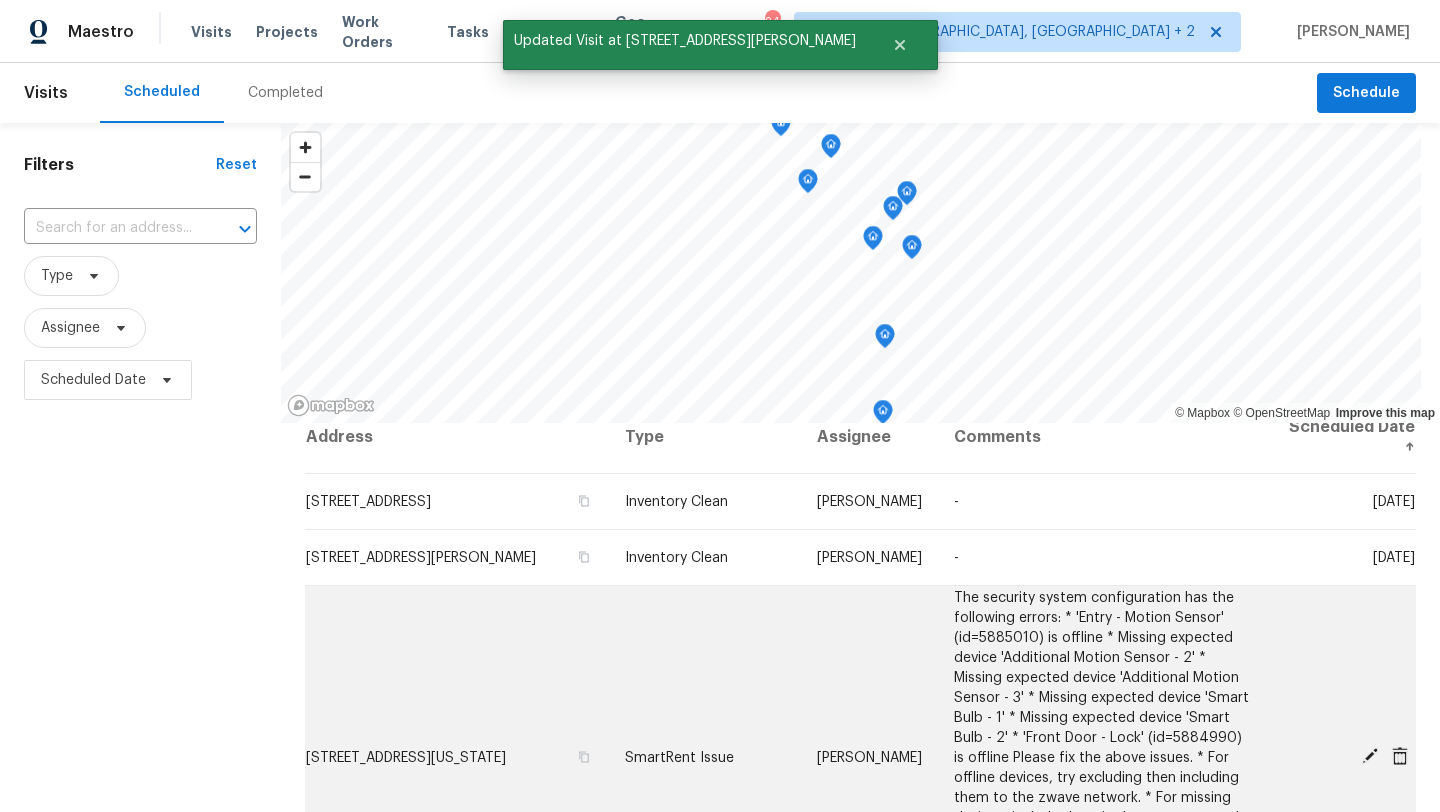 click 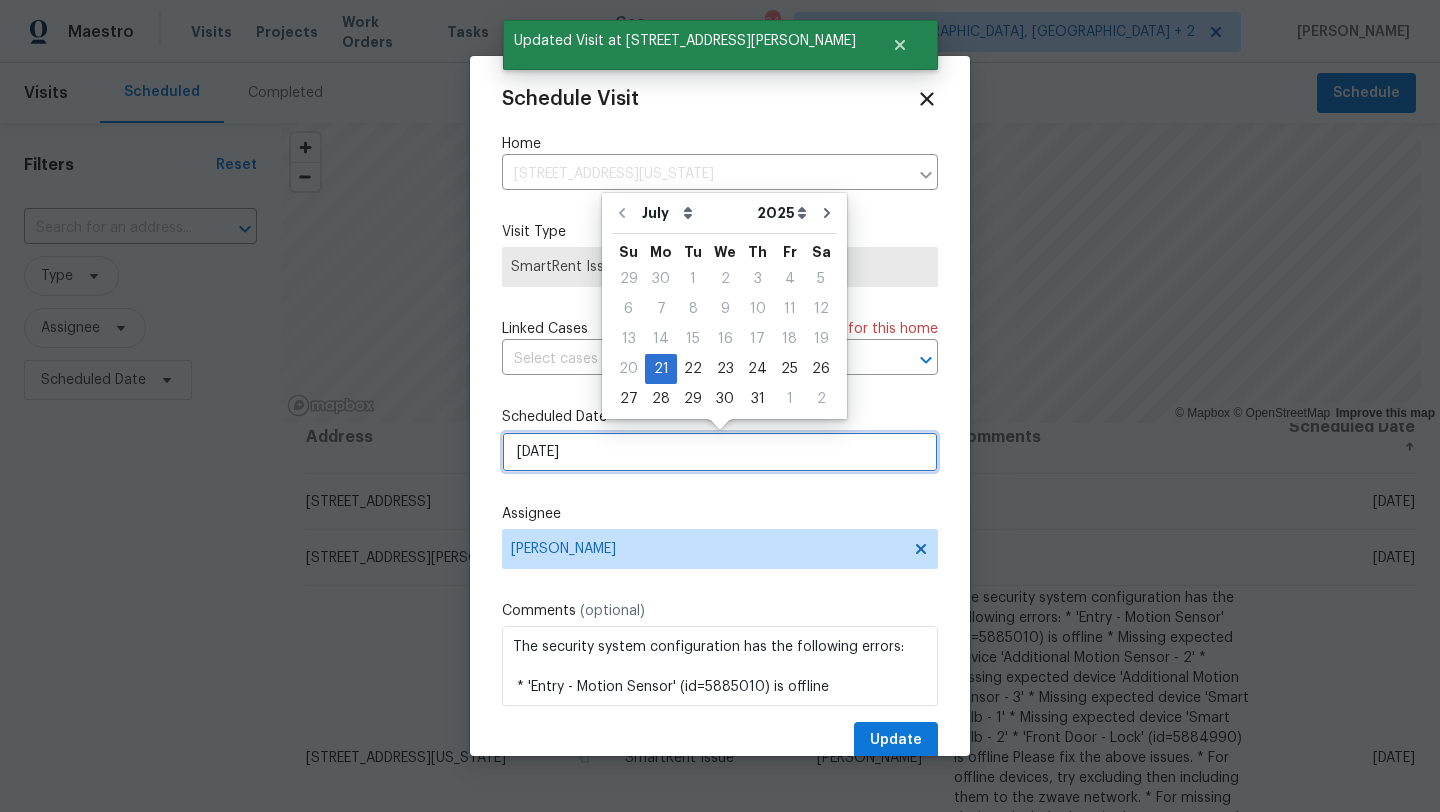 click on "[DATE]" at bounding box center [720, 452] 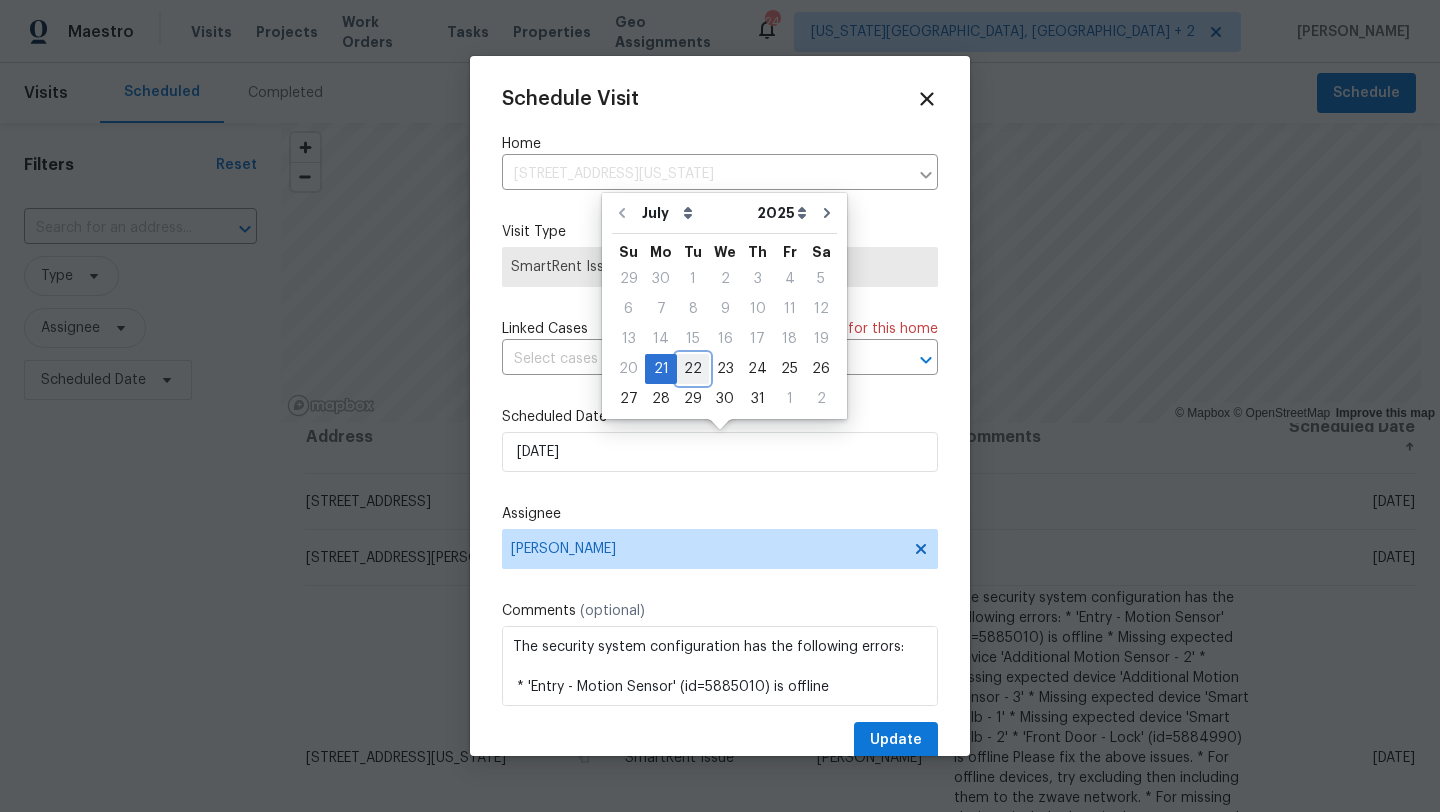 click on "22" at bounding box center [693, 369] 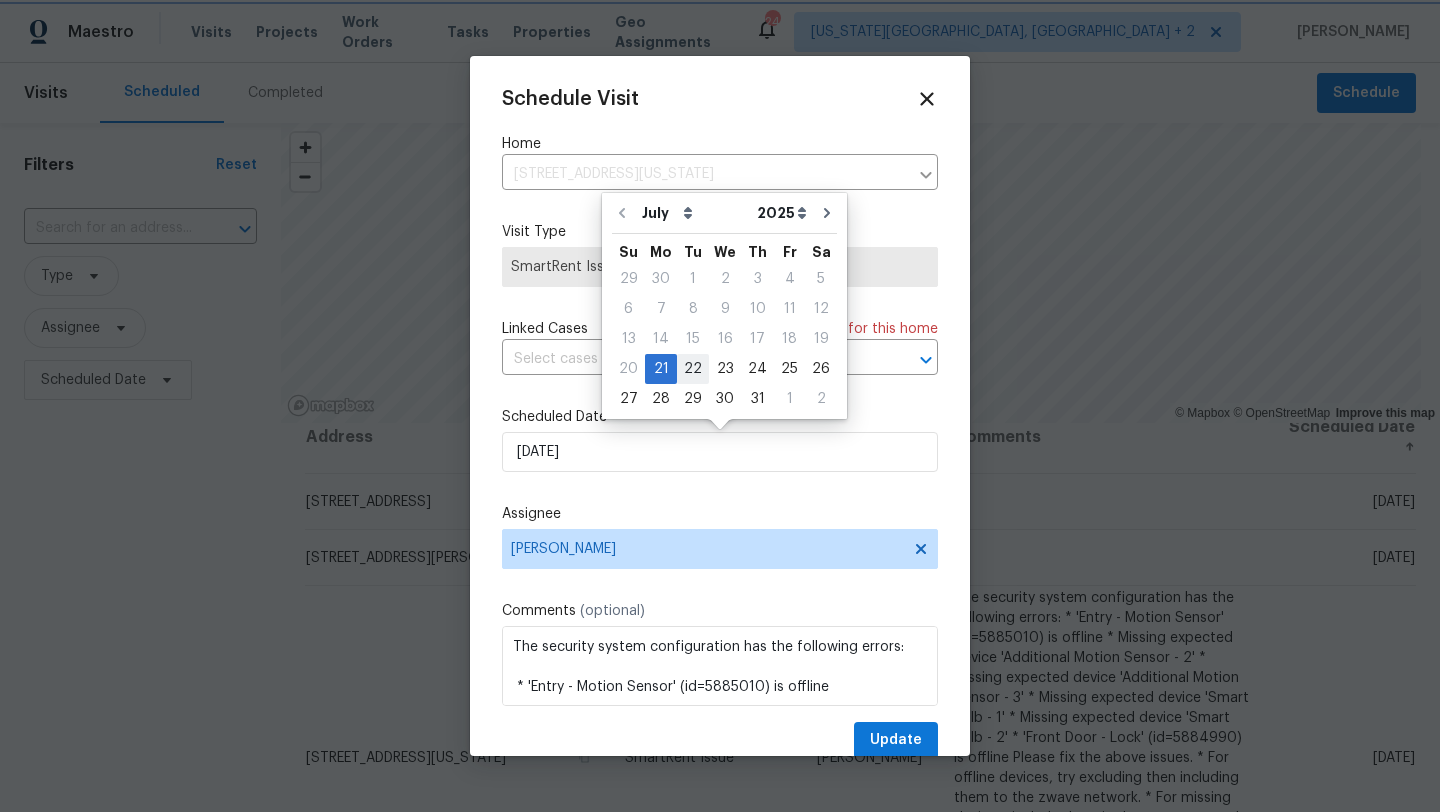 type on "[DATE]" 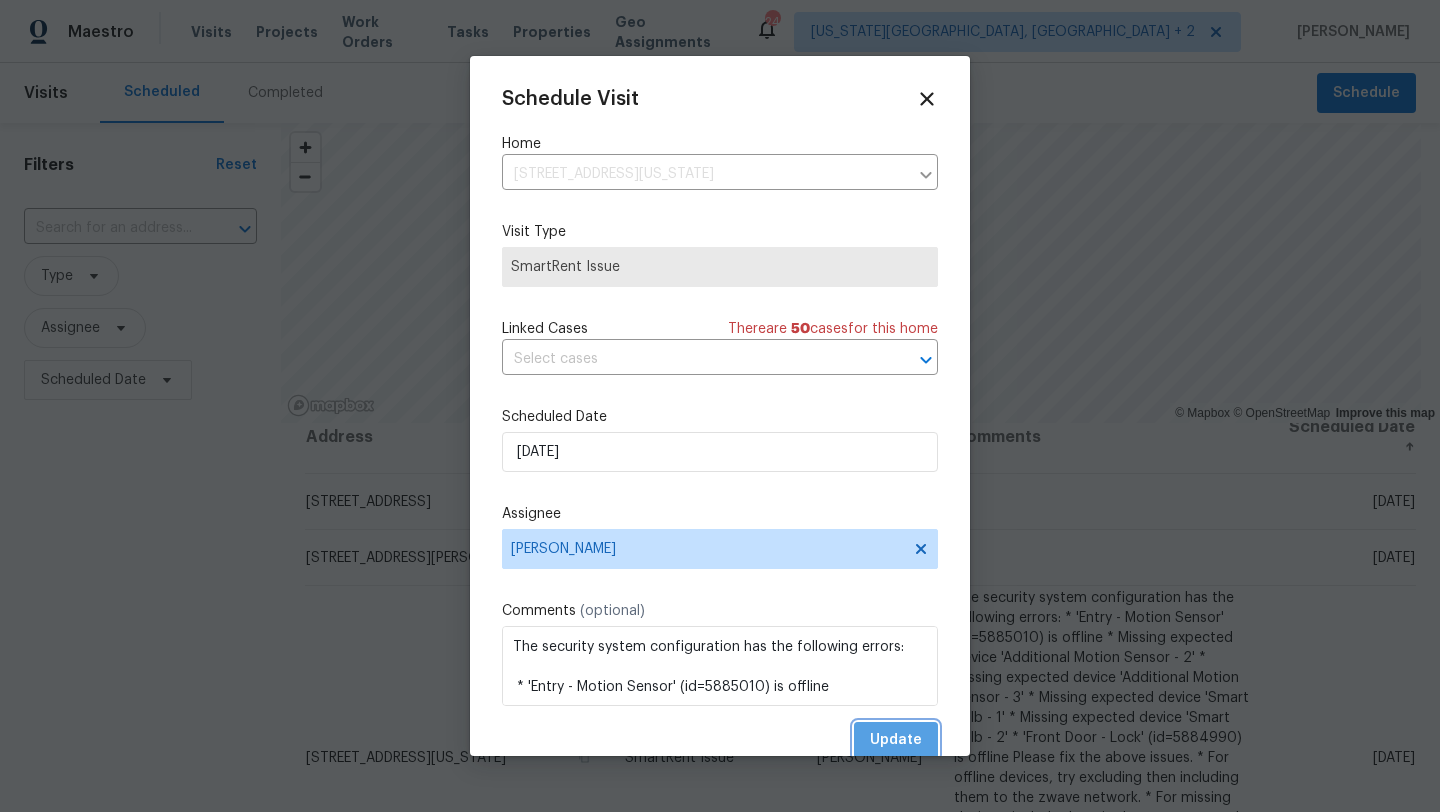 click on "Update" at bounding box center [896, 740] 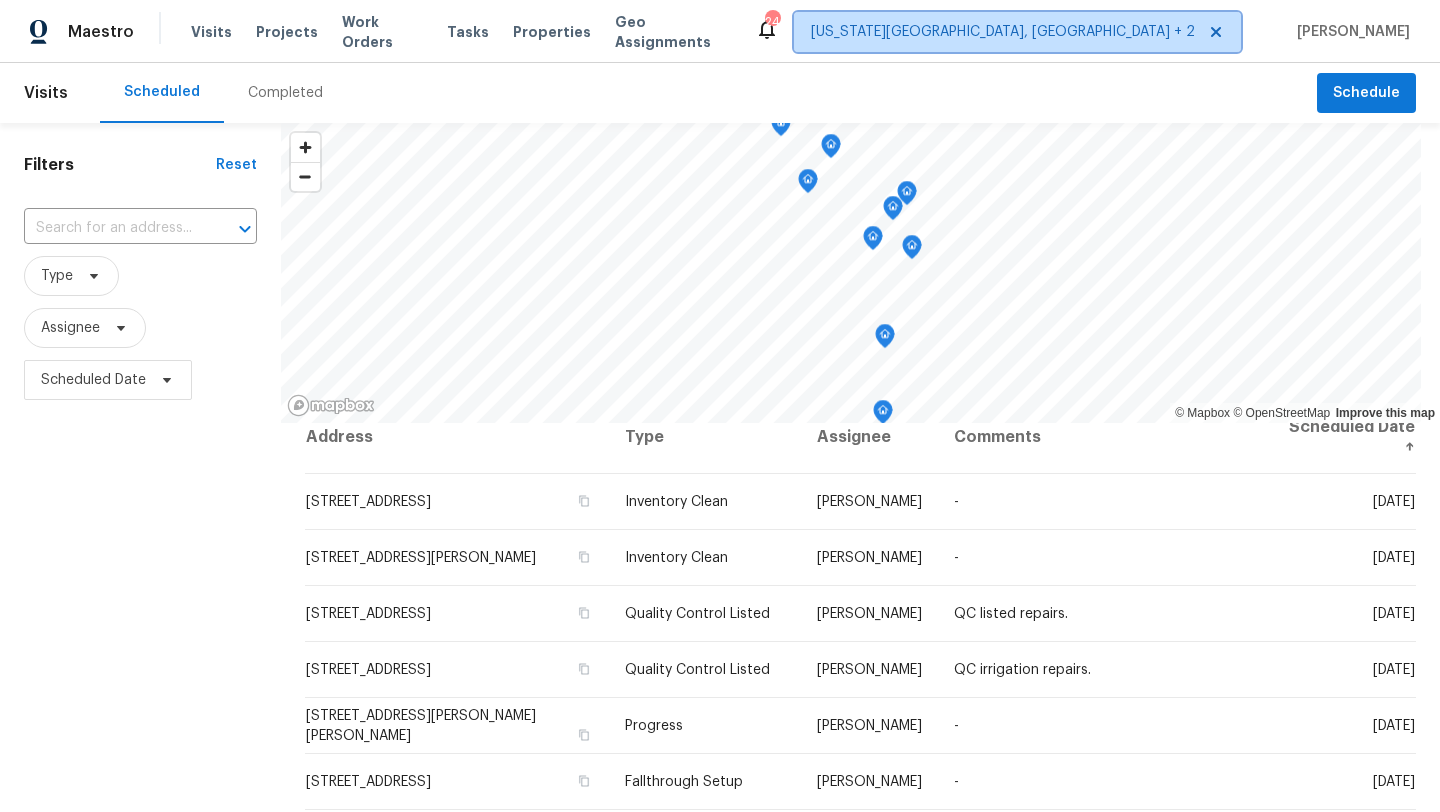 click on "[US_STATE][GEOGRAPHIC_DATA], [GEOGRAPHIC_DATA] + 2" at bounding box center (1003, 32) 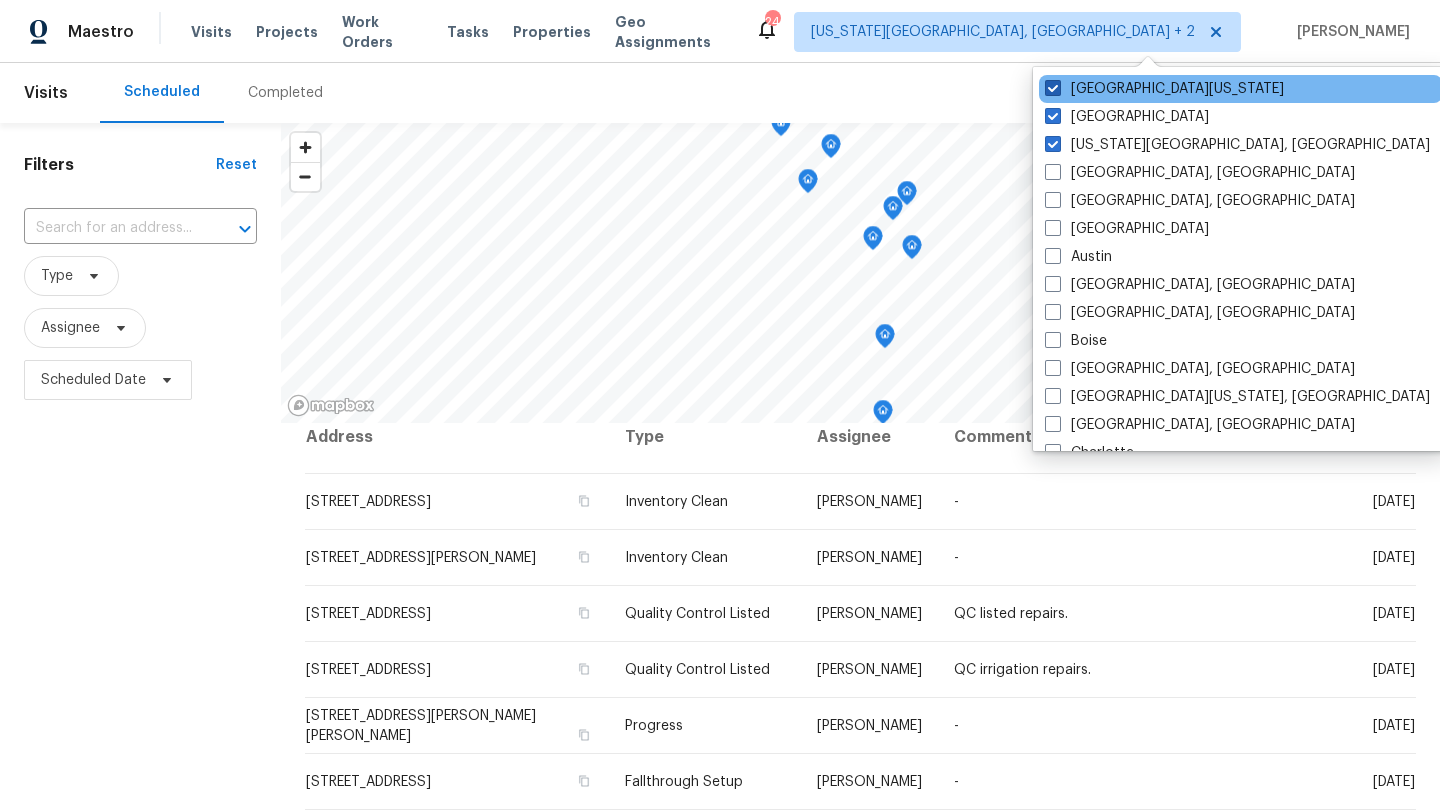 click at bounding box center (1053, 88) 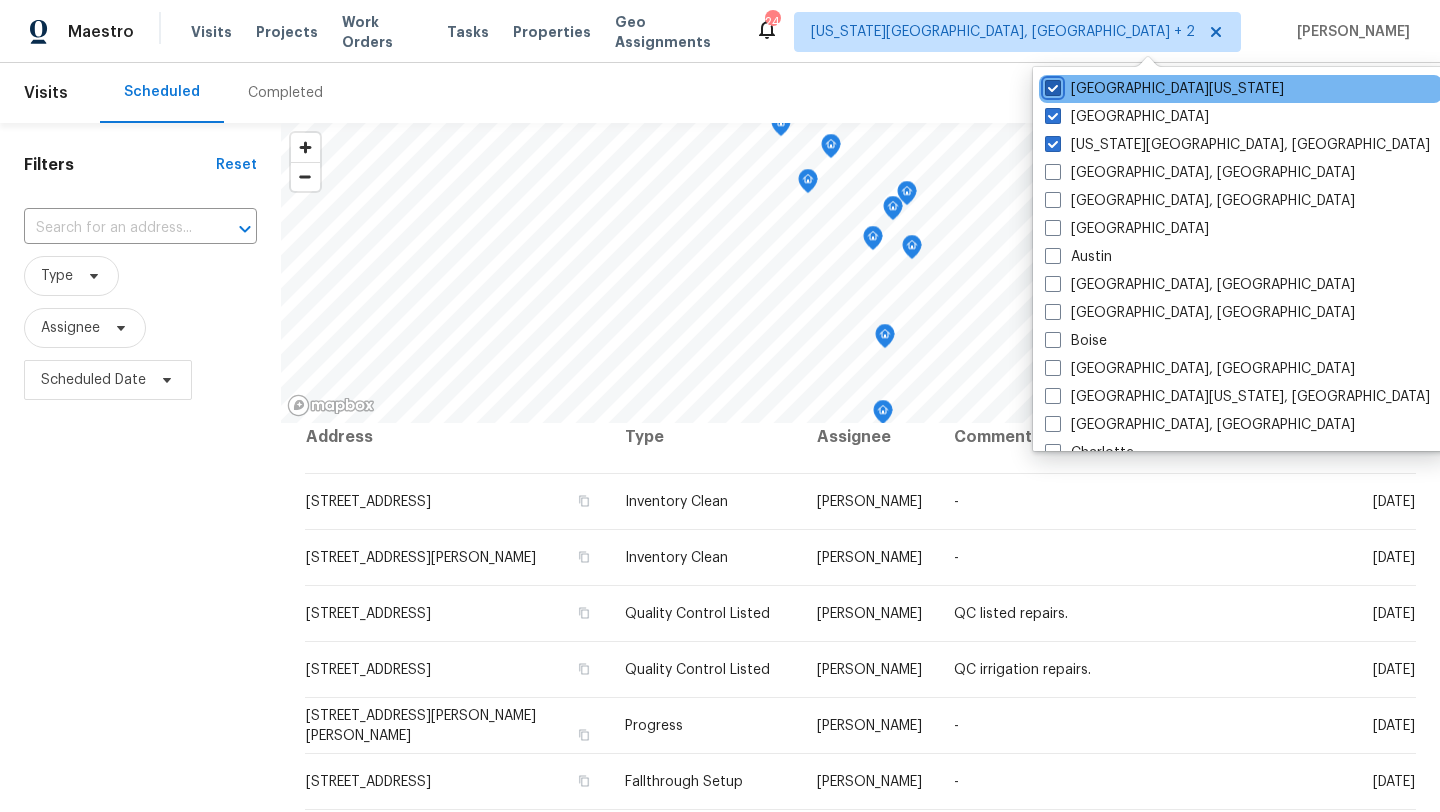 click on "[GEOGRAPHIC_DATA][US_STATE]" at bounding box center (1051, 85) 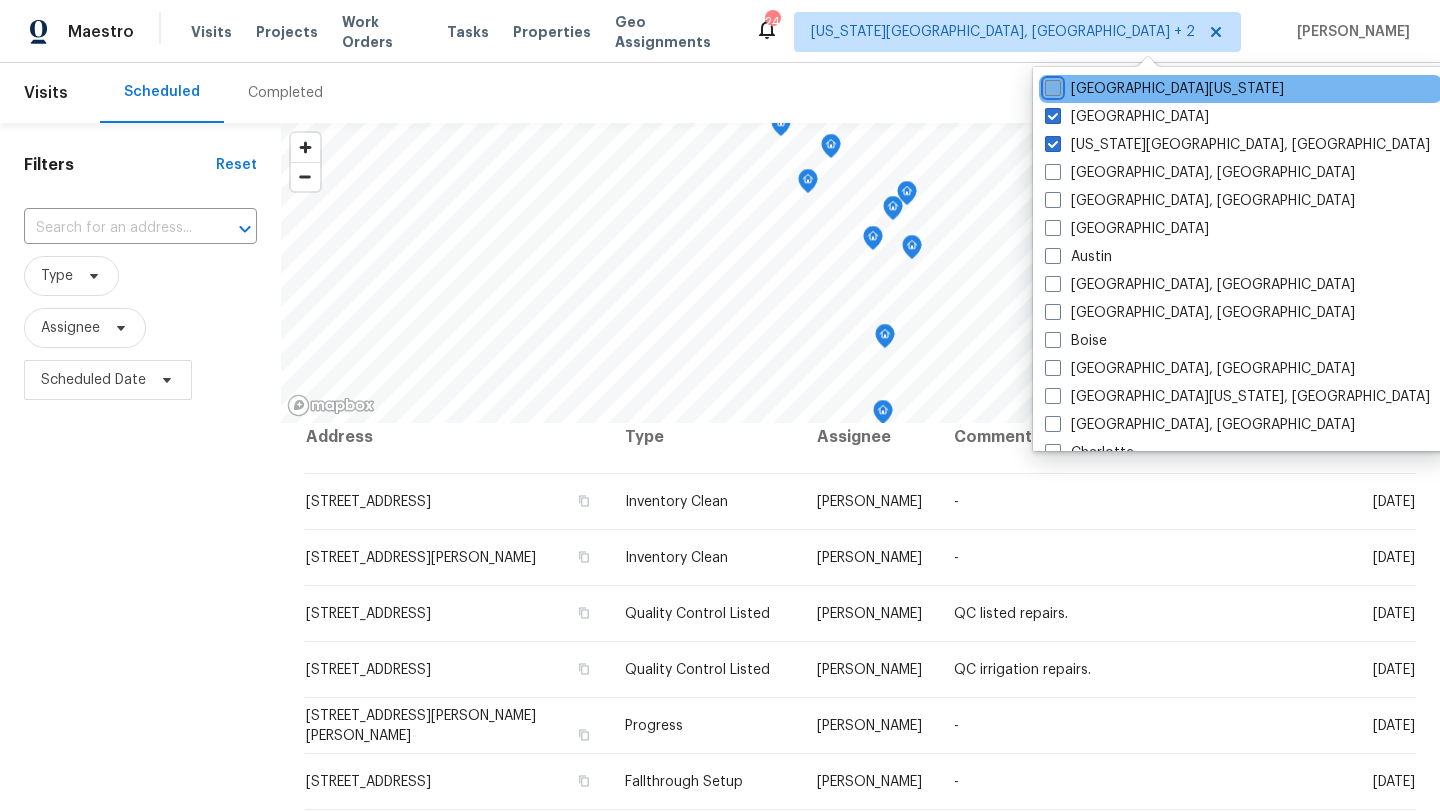 checkbox on "false" 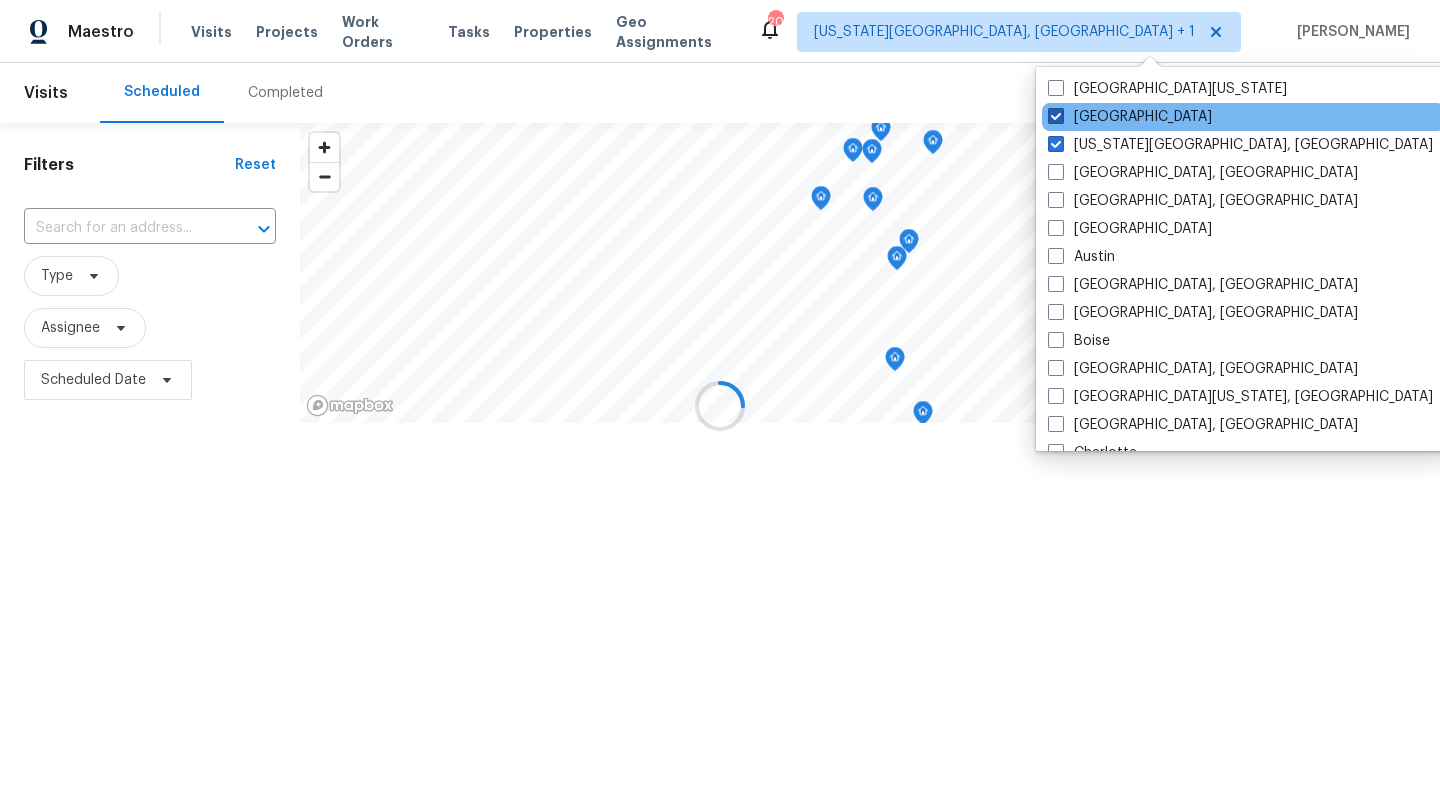 click at bounding box center [1056, 116] 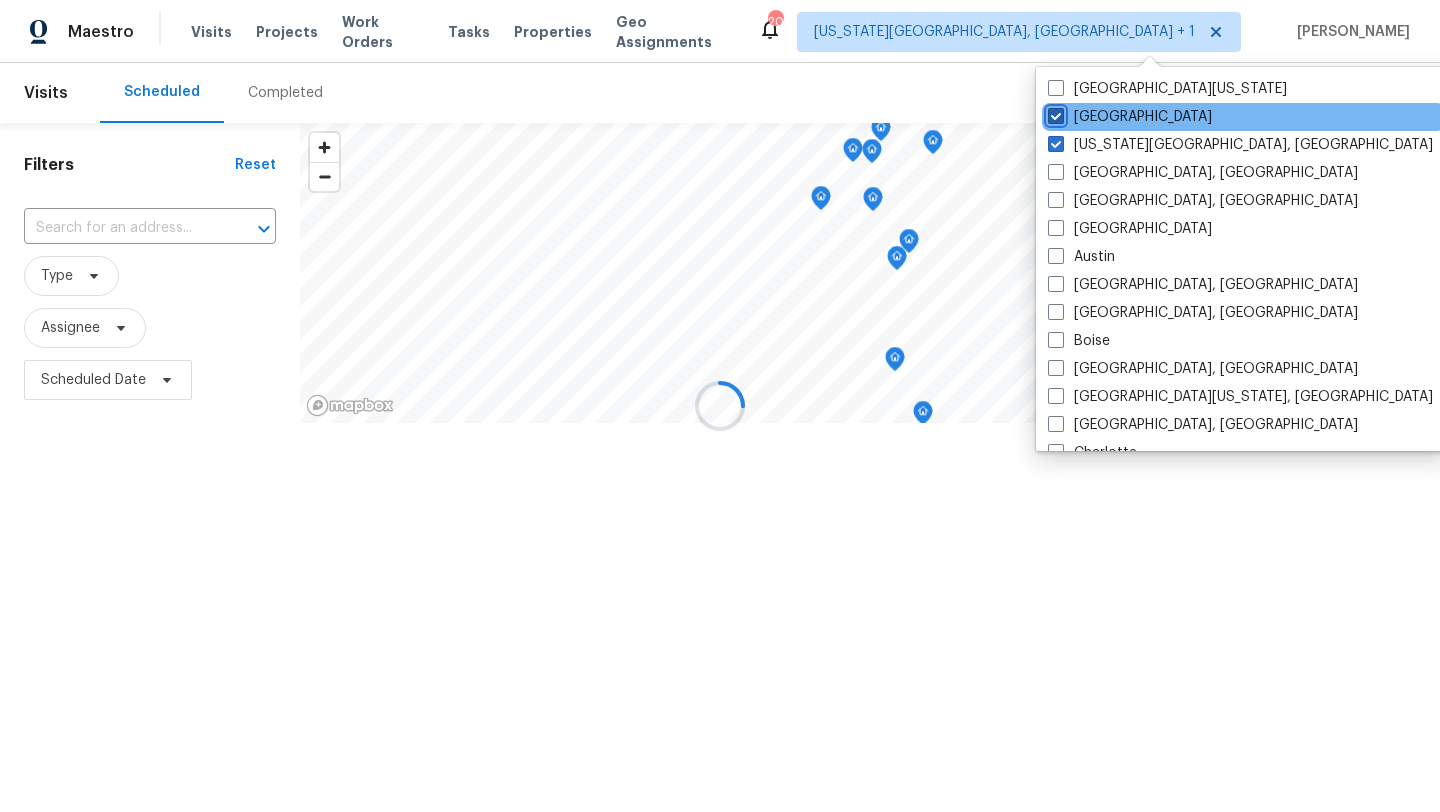 click on "[GEOGRAPHIC_DATA]" at bounding box center (1054, 113) 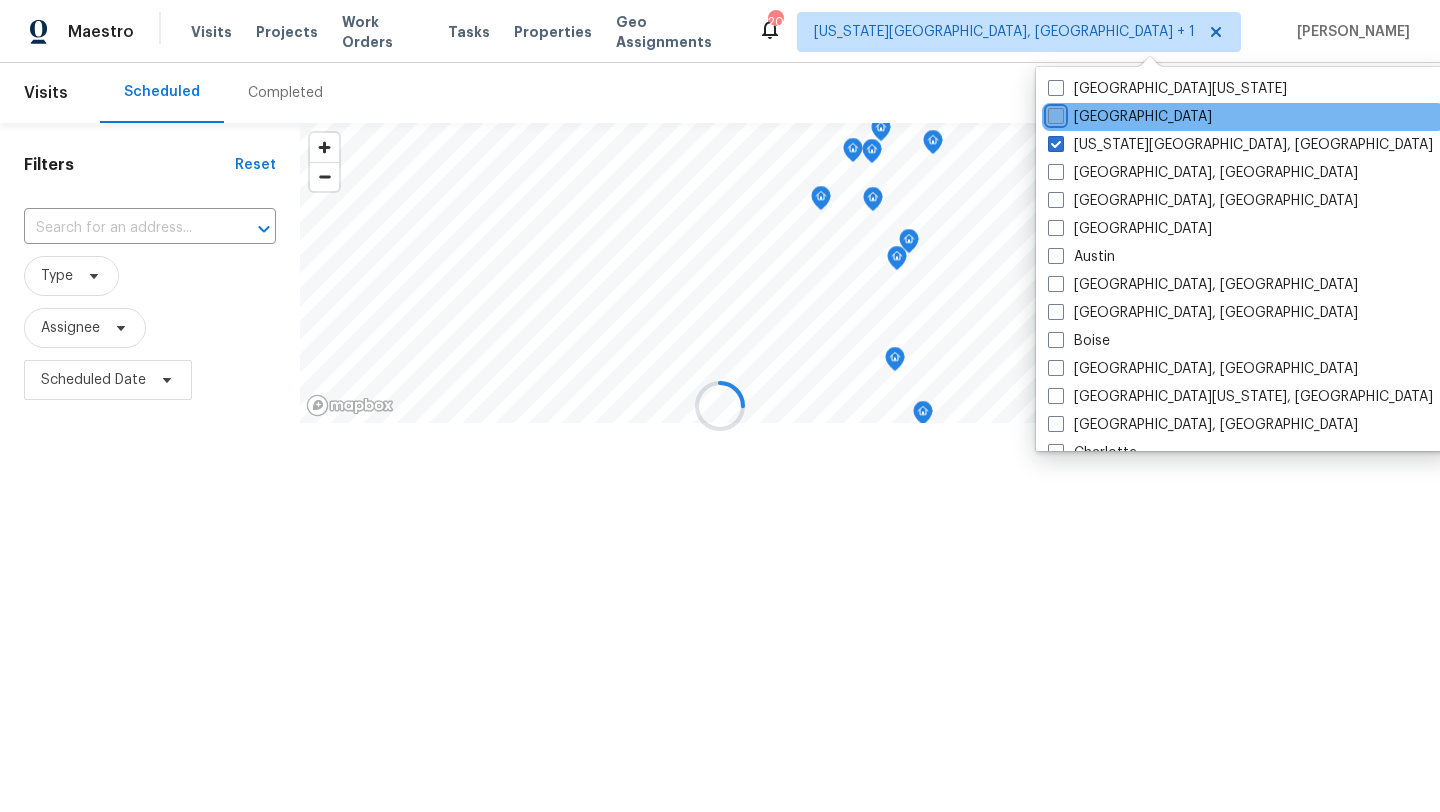 checkbox on "false" 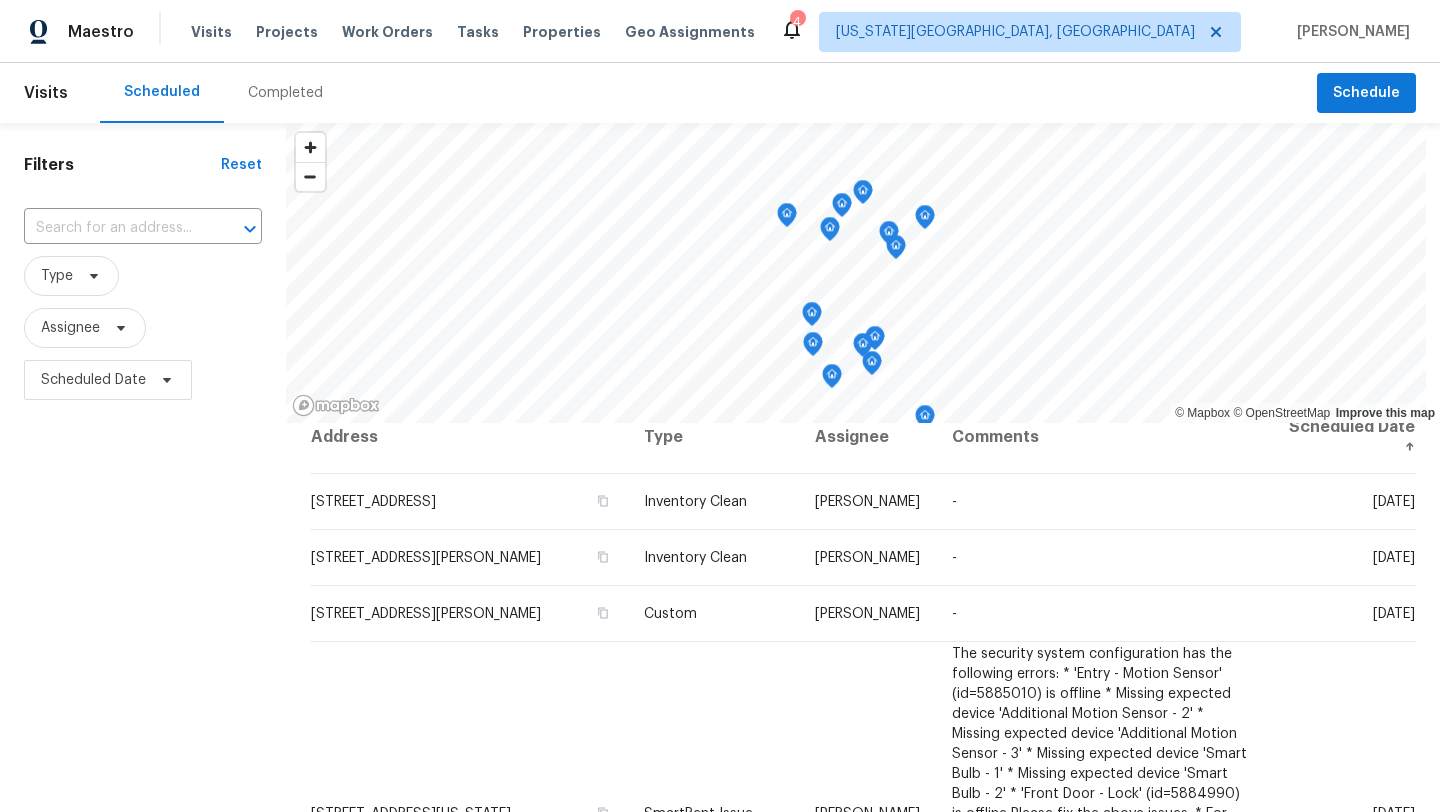 click on "Filters Reset ​ Type Assignee Scheduled Date" at bounding box center [143, 598] 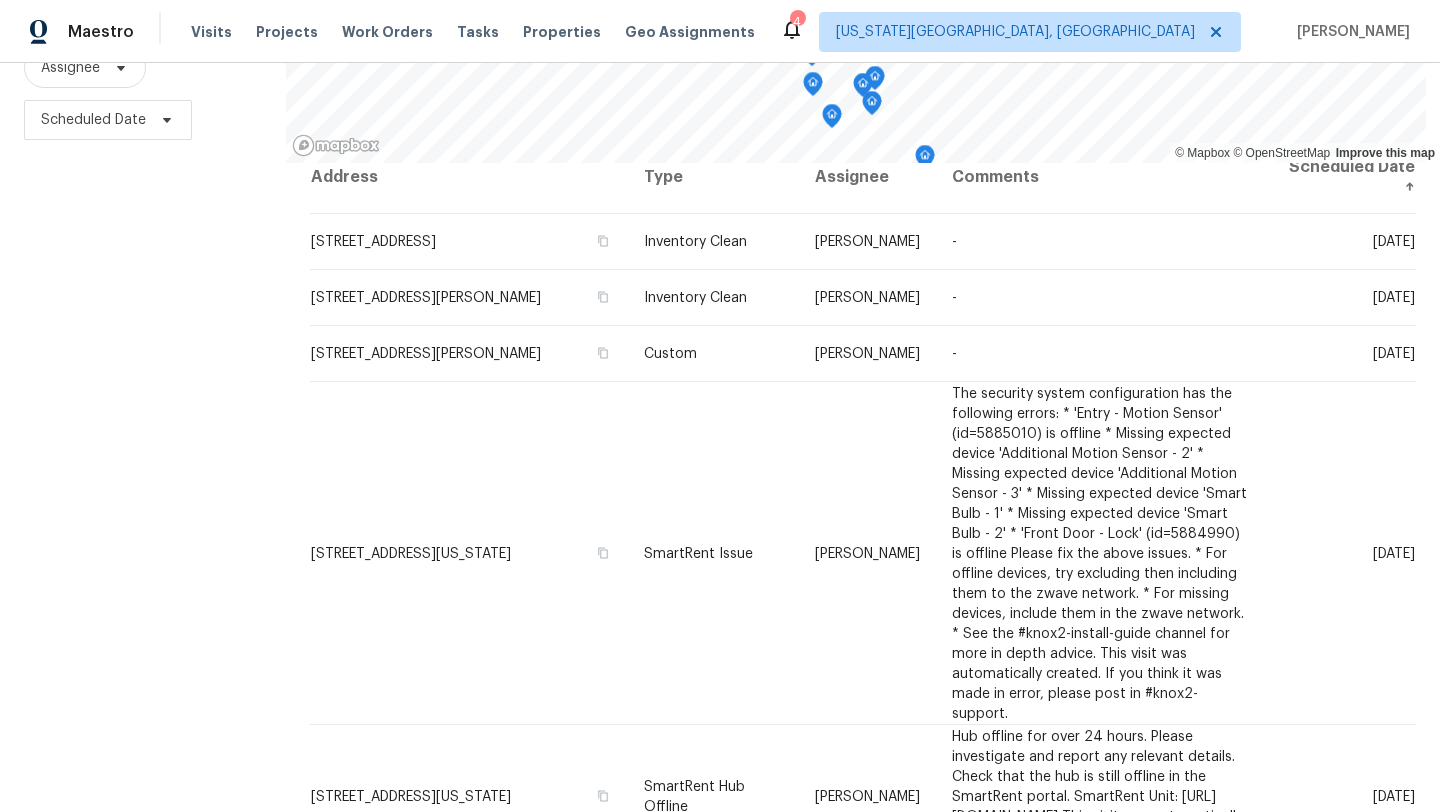 scroll, scrollTop: 0, scrollLeft: 0, axis: both 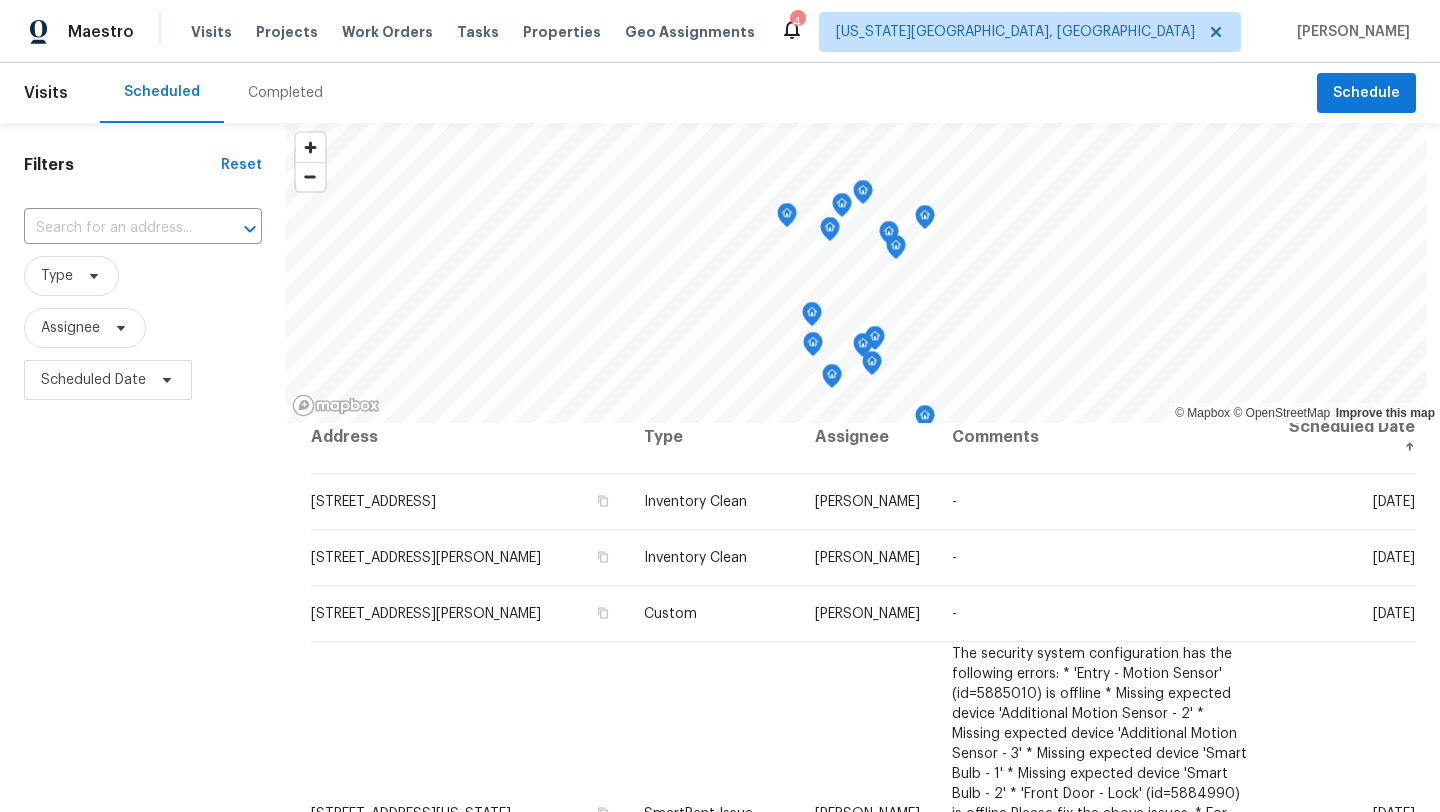 click on "Completed" at bounding box center (285, 93) 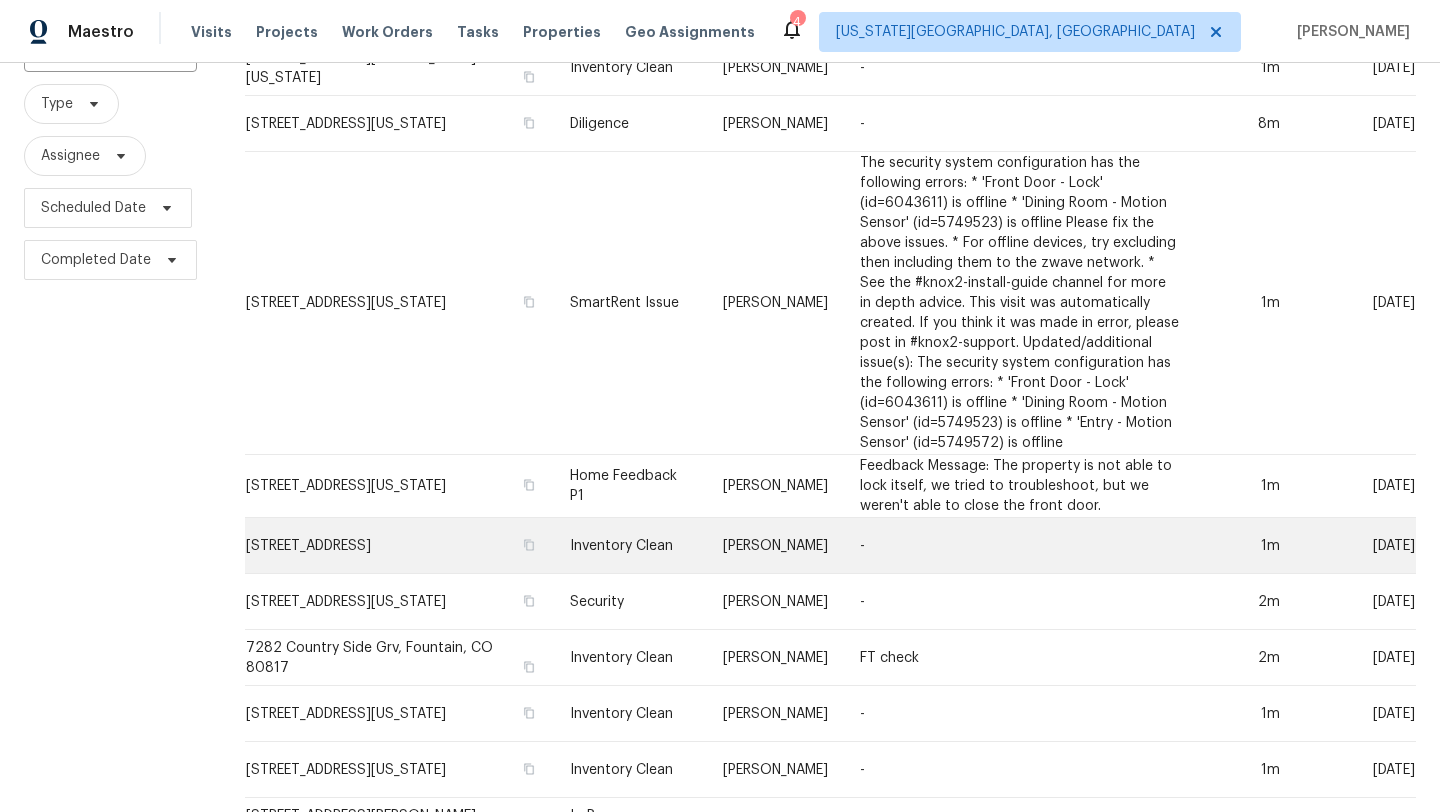scroll, scrollTop: 0, scrollLeft: 0, axis: both 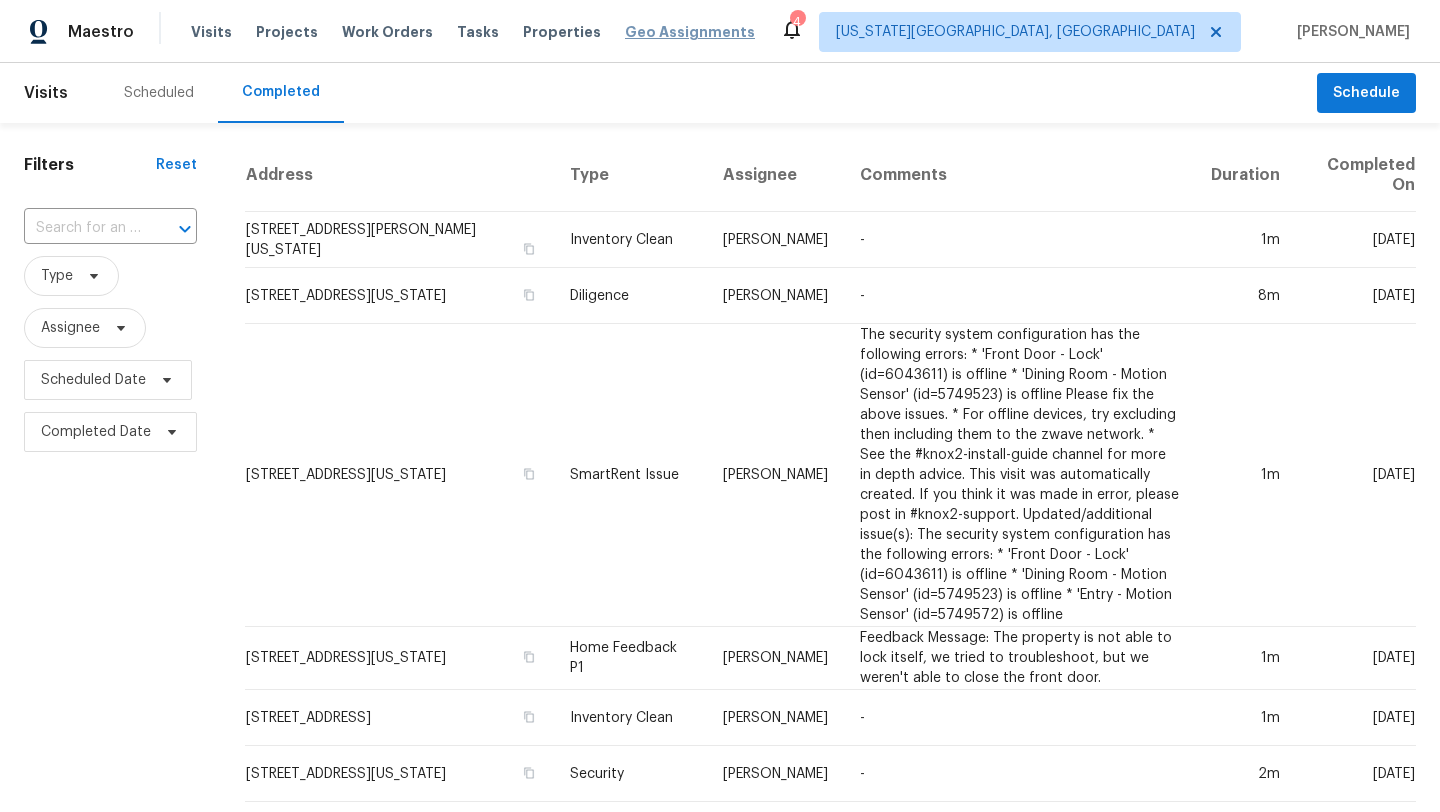 click on "Geo Assignments" at bounding box center [690, 32] 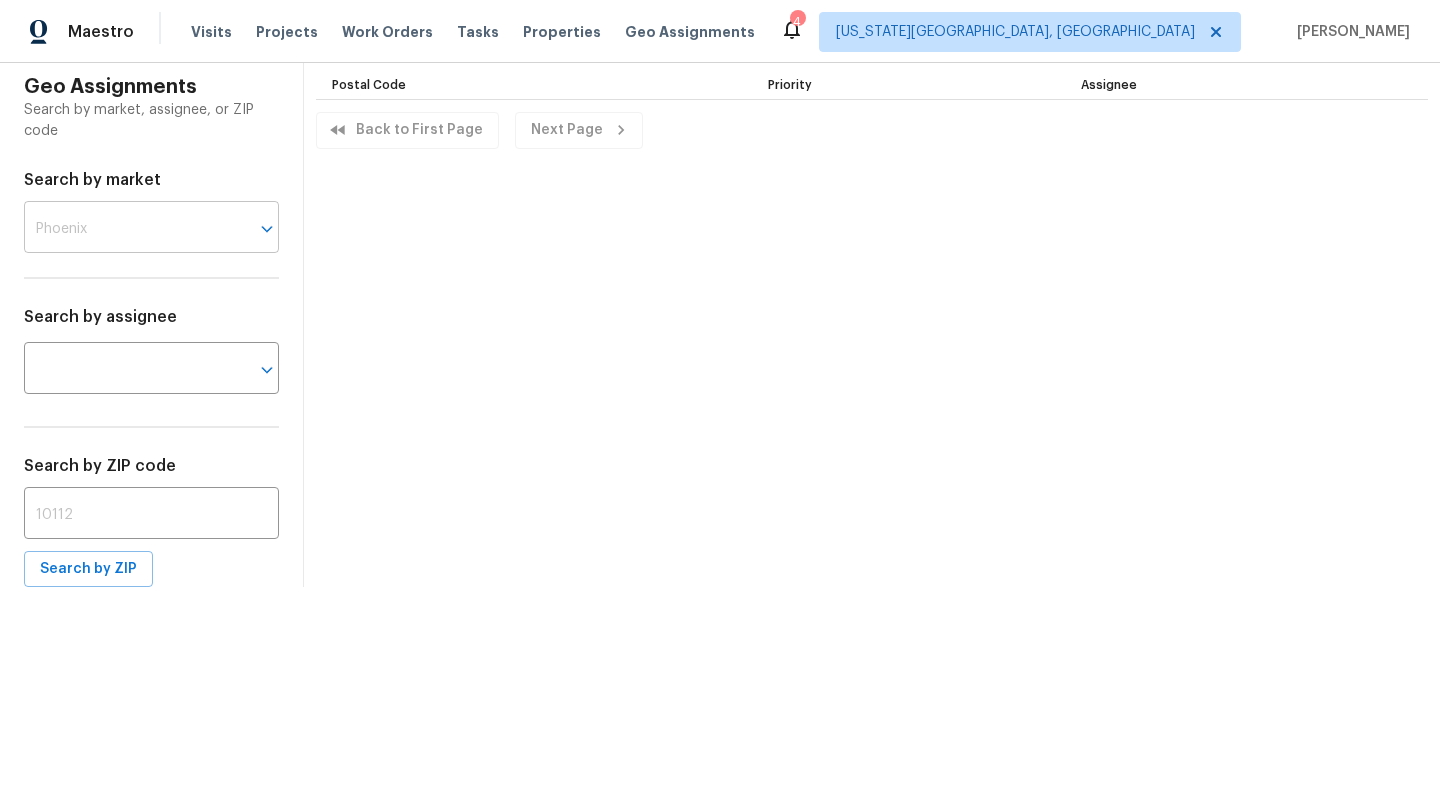 click at bounding box center [123, 229] 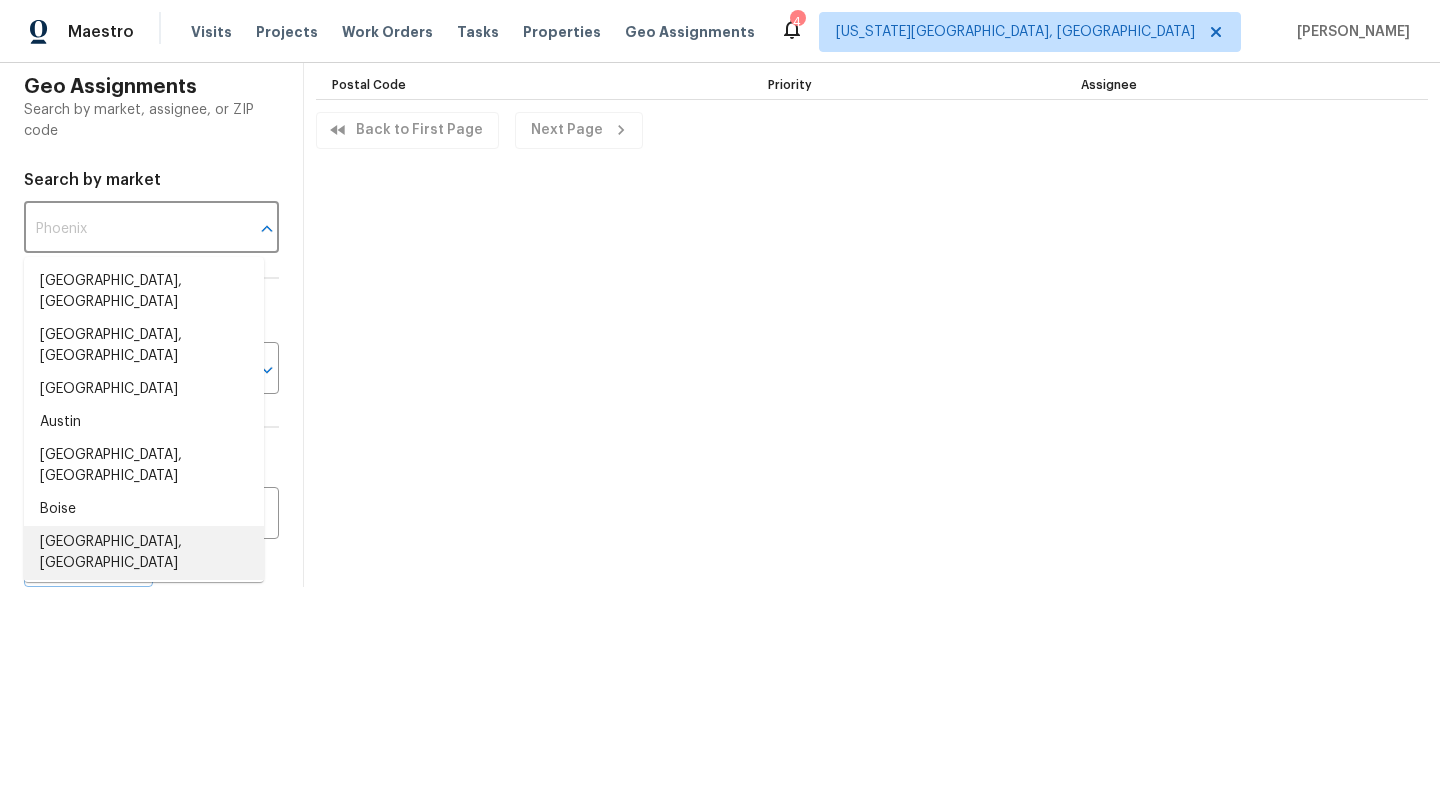 scroll, scrollTop: 259, scrollLeft: 0, axis: vertical 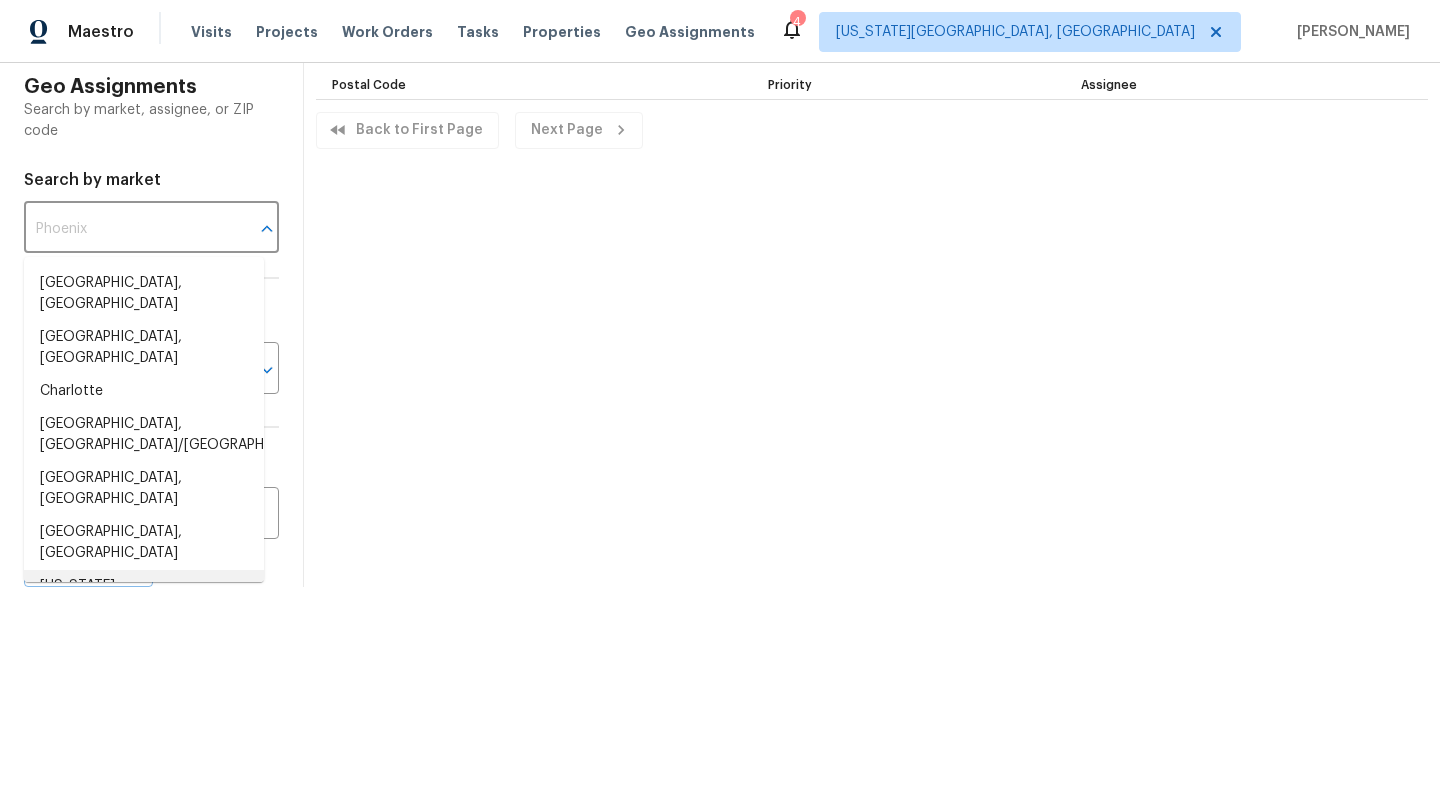 click on "[US_STATE][GEOGRAPHIC_DATA], [GEOGRAPHIC_DATA]" at bounding box center (144, 607) 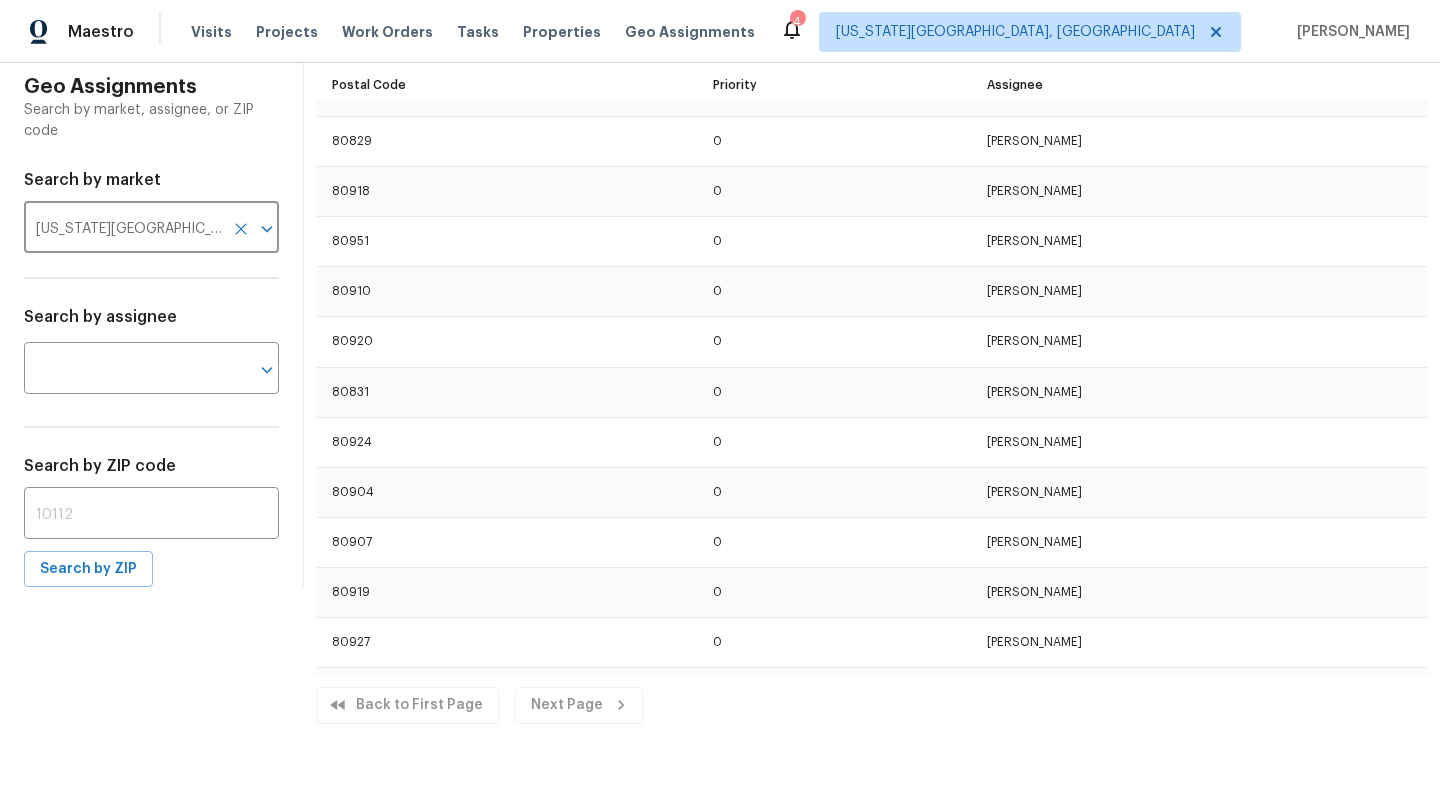 scroll, scrollTop: 778, scrollLeft: 0, axis: vertical 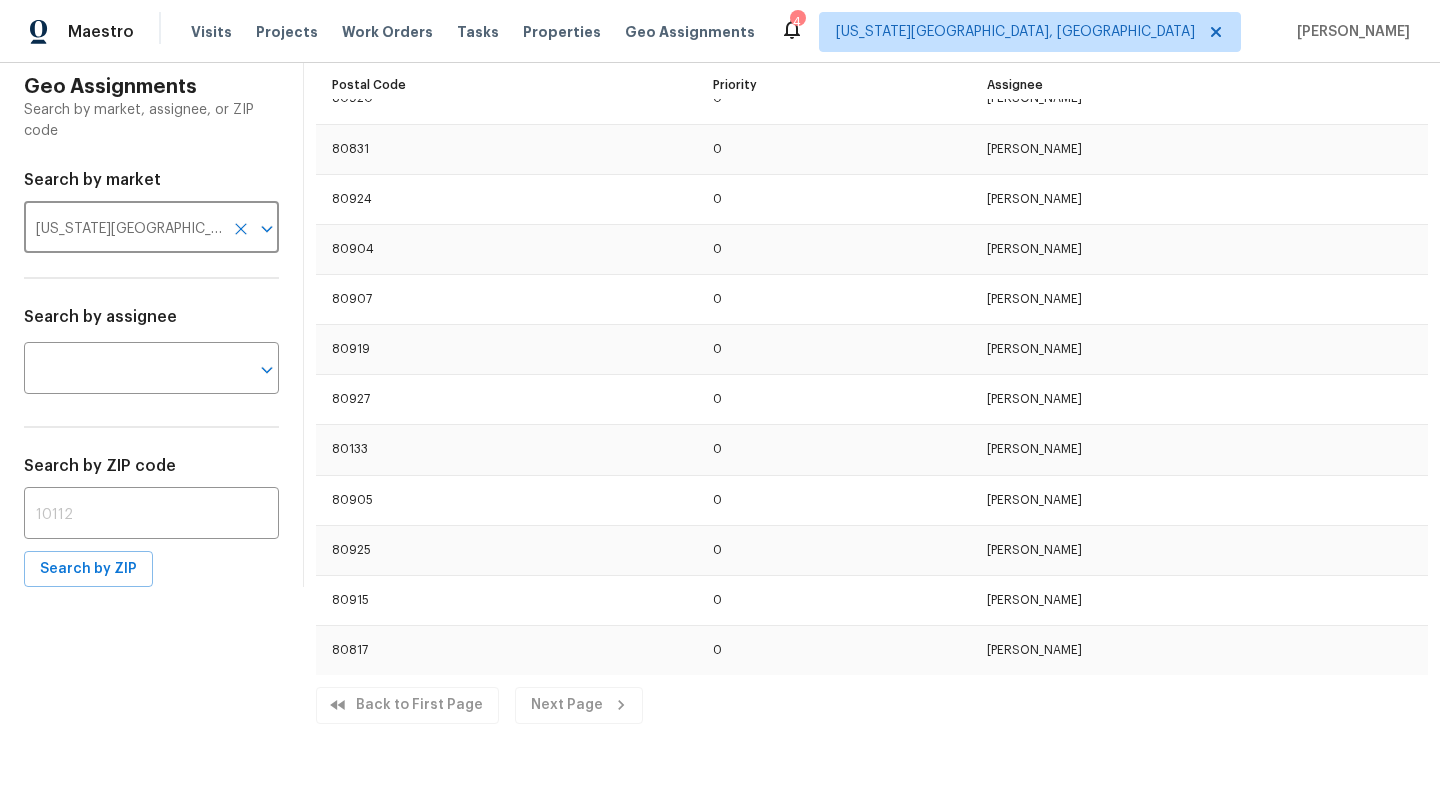 click on "Geo Assignments Search by market, assignee, or ZIP code Search by market [US_STATE][GEOGRAPHIC_DATA], [GEOGRAPHIC_DATA] ​ Search by assignee ​ Search by ZIP code ​ Search by ZIP Postal Code Priority Assignee 80916 0 [PERSON_NAME] 80922 0 [PERSON_NAME] 80906 0 [PERSON_NAME] 80923 0 [PERSON_NAME] 80917 0 [PERSON_NAME] 80921 0 [PERSON_NAME] 80911 0 [PERSON_NAME] 80132 0 [PERSON_NAME] 80908 0 [PERSON_NAME] 80903 0 [PERSON_NAME] 80909 0 [PERSON_NAME] 80829 0 [PERSON_NAME] 80918 0 [PERSON_NAME] 80951 0 [PERSON_NAME] 80910 0 [PERSON_NAME] 80920 0 [PERSON_NAME] 80831 0 [PERSON_NAME] 80924 0 [PERSON_NAME] 80904 0 [PERSON_NAME] 80907 0 [PERSON_NAME] 80919 0 [PERSON_NAME] 80927 0 [PERSON_NAME] 80133 0 [PERSON_NAME] 80905 0 [PERSON_NAME] 80925 0 [PERSON_NAME] 80915 0 [PERSON_NAME] 80817 0 [PERSON_NAME] Back to First Page Next Page" at bounding box center [720, 399] 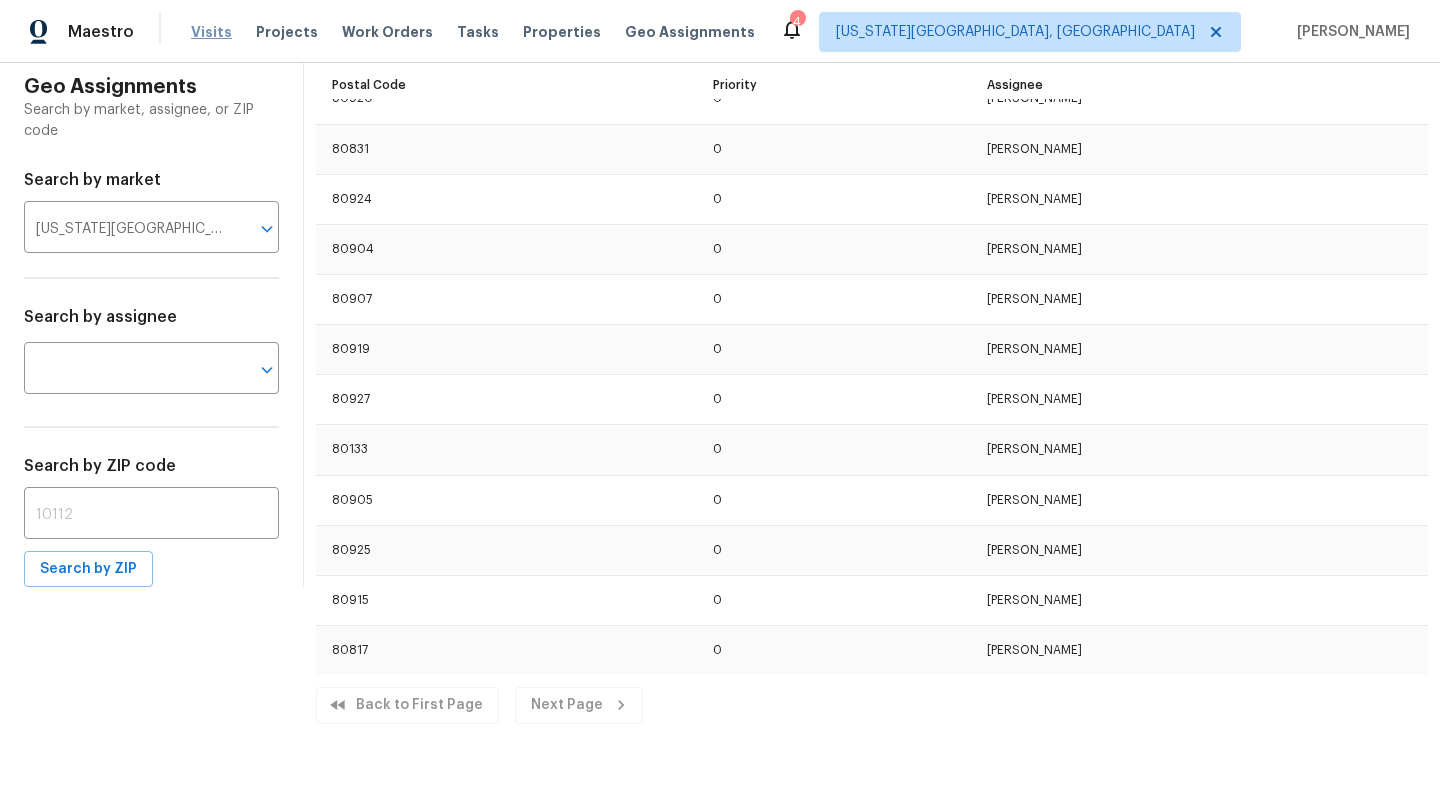 click on "Visits" at bounding box center [211, 32] 